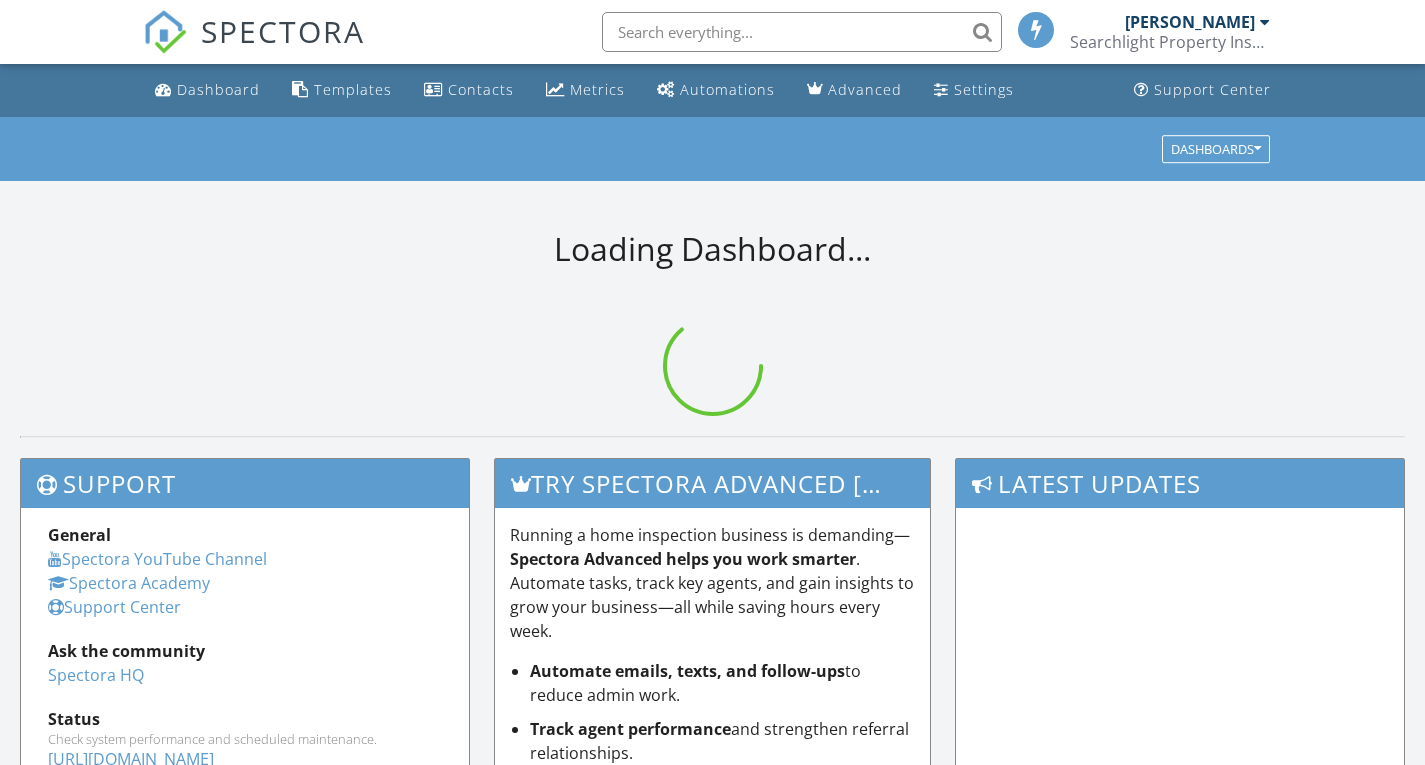scroll, scrollTop: 0, scrollLeft: 0, axis: both 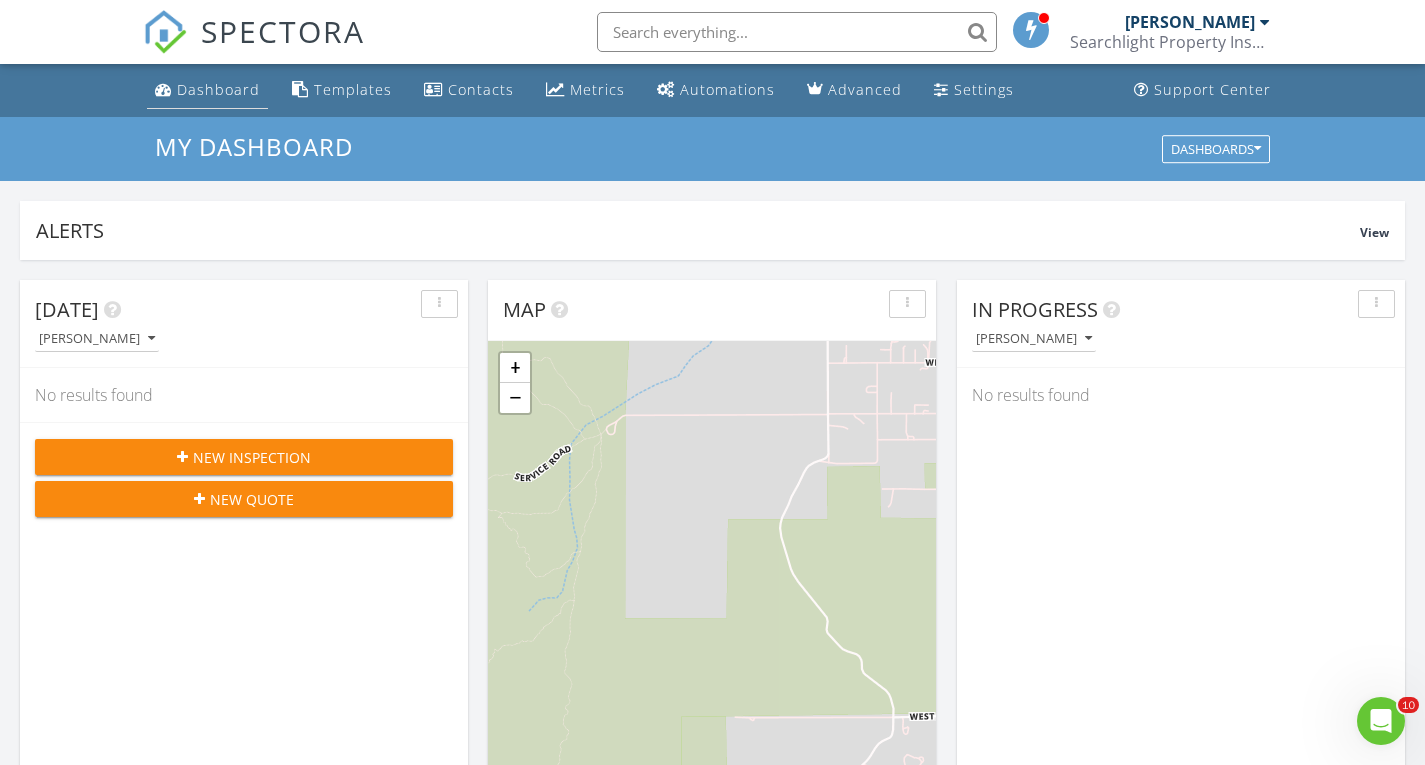 click on "Dashboard" at bounding box center [218, 89] 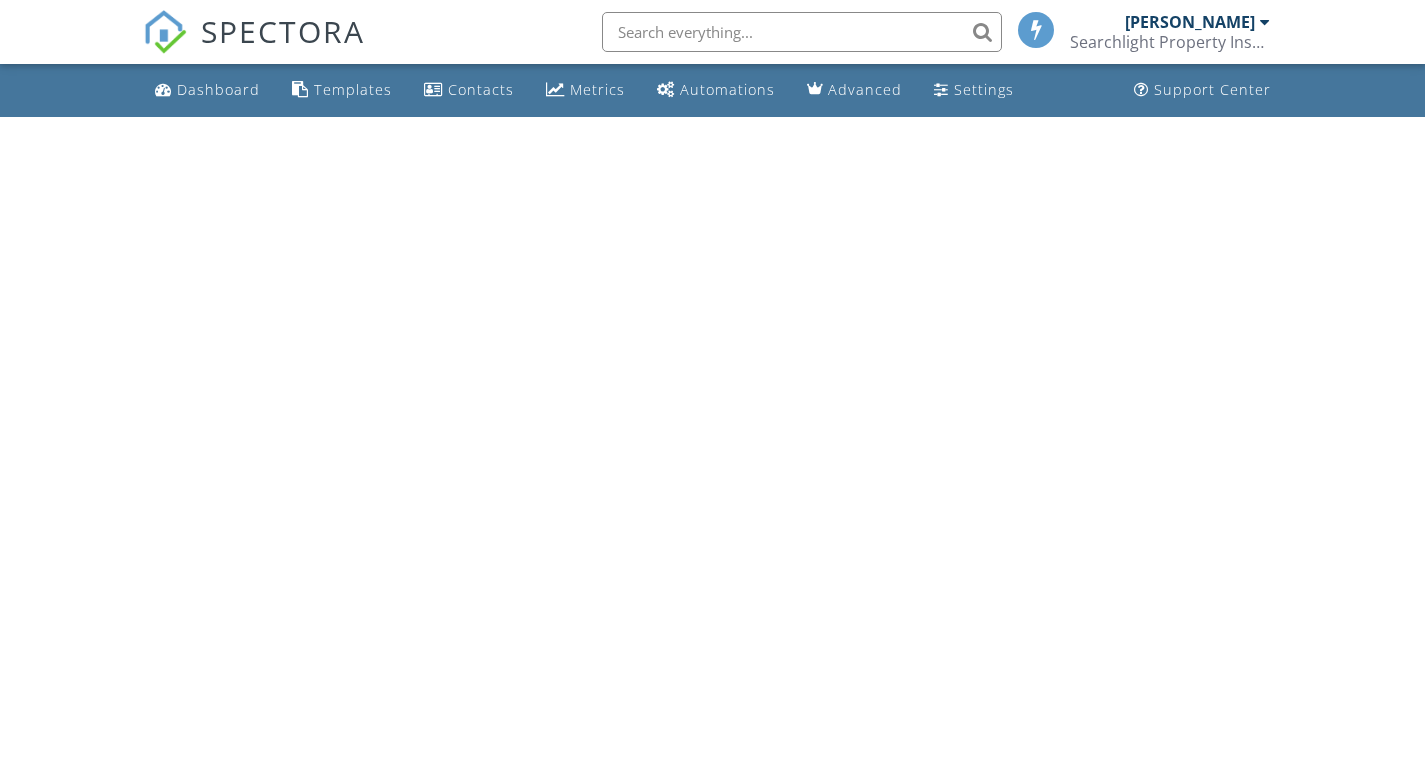 scroll, scrollTop: 0, scrollLeft: 0, axis: both 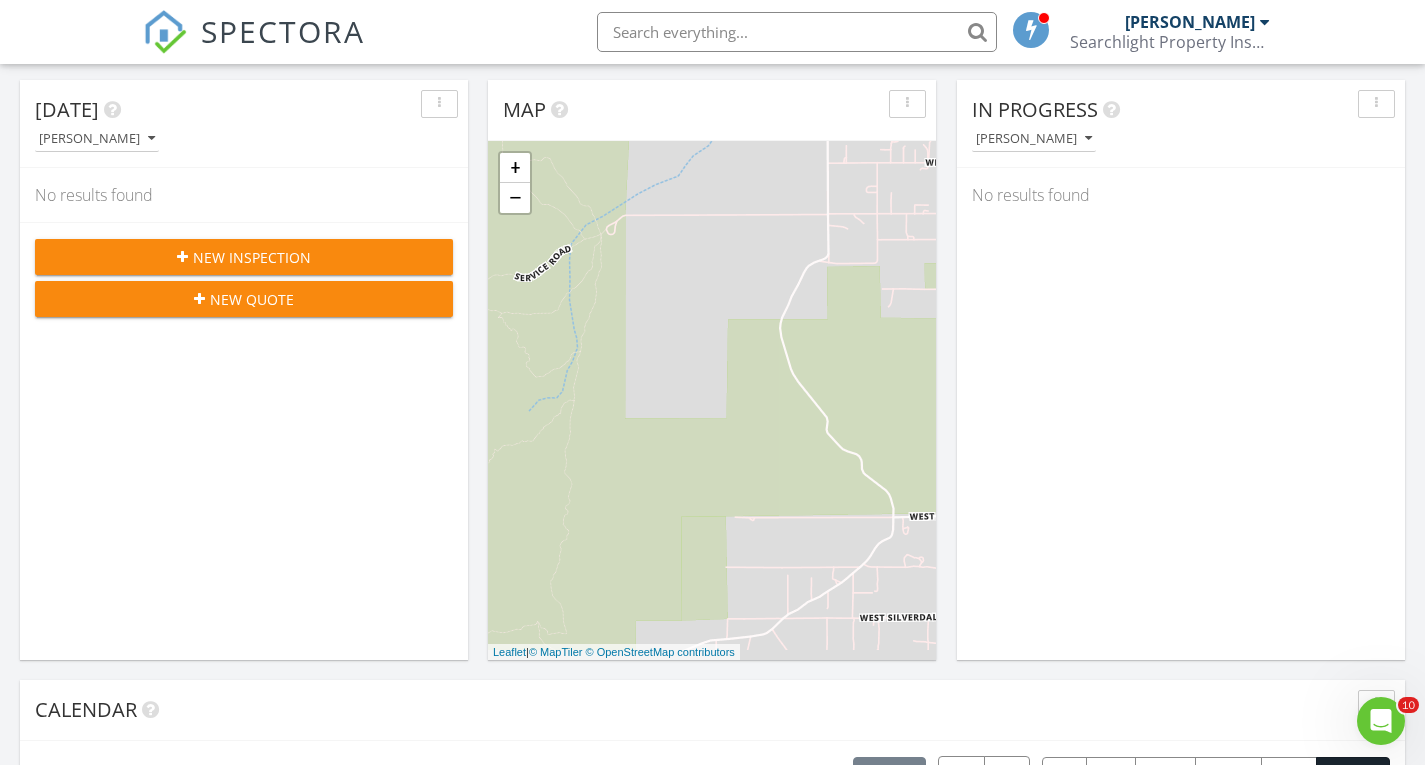 click on "New Inspection" at bounding box center [252, 257] 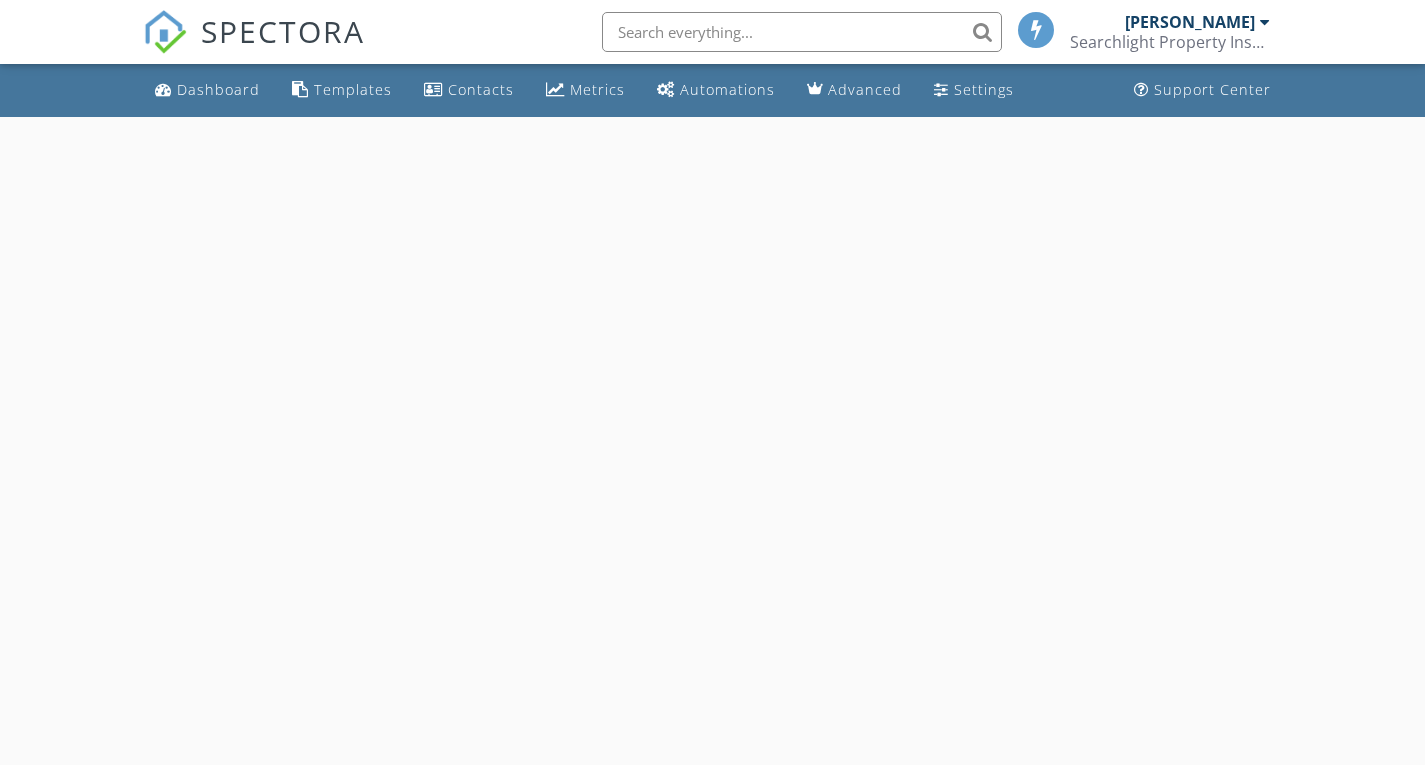scroll, scrollTop: 0, scrollLeft: 0, axis: both 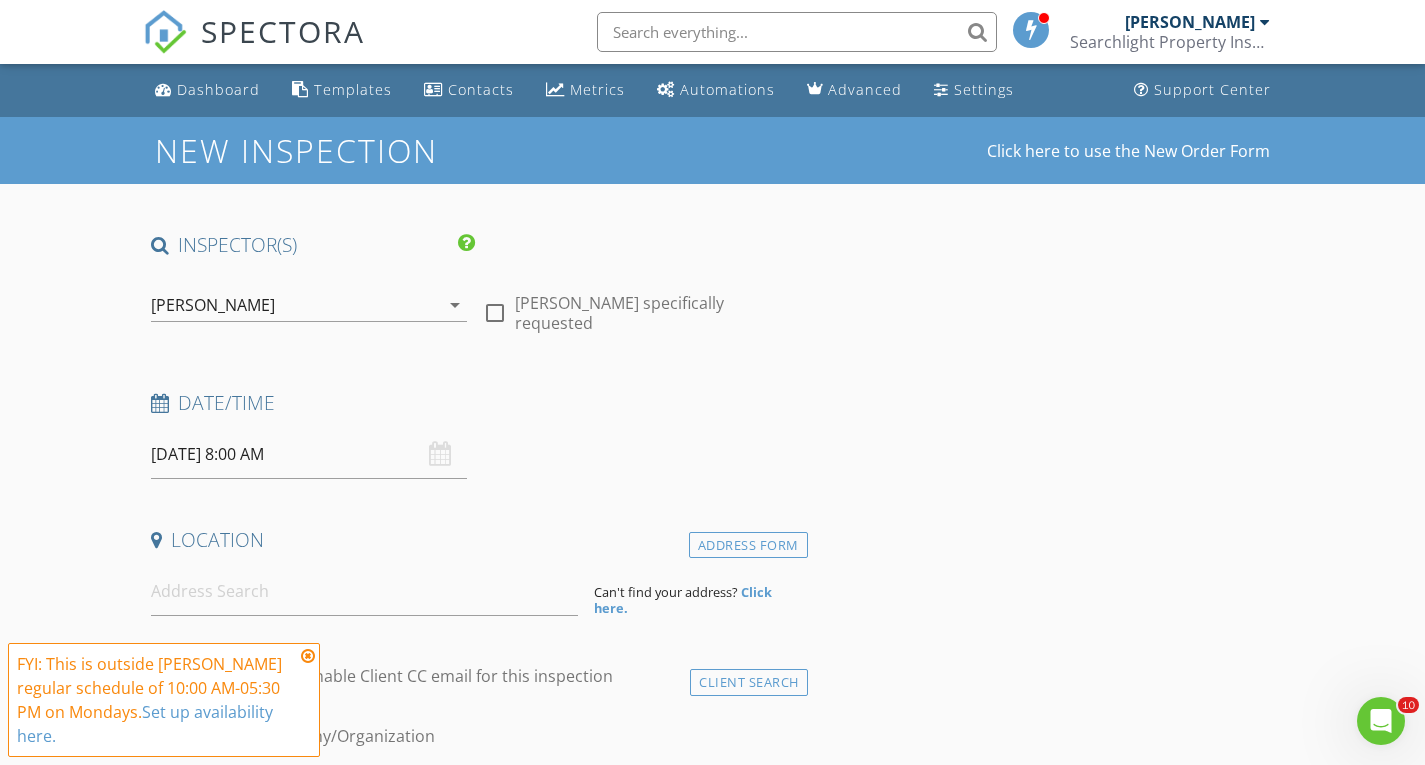 click at bounding box center (308, 656) 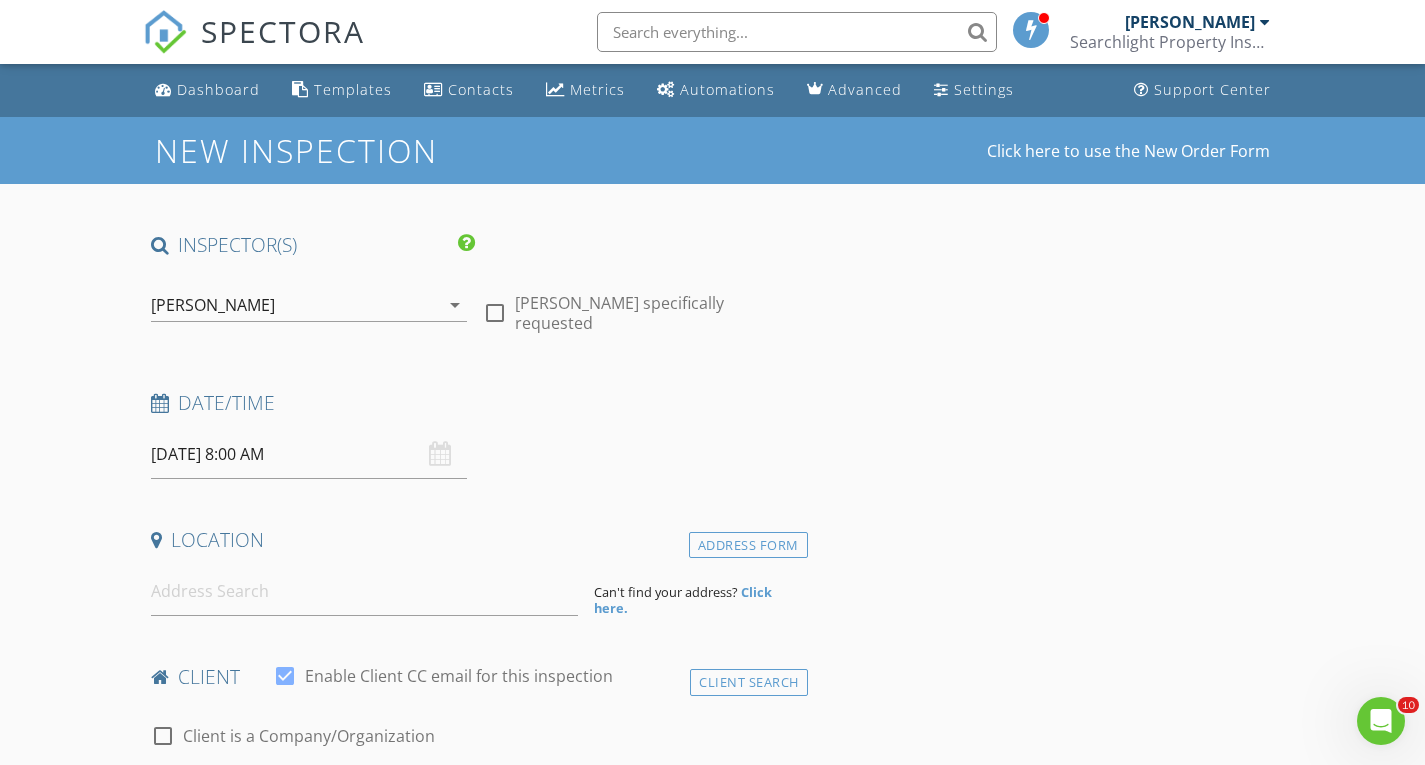 click on "07/28/2025 8:00 AM" at bounding box center [309, 454] 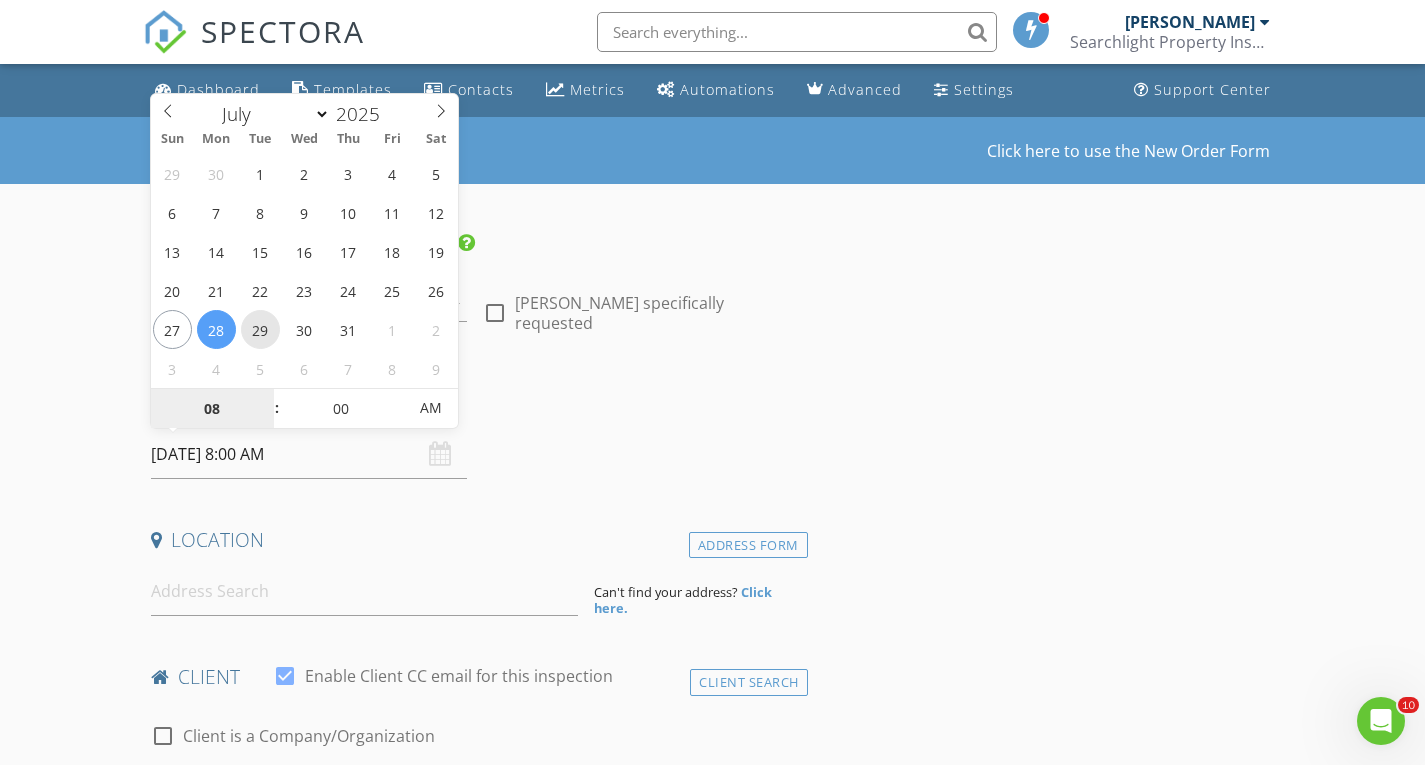 type on "07/29/2025 8:00 AM" 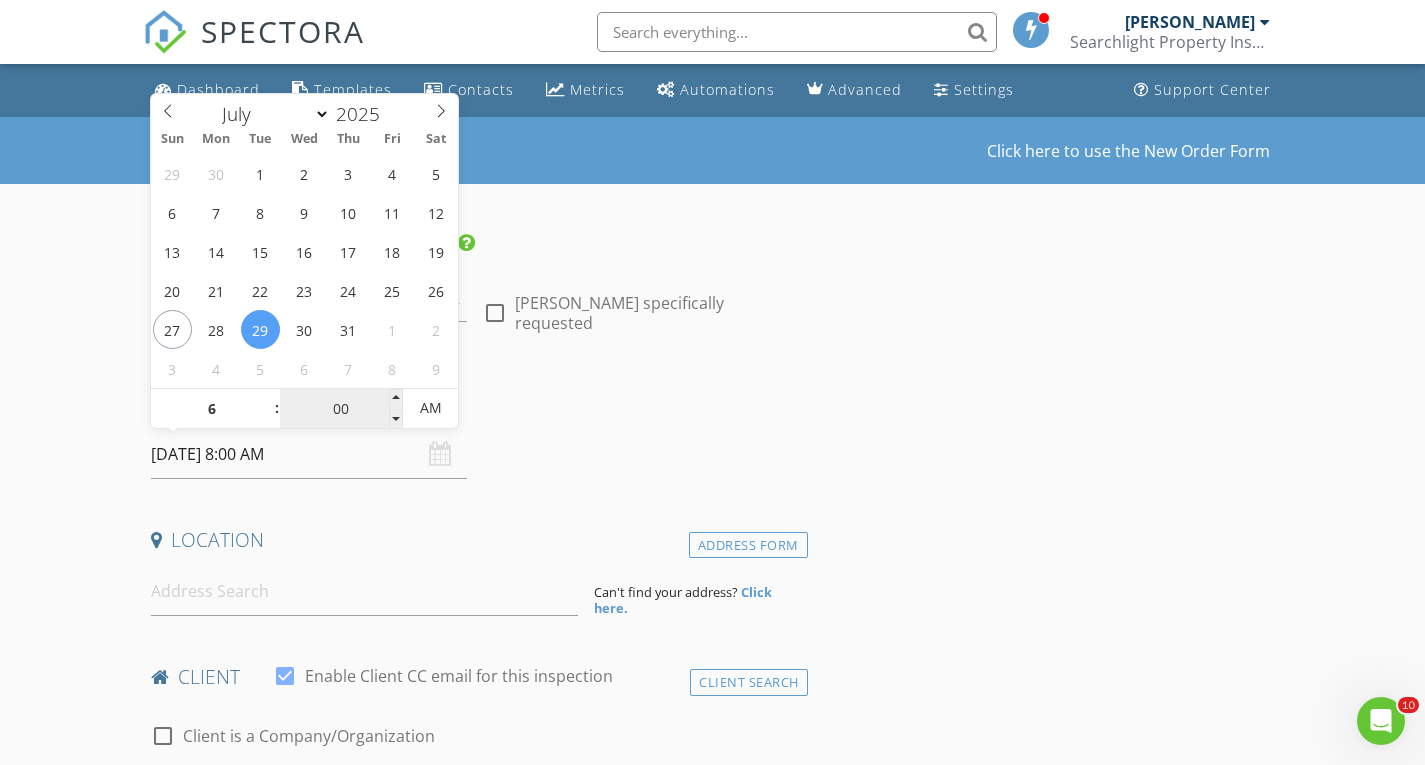 type on "06" 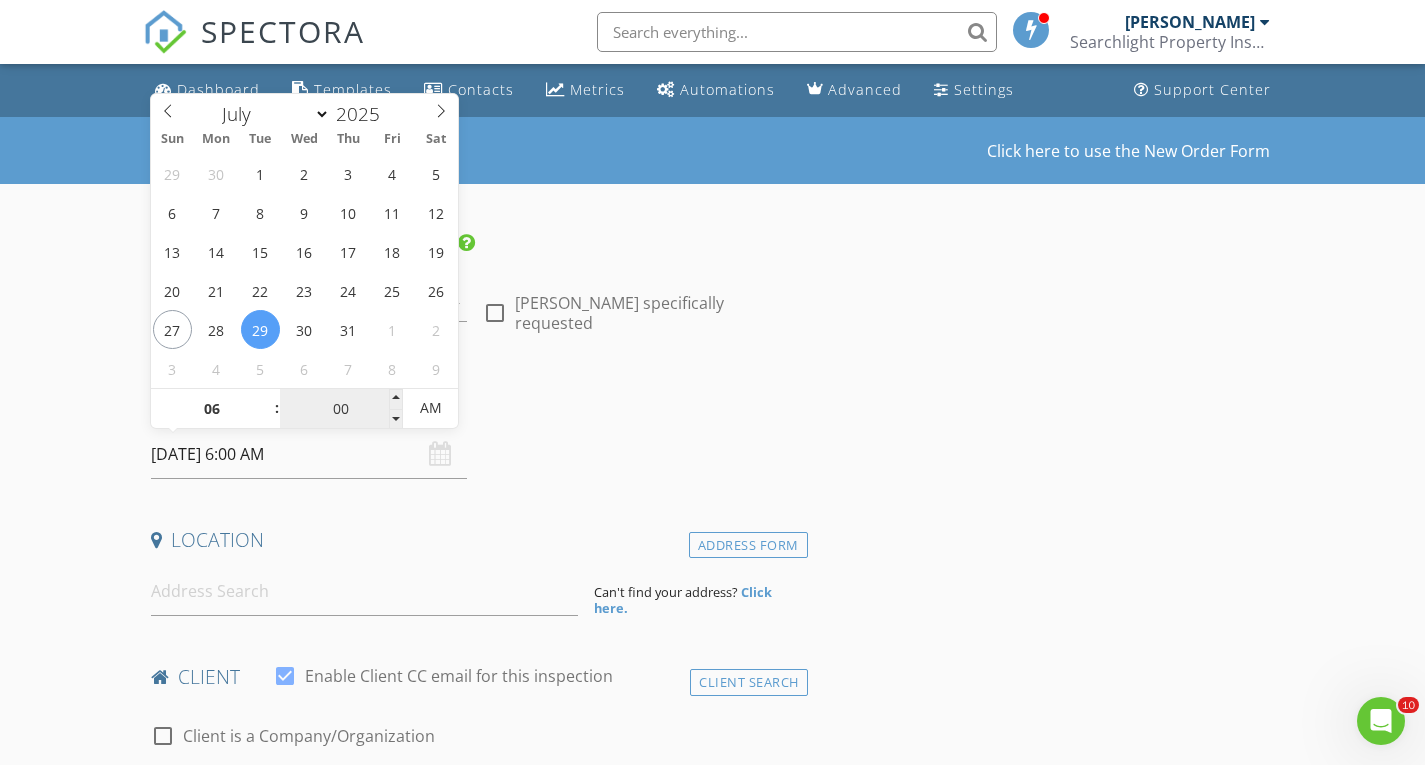 click on "00" at bounding box center [341, 409] 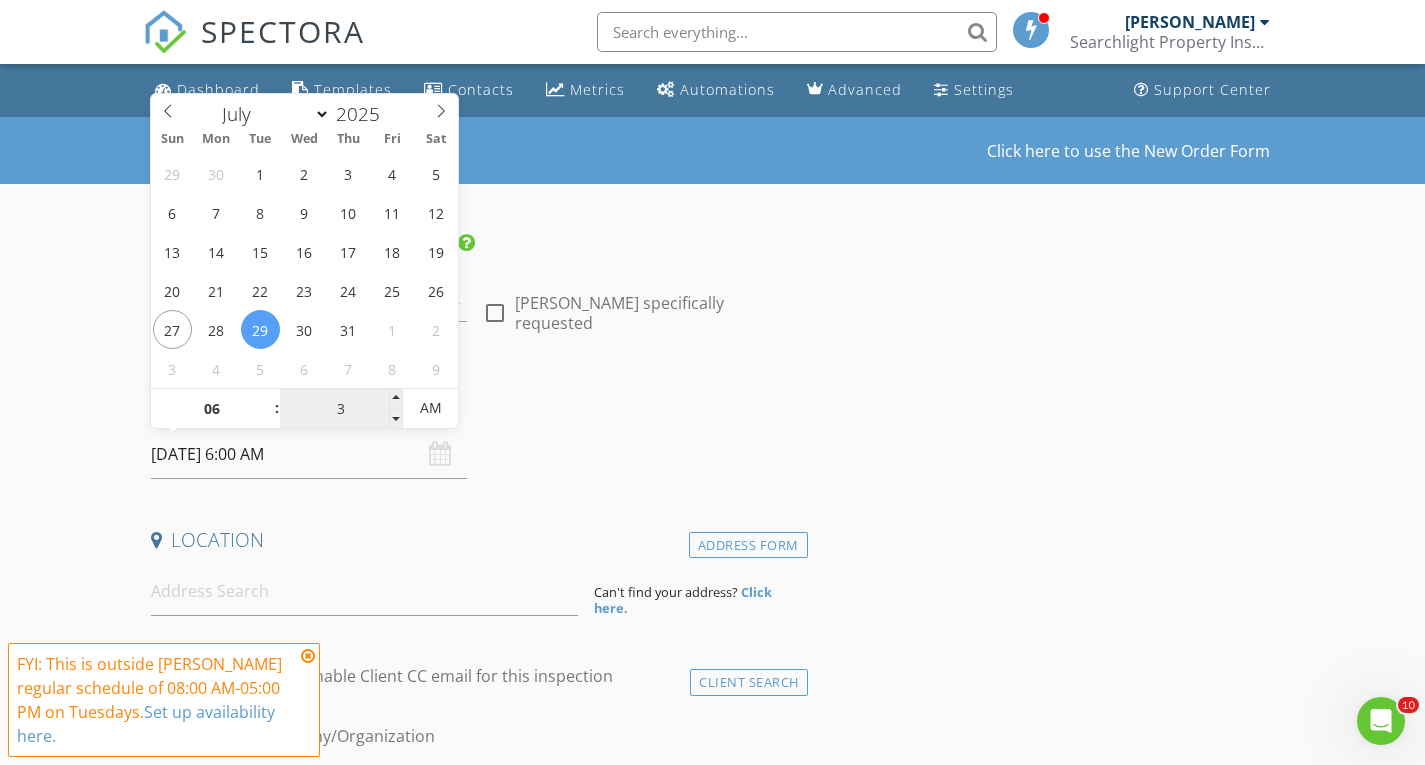 type on "30" 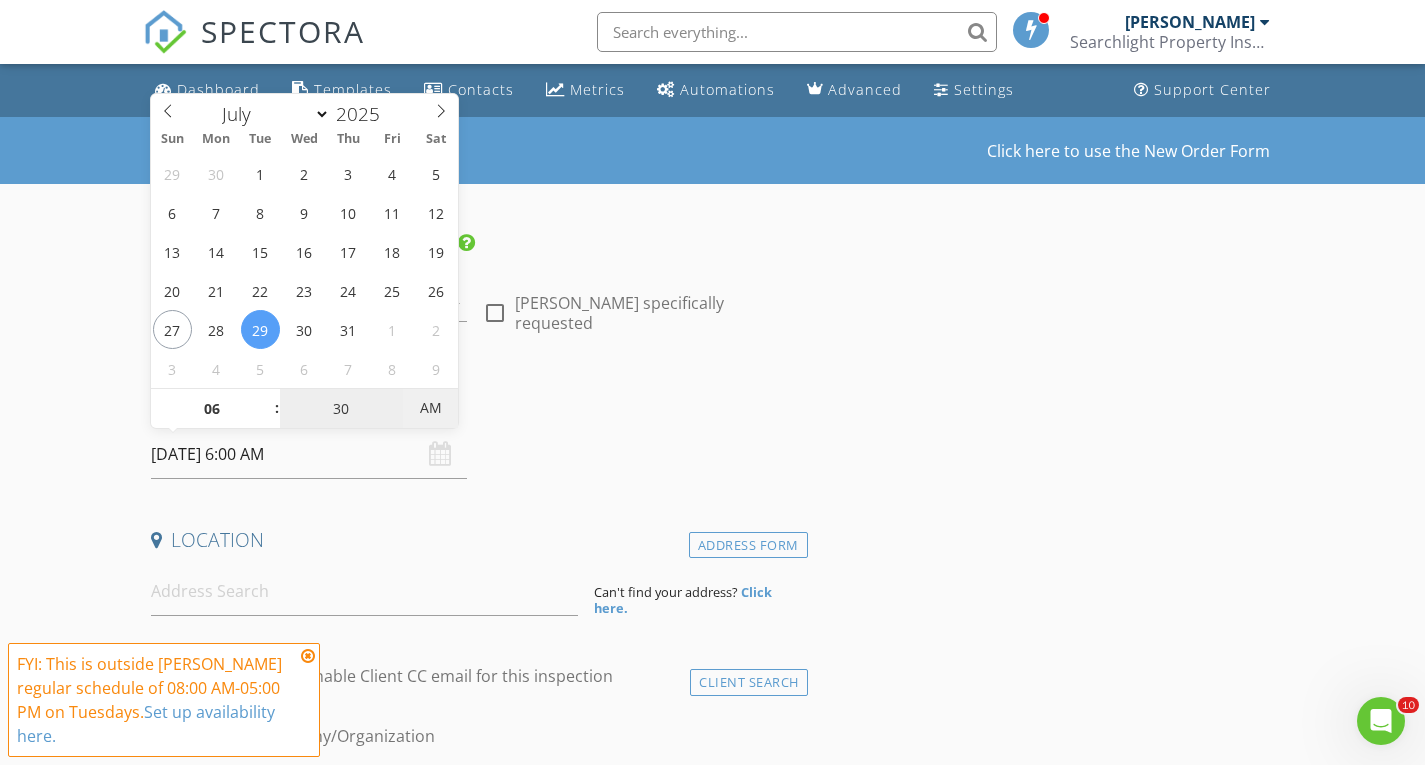 type on "[DATE] 6:30 PM" 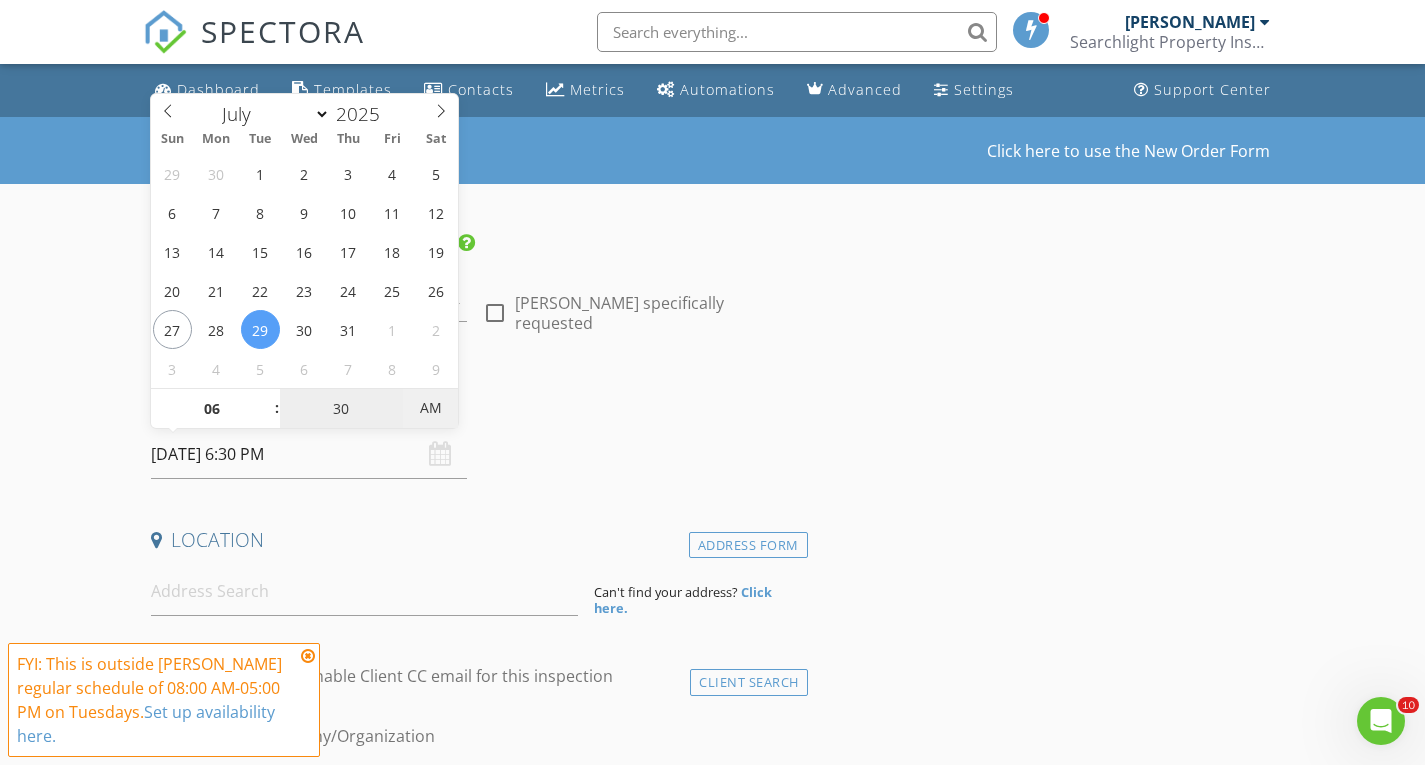 click on "AM" at bounding box center (430, 408) 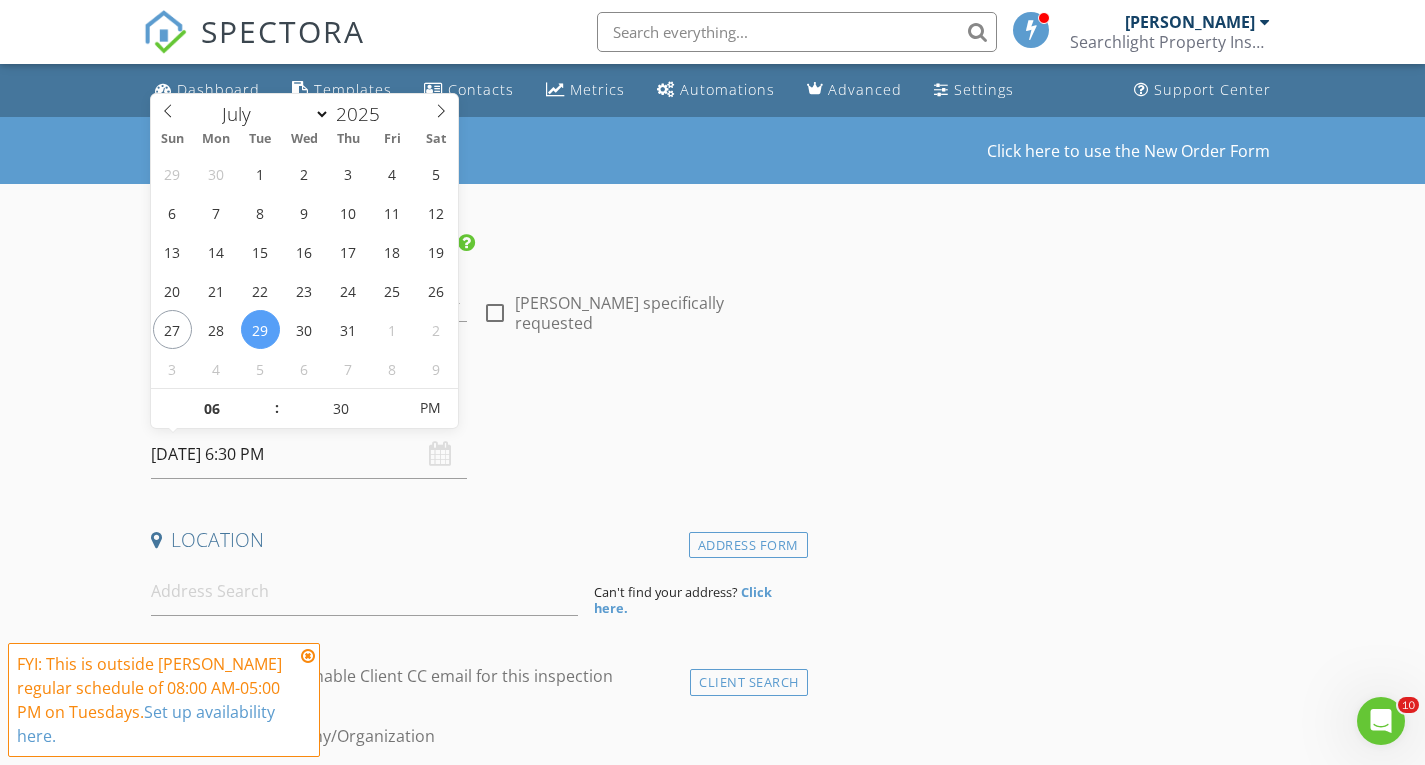 click on "Date/Time" at bounding box center (475, 403) 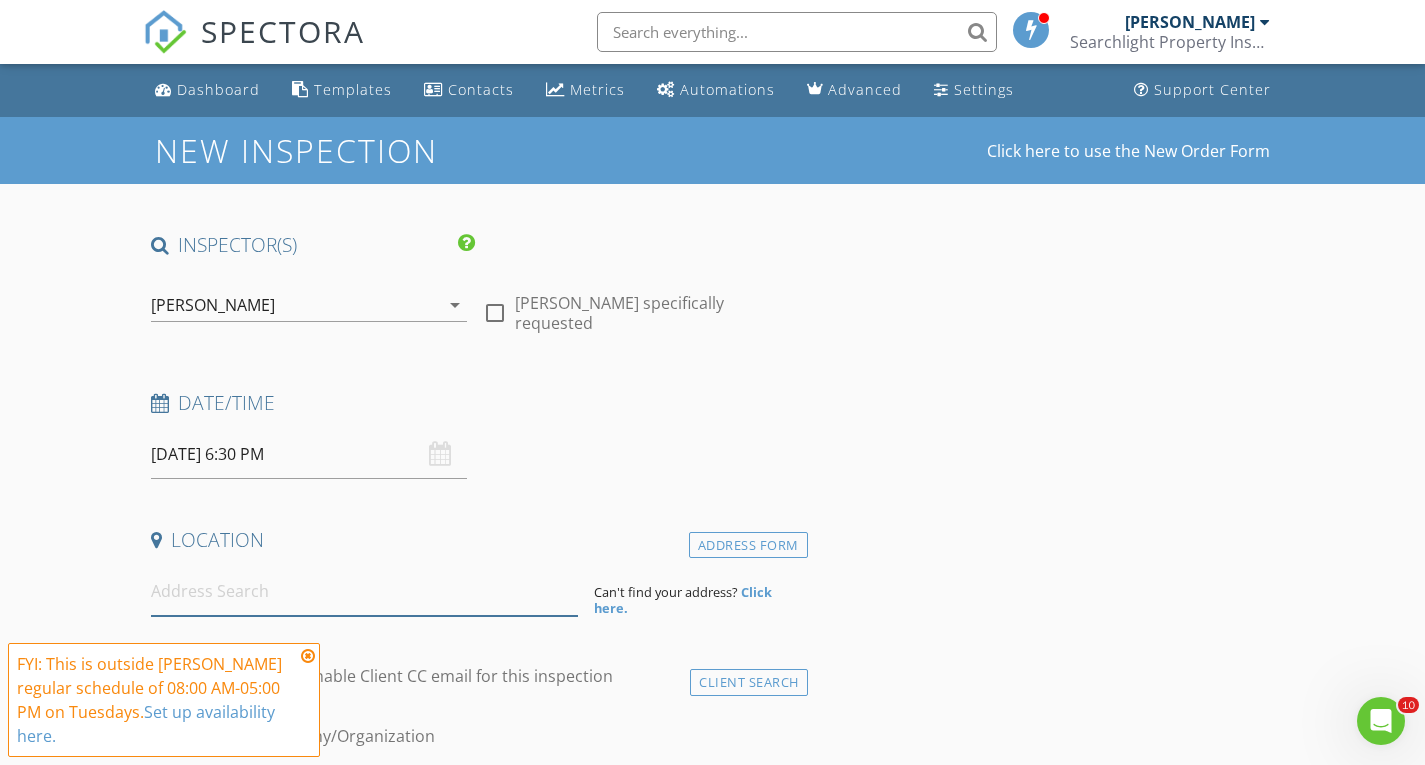 click at bounding box center (364, 591) 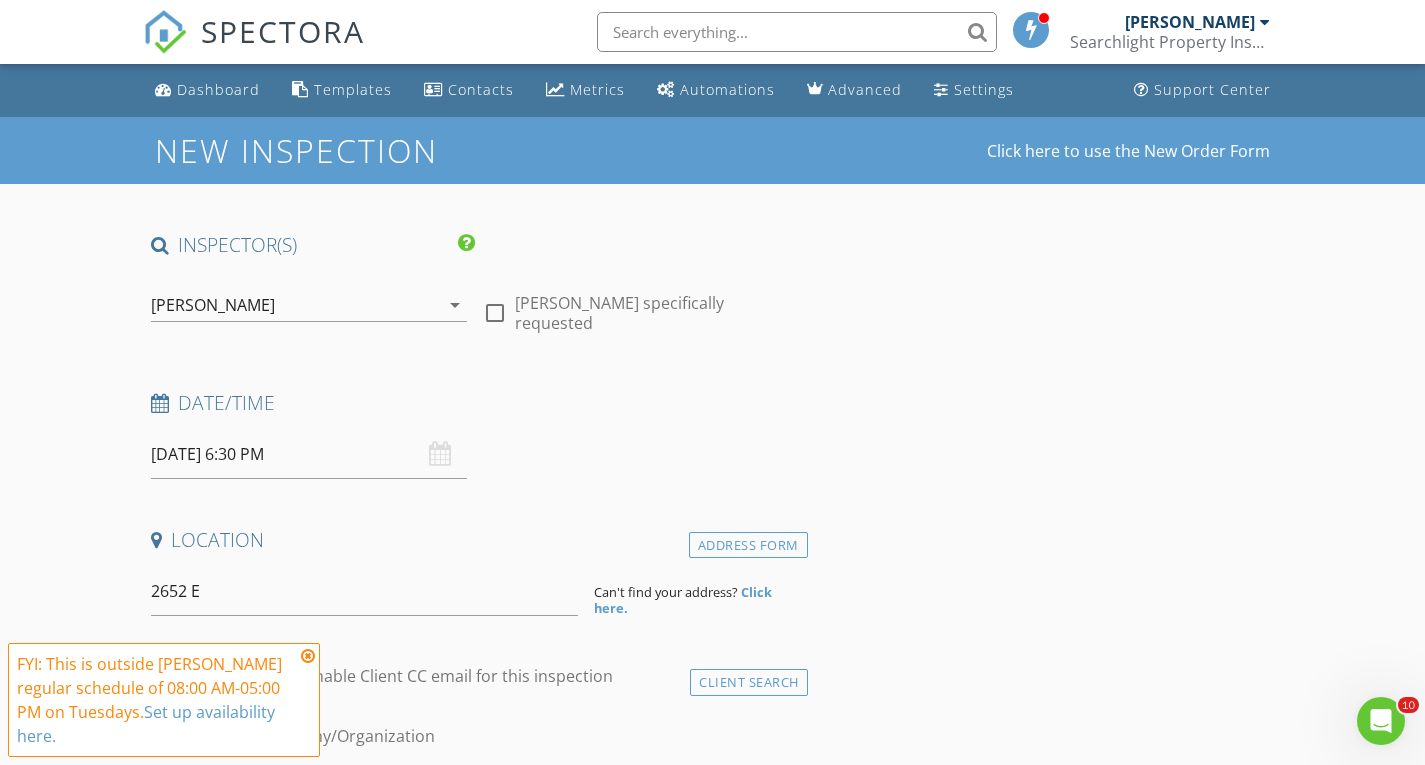 type on "2652 East Riviera Drive, Chandler, AZ, USA" 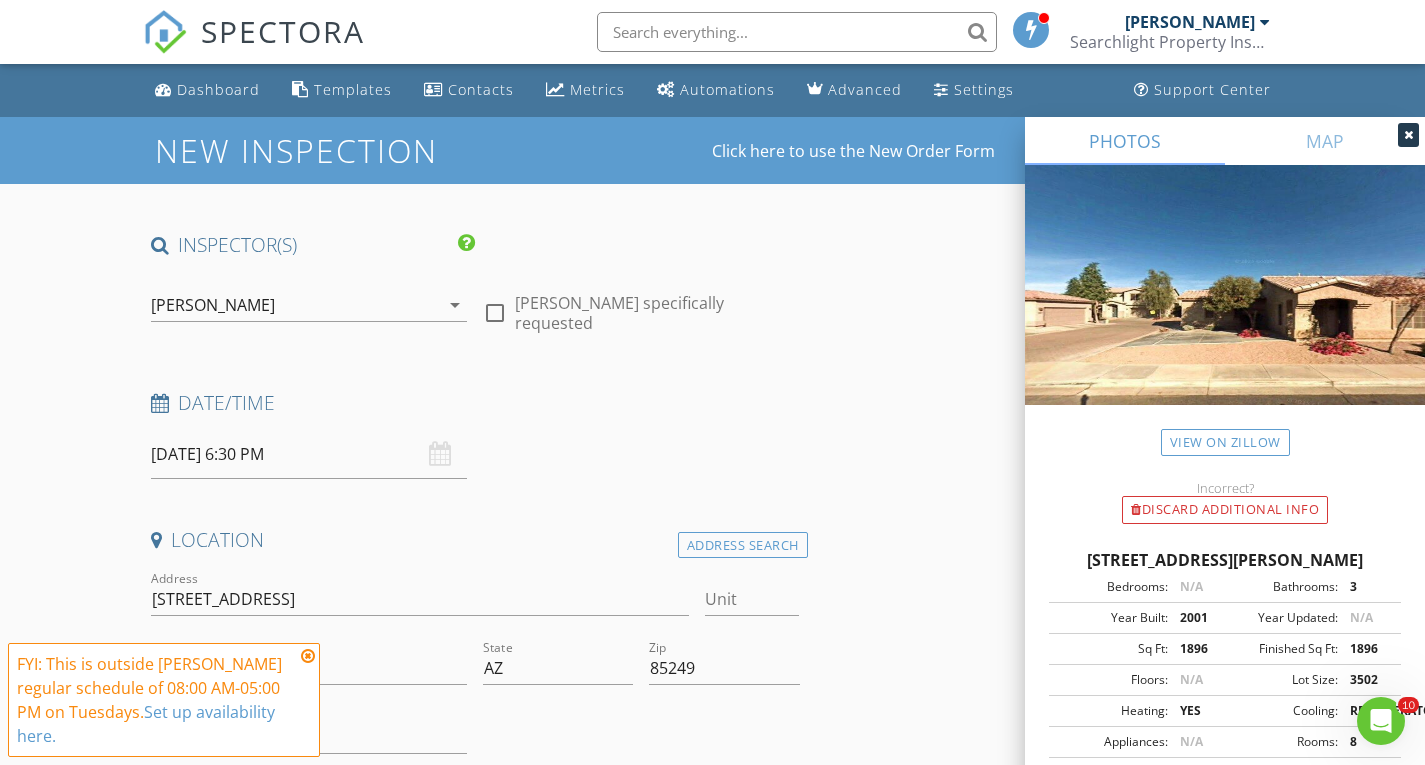 click at bounding box center [308, 656] 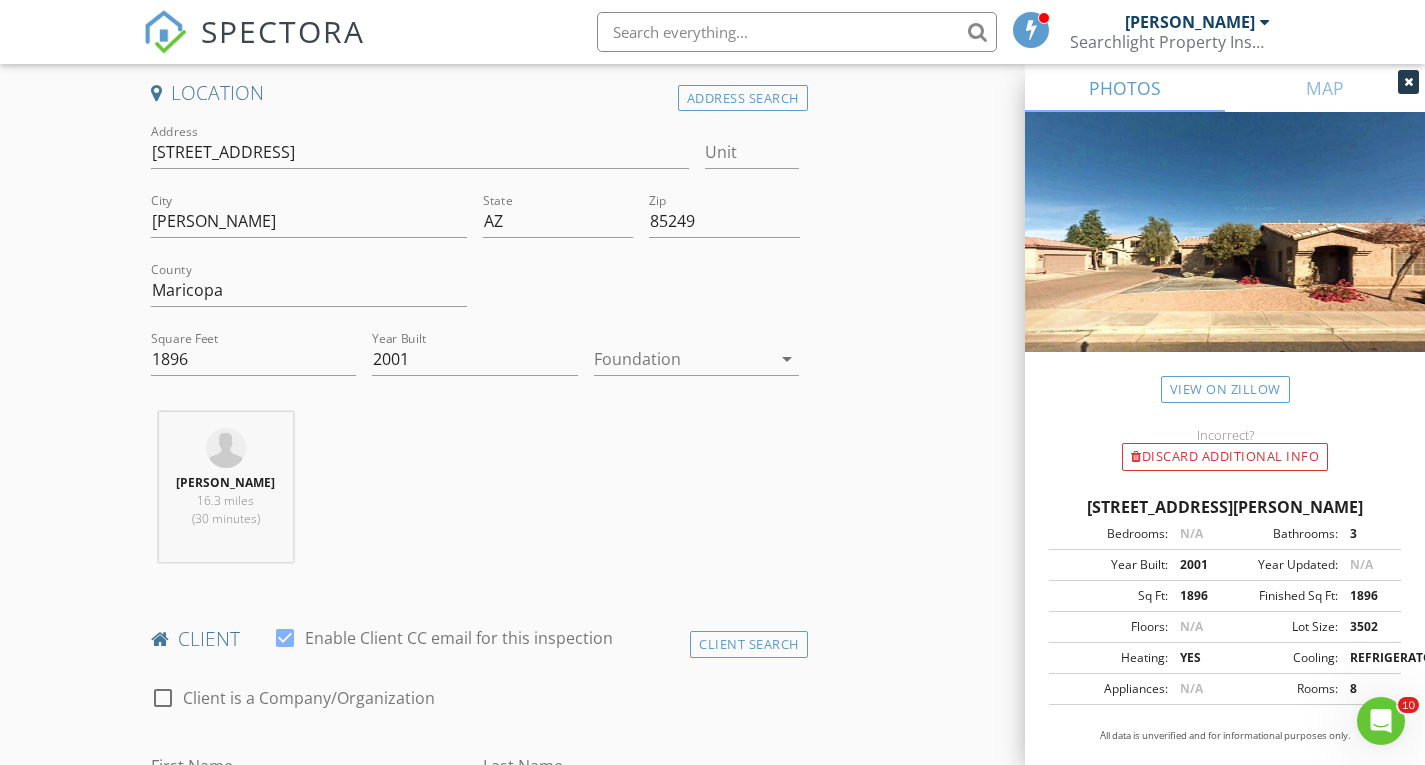 scroll, scrollTop: 500, scrollLeft: 0, axis: vertical 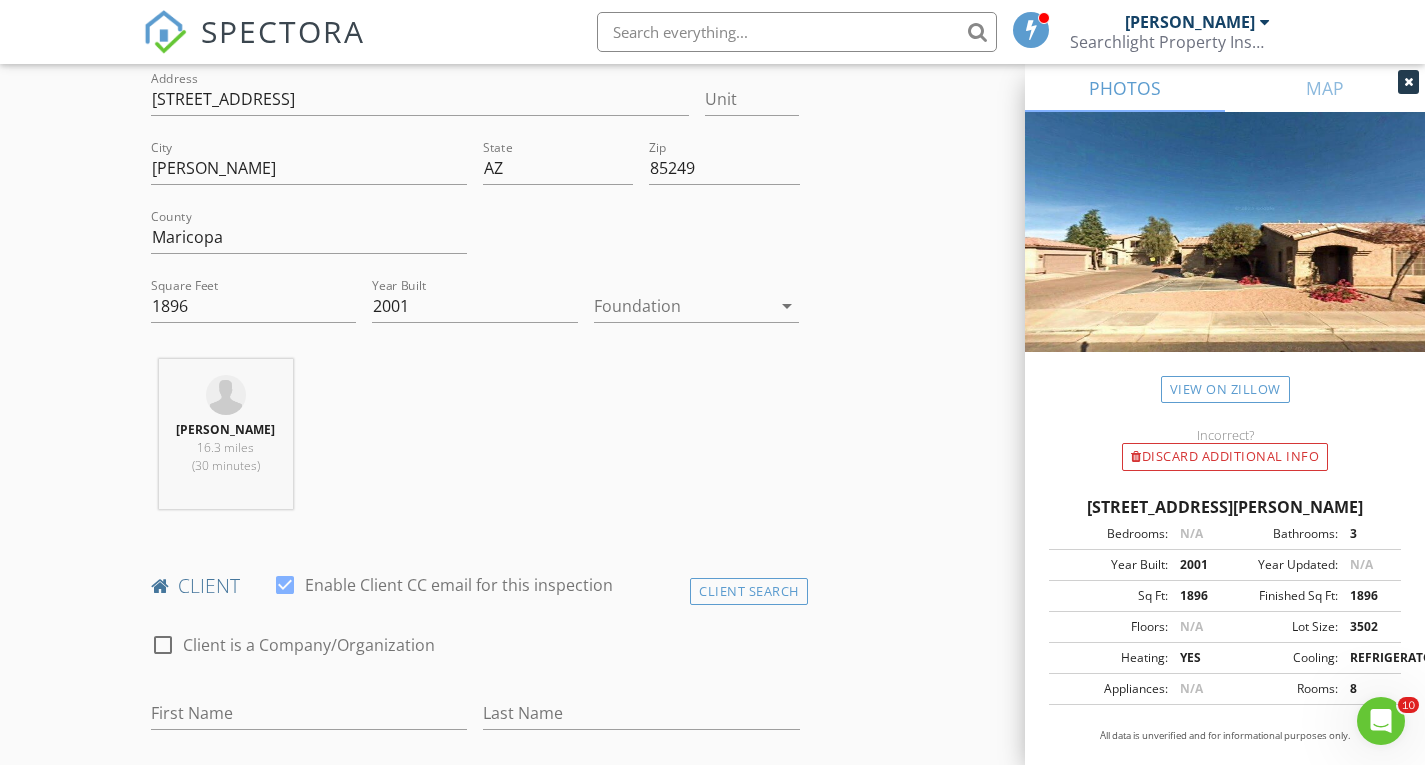 click at bounding box center [683, 306] 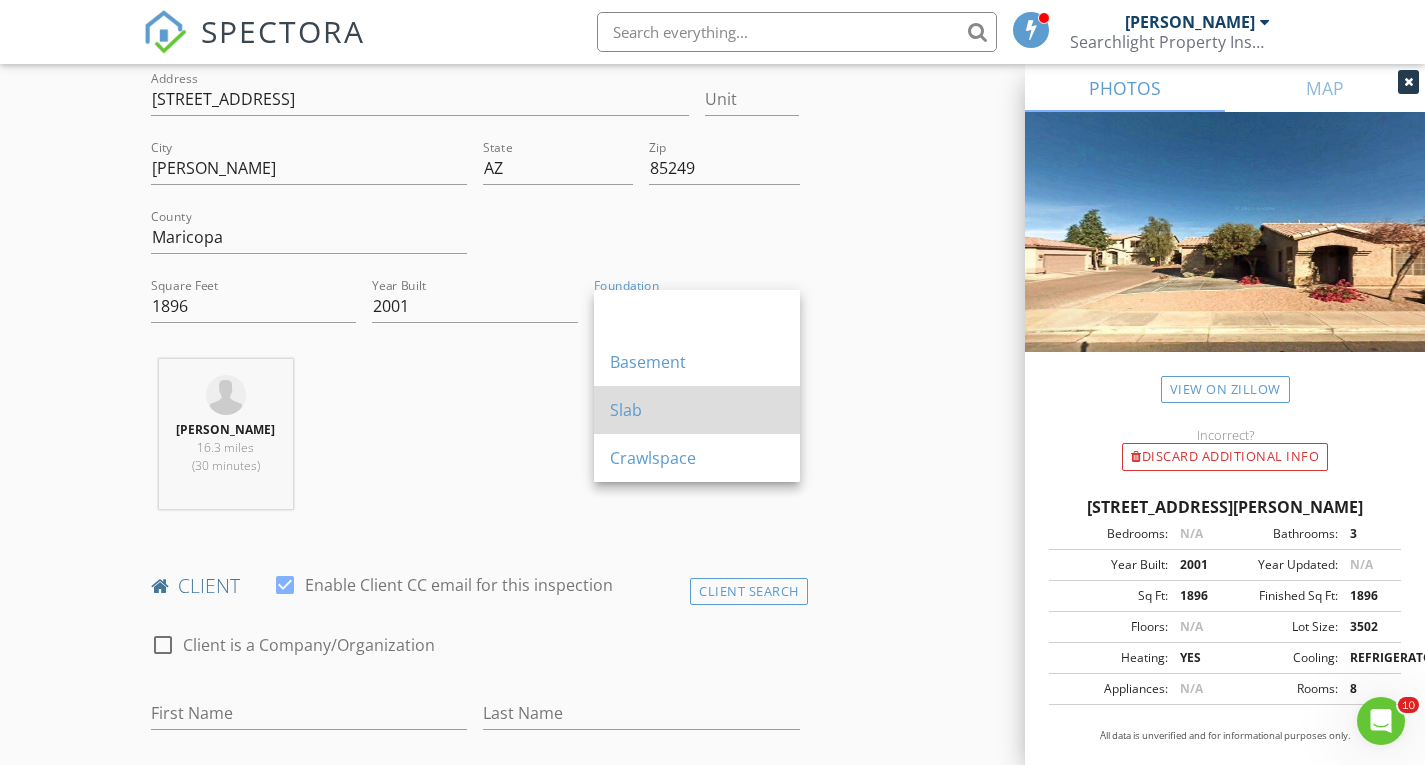 click on "Slab" at bounding box center [697, 410] 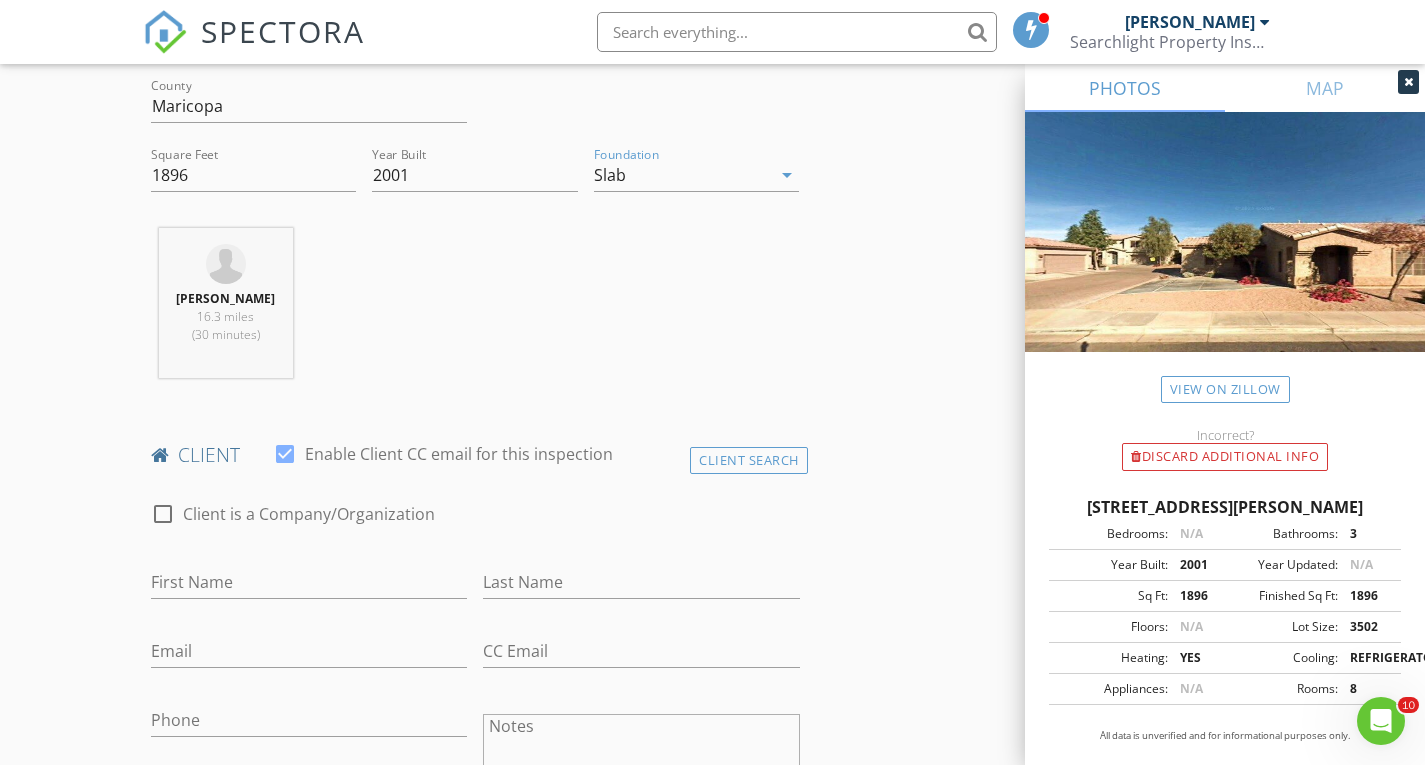 scroll, scrollTop: 800, scrollLeft: 0, axis: vertical 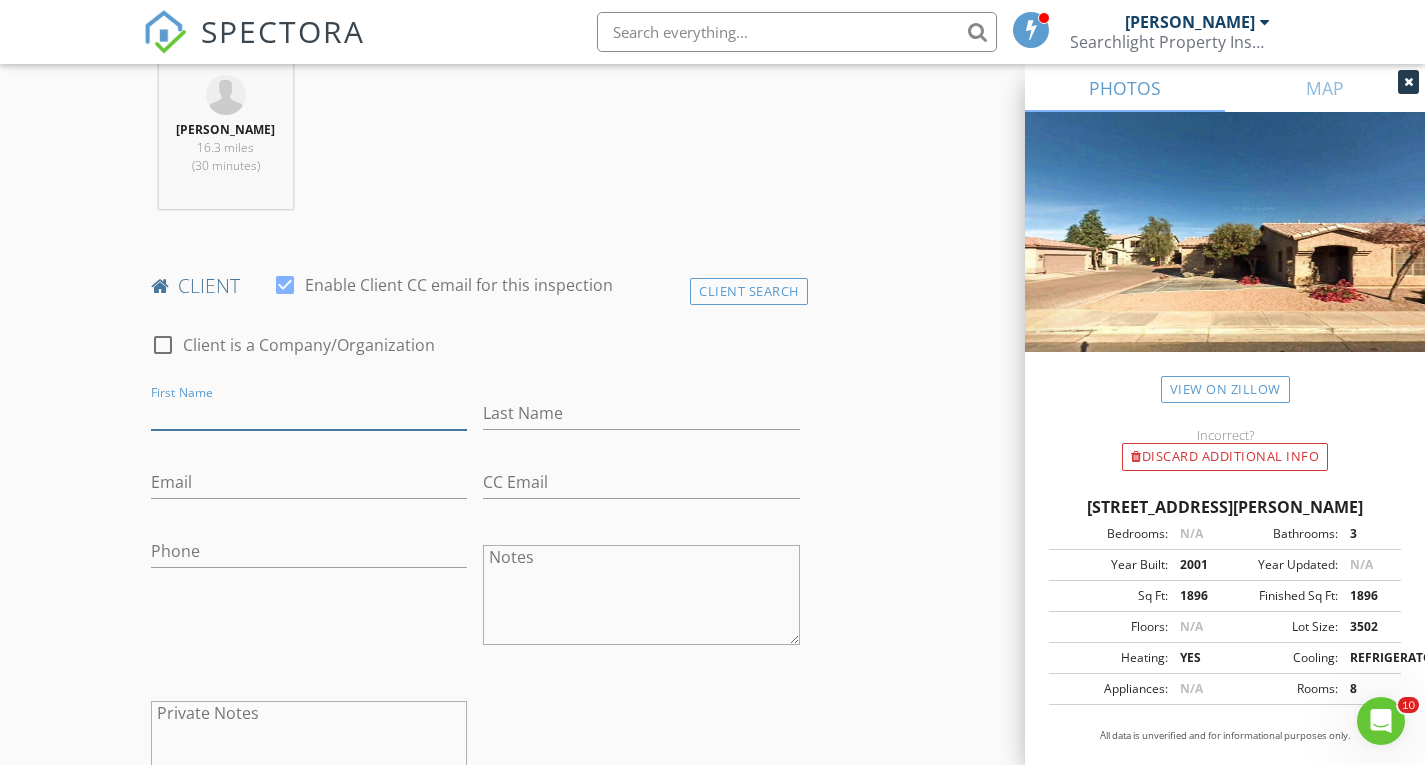 click on "First Name" at bounding box center (309, 413) 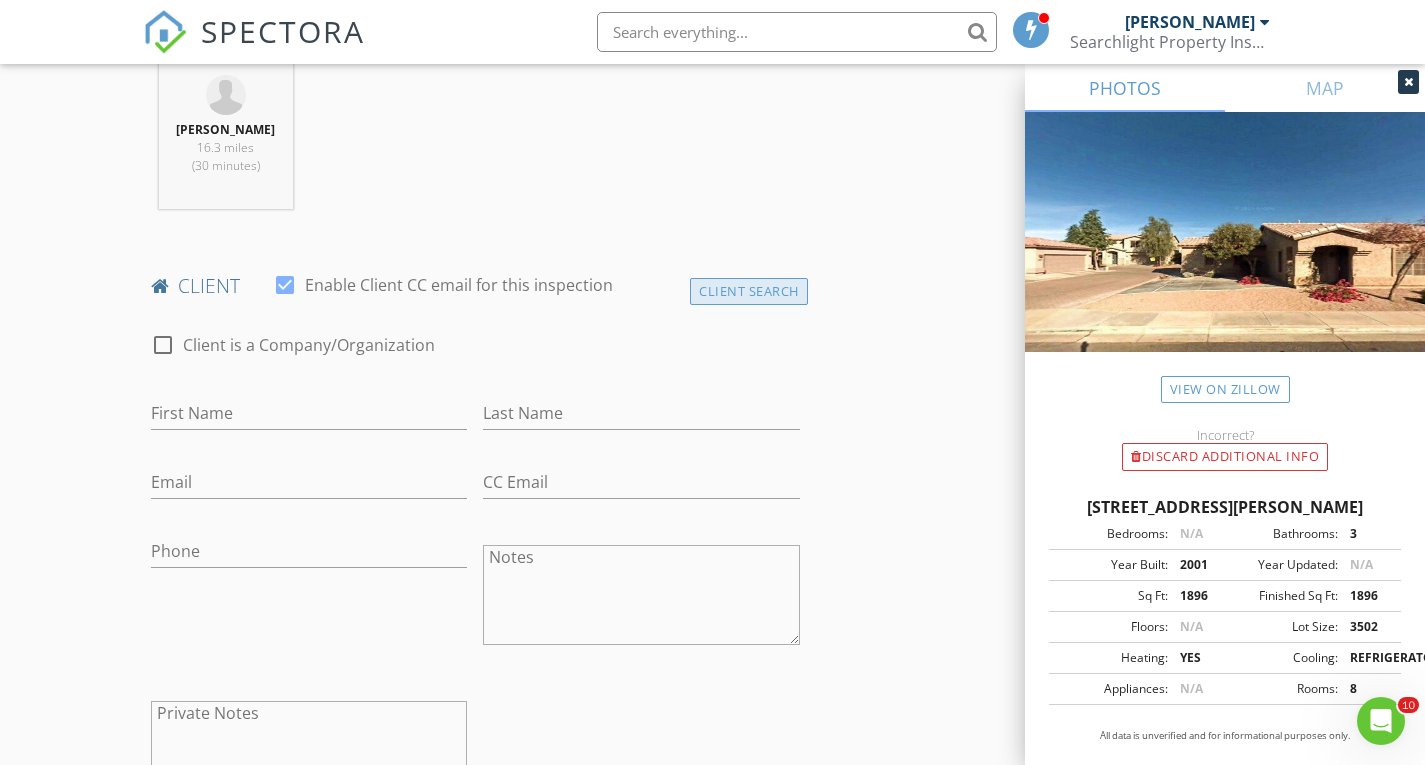 click on "Client Search" at bounding box center (749, 291) 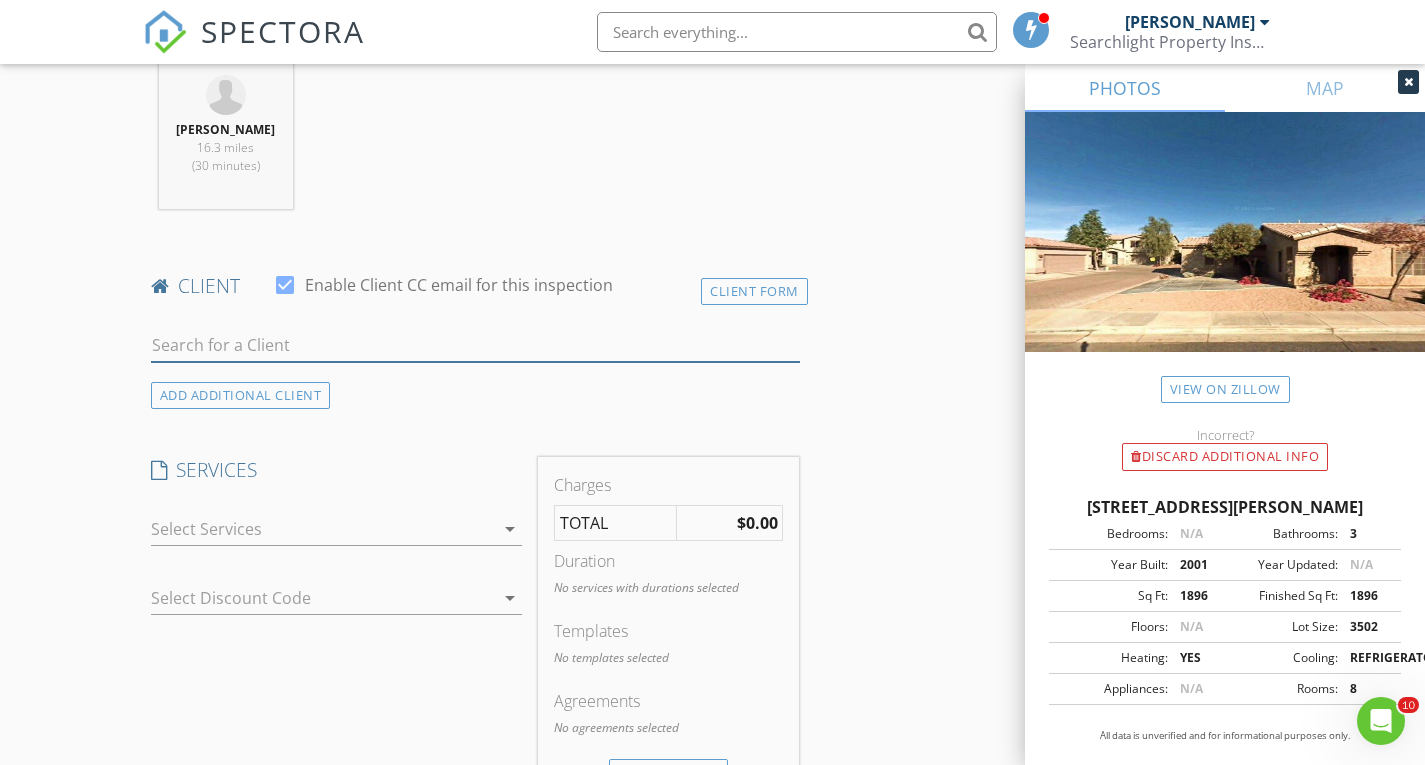 click at bounding box center [475, 345] 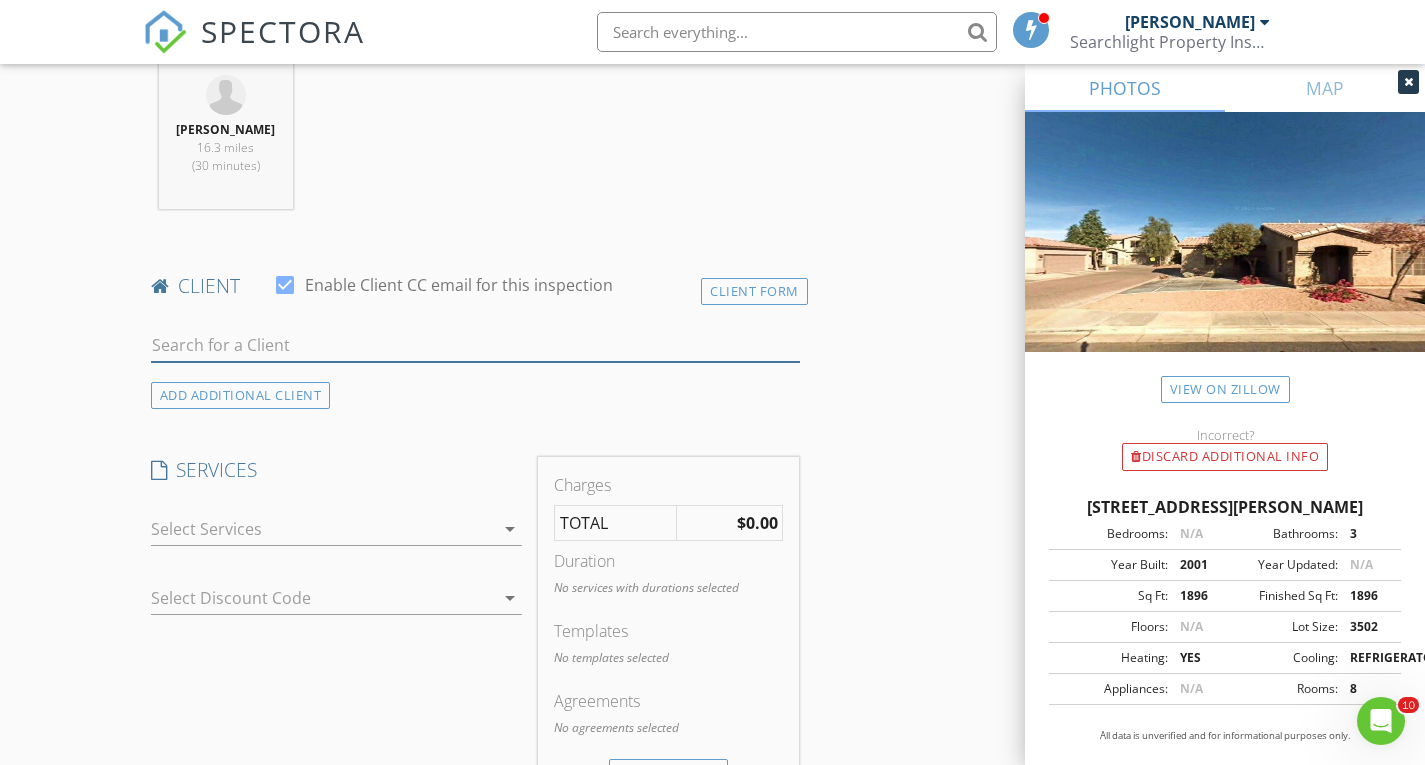 type on "yuri" 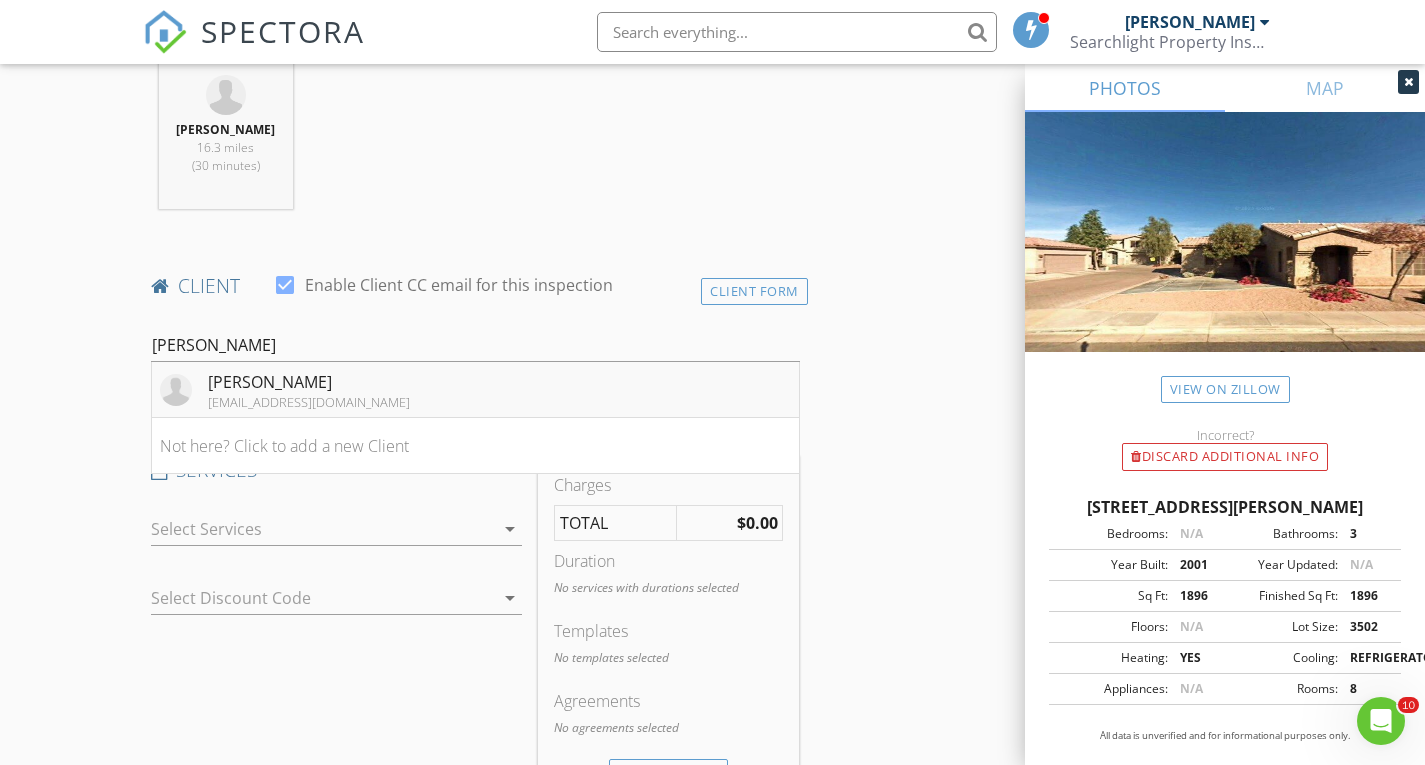 click on "Yuri Costa
coxaqui@gmail.com" at bounding box center (475, 390) 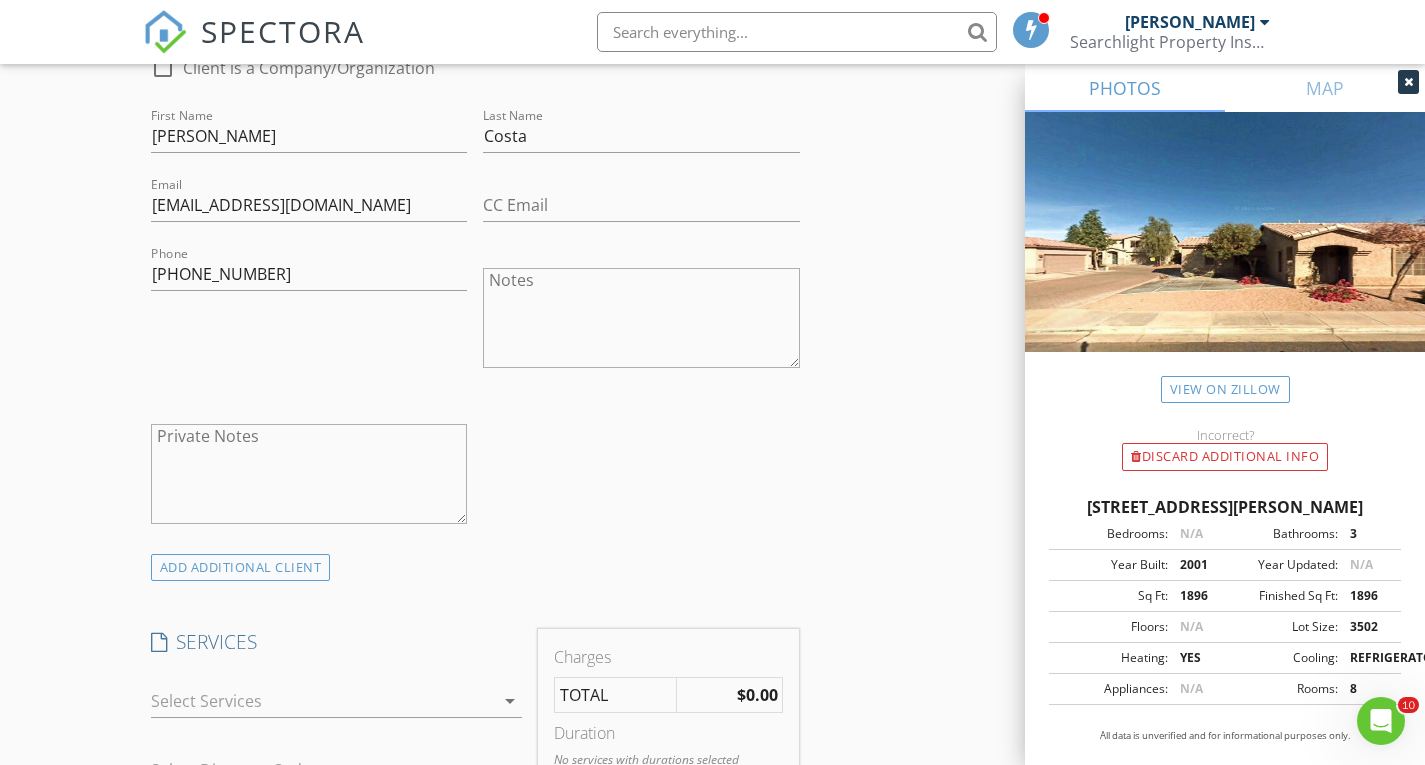 scroll, scrollTop: 1200, scrollLeft: 0, axis: vertical 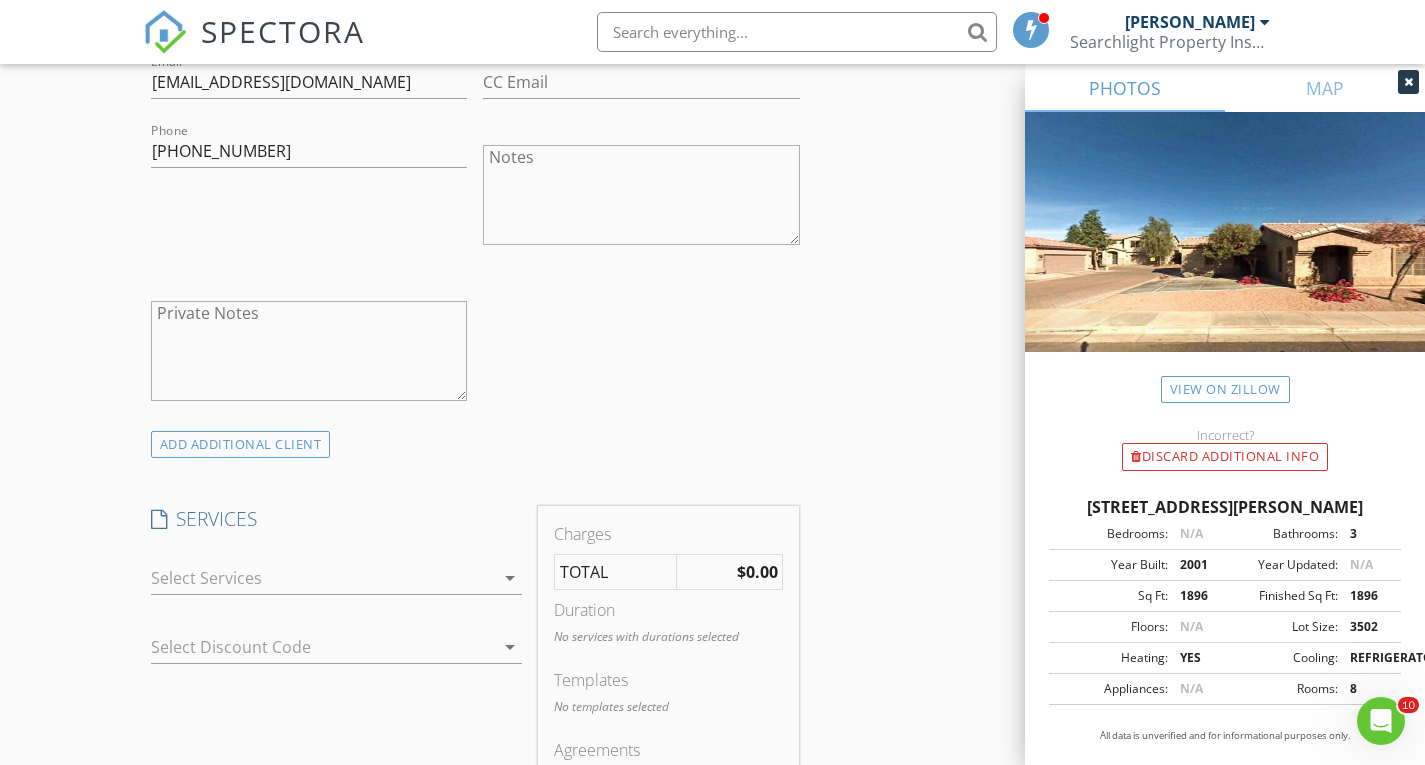 click at bounding box center [323, 578] 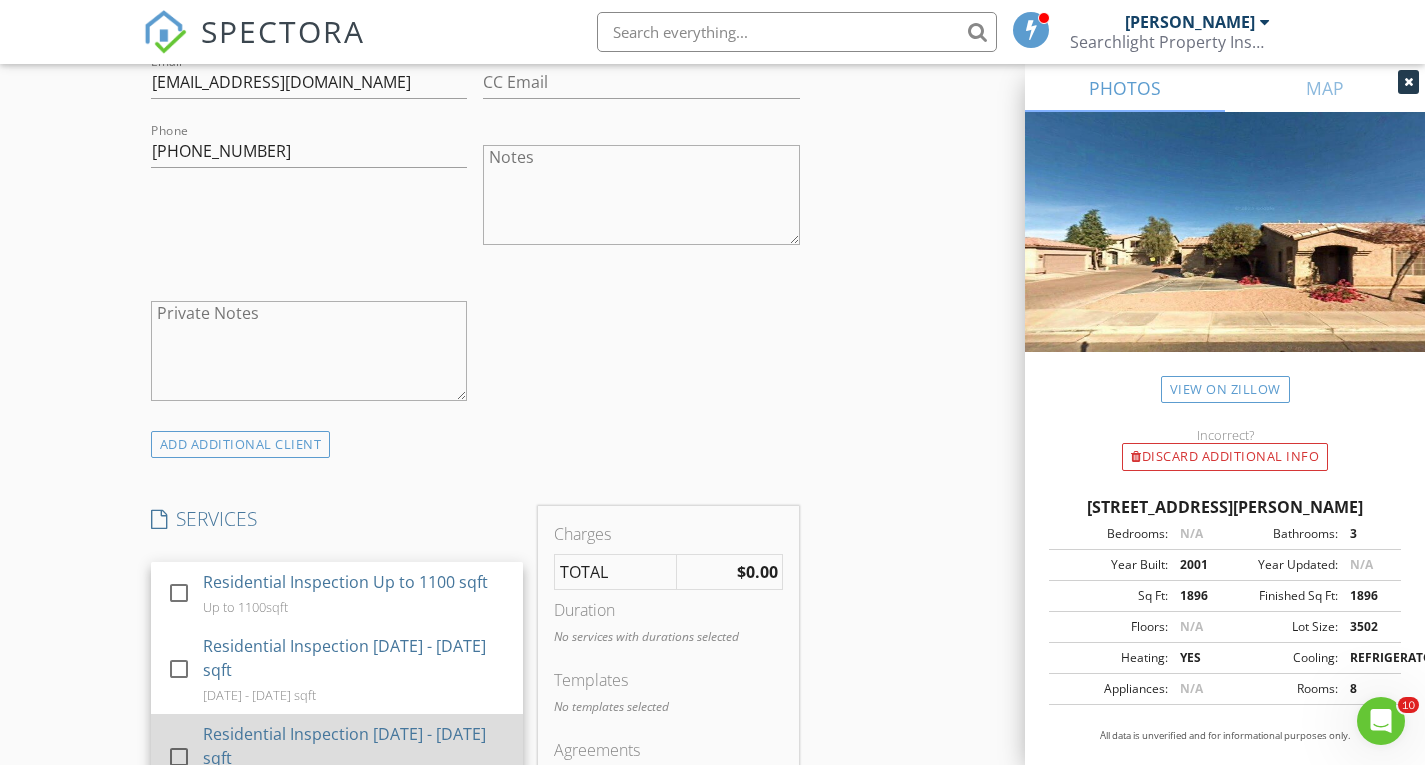click on "Residential Inspection [DATE] - [DATE] sqft" at bounding box center (355, 746) 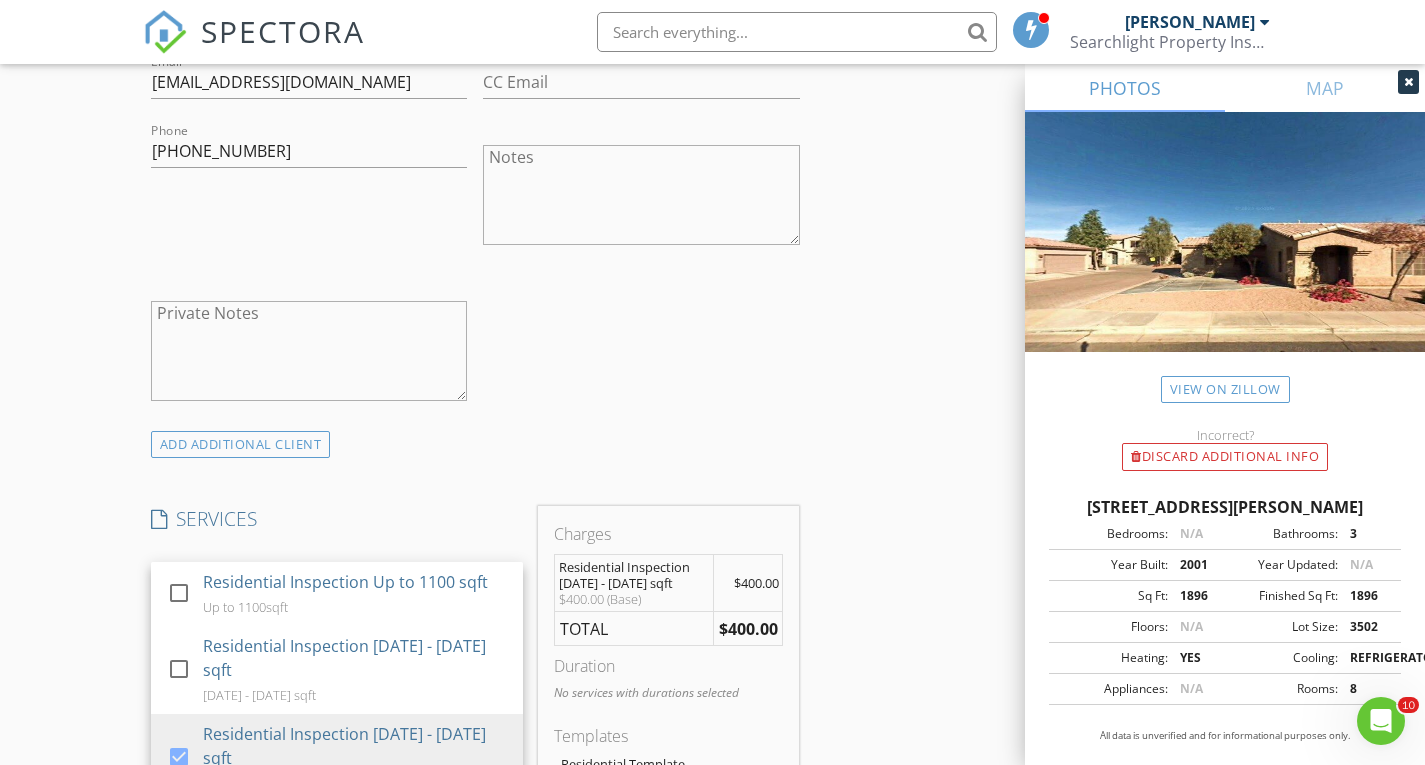 click on "INSPECTOR(S)
check_box   Brett Cook   PRIMARY   Brett Cook arrow_drop_down   check_box_outline_blank Brett Cook specifically requested
Date/Time
07/29/2025 6:30 PM
Location
Address Search       Address 2652 E Riviera Dr   Unit   City Chandler   State AZ   Zip 85249   County Maricopa     Square Feet 1896   Year Built 2001   Foundation Slab arrow_drop_down     Brett Cook     16.3 miles     (30 minutes)
client
check_box Enable Client CC email for this inspection   Client Search     check_box_outline_blank Client is a Company/Organization     First Name Yuri   Last Name Costa   Email coxaqui@gmail.com   CC Email   Phone 541-647-4904           Notes   Private Notes
ADD ADDITIONAL client
SERVICES
check_box_outline_blank   Residential Inspection Up to 1100 sqft   Up to 1100sqft" at bounding box center [713, 719] 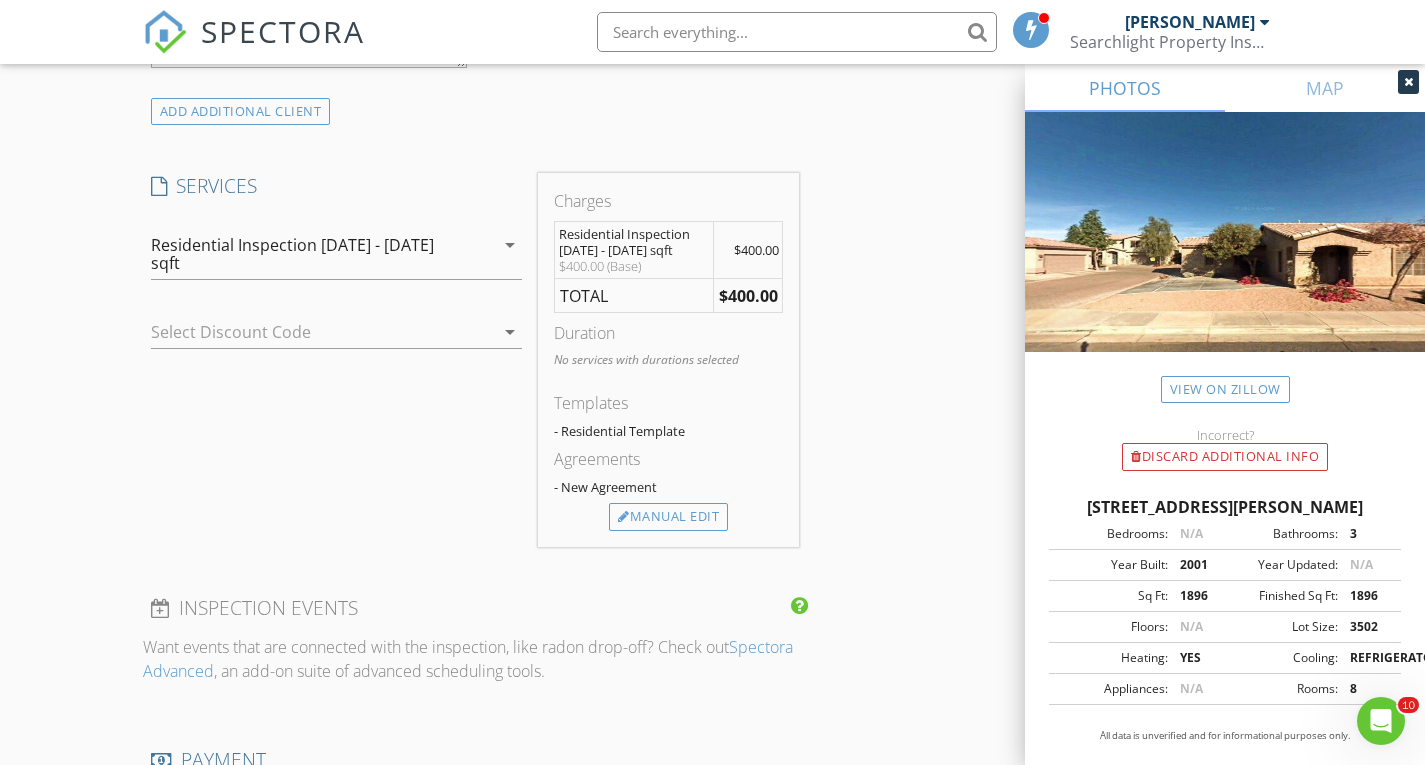 scroll, scrollTop: 1600, scrollLeft: 0, axis: vertical 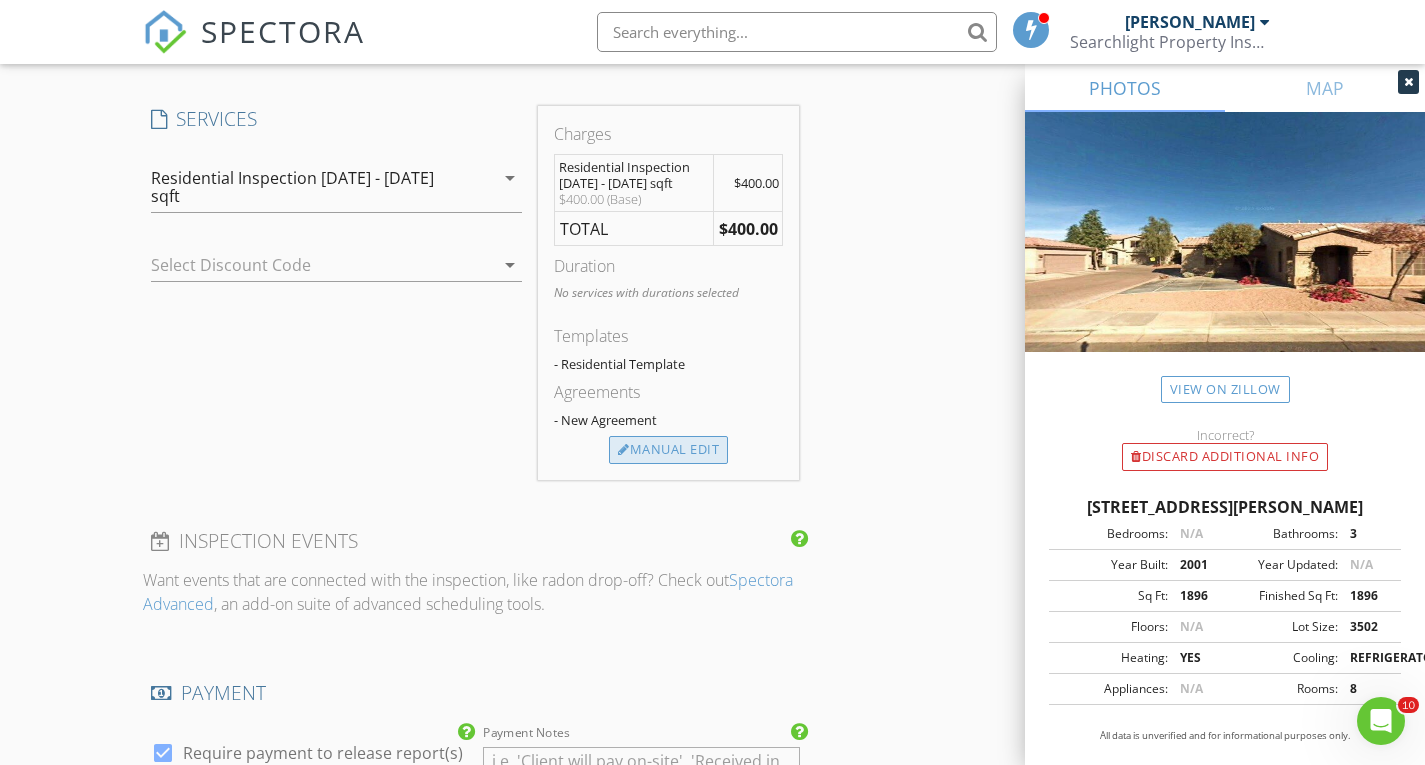 click on "Manual Edit" at bounding box center (668, 450) 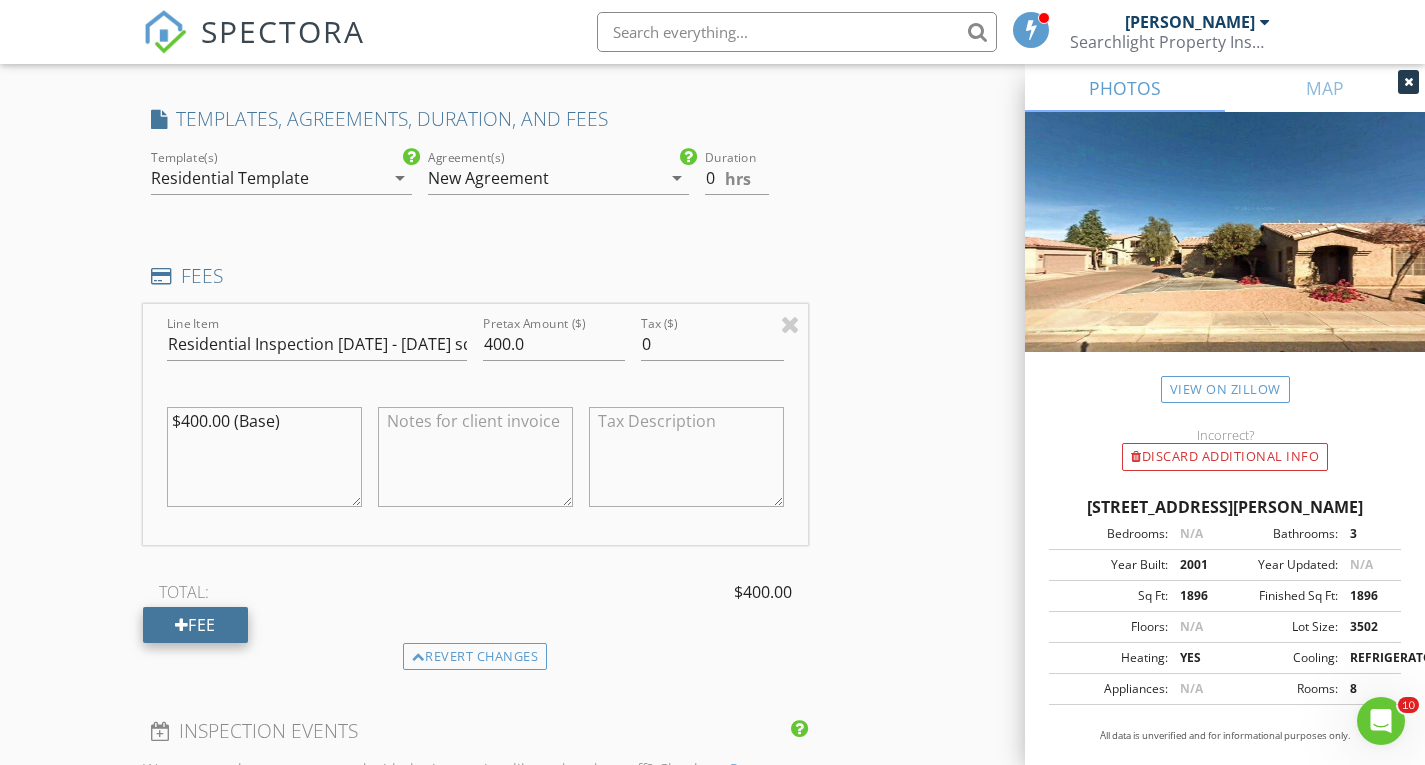 click on "Fee" at bounding box center (195, 625) 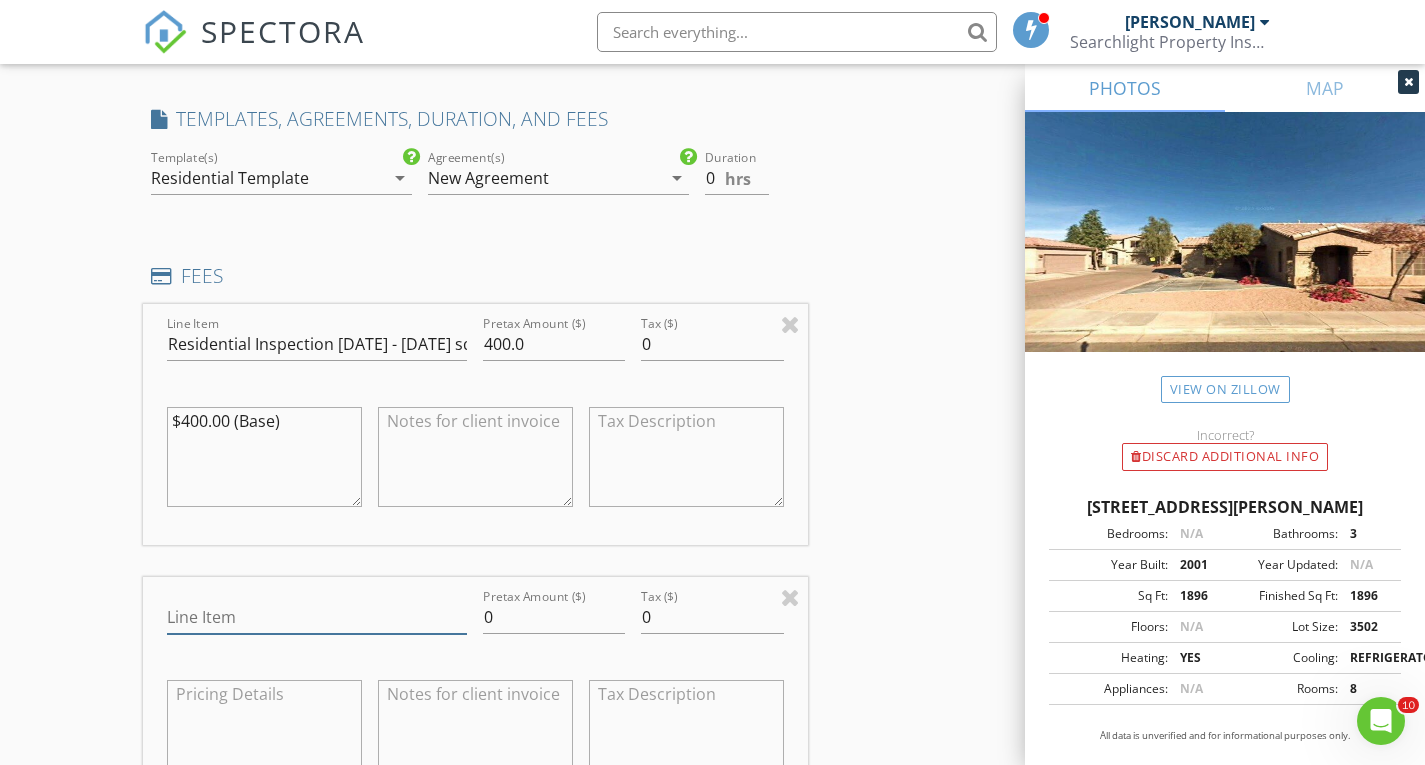 click on "Line Item" at bounding box center [317, 617] 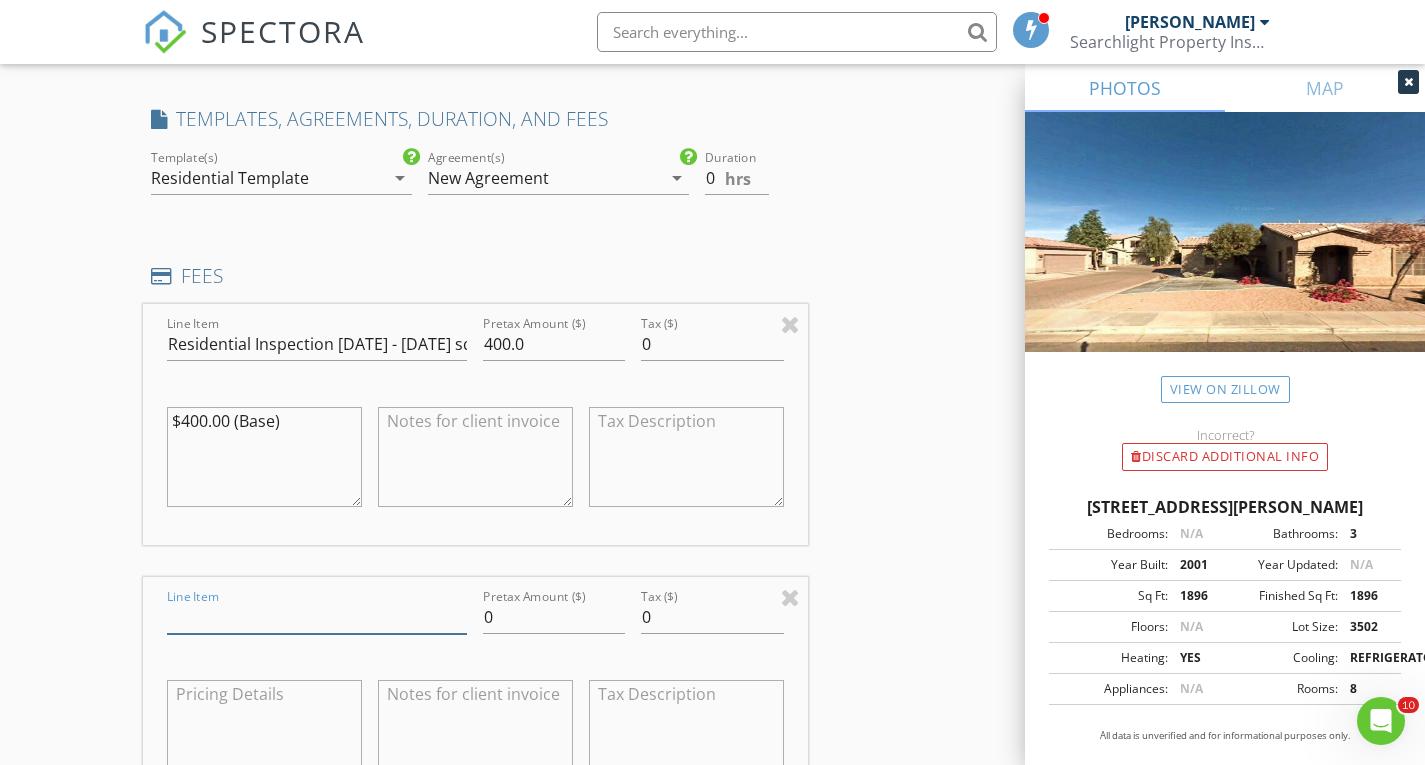 type on "Termite Inspection" 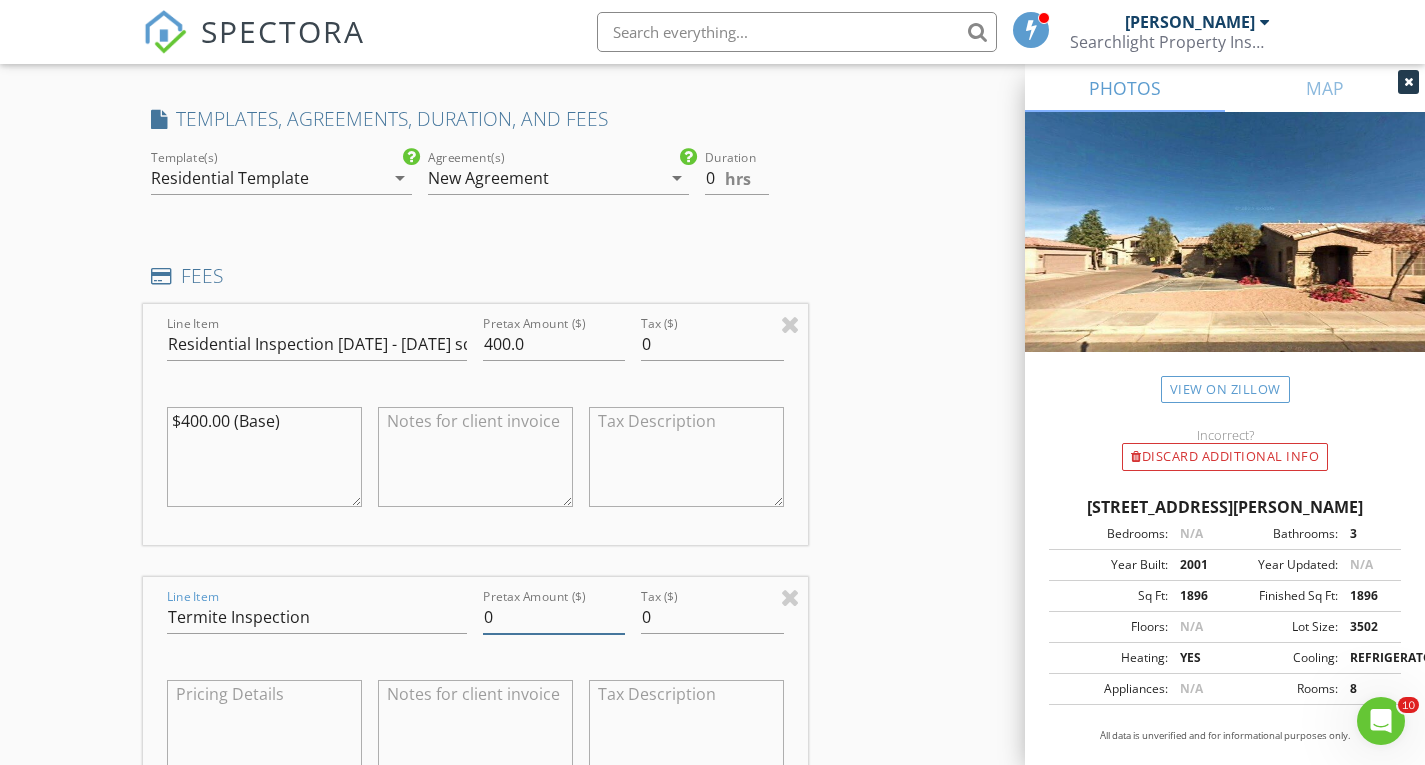click on "0" at bounding box center [554, 617] 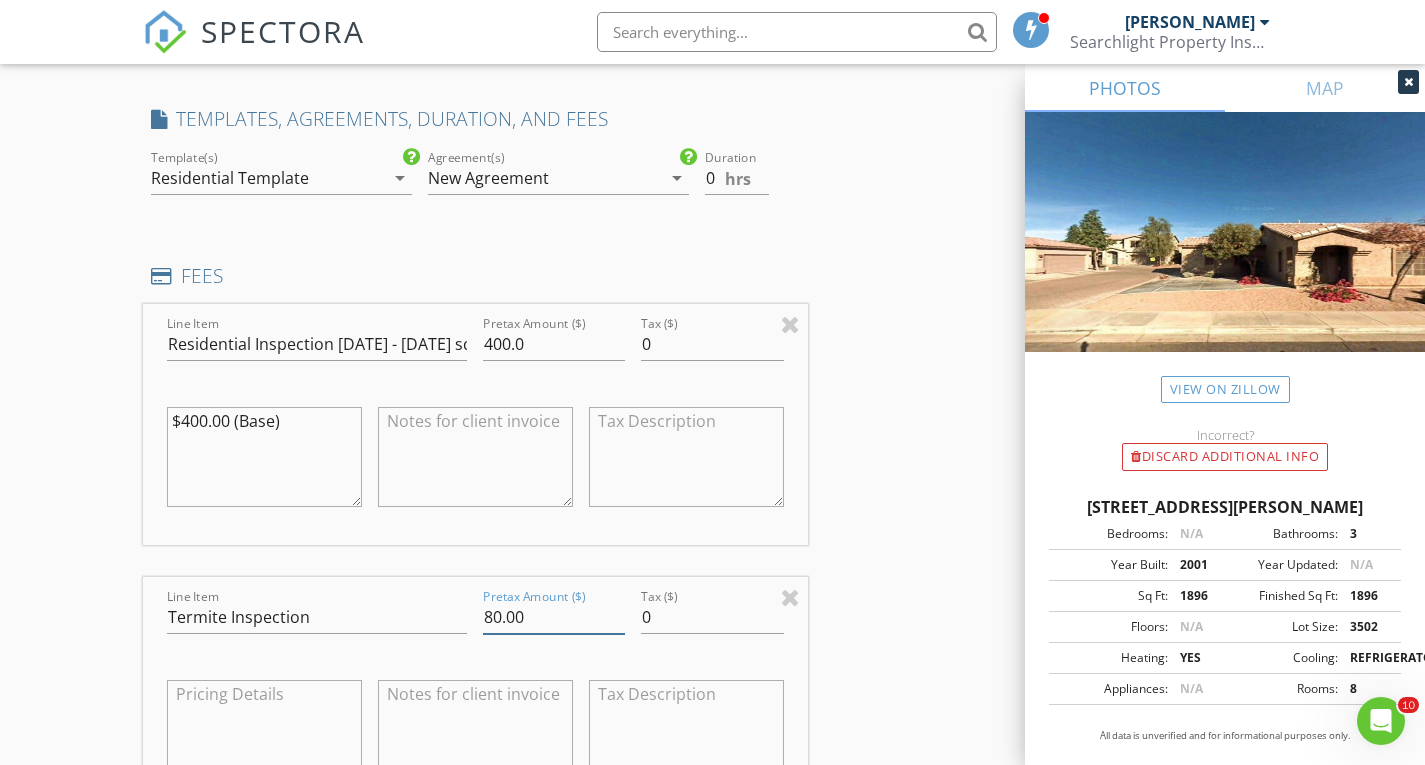 type on "80.00" 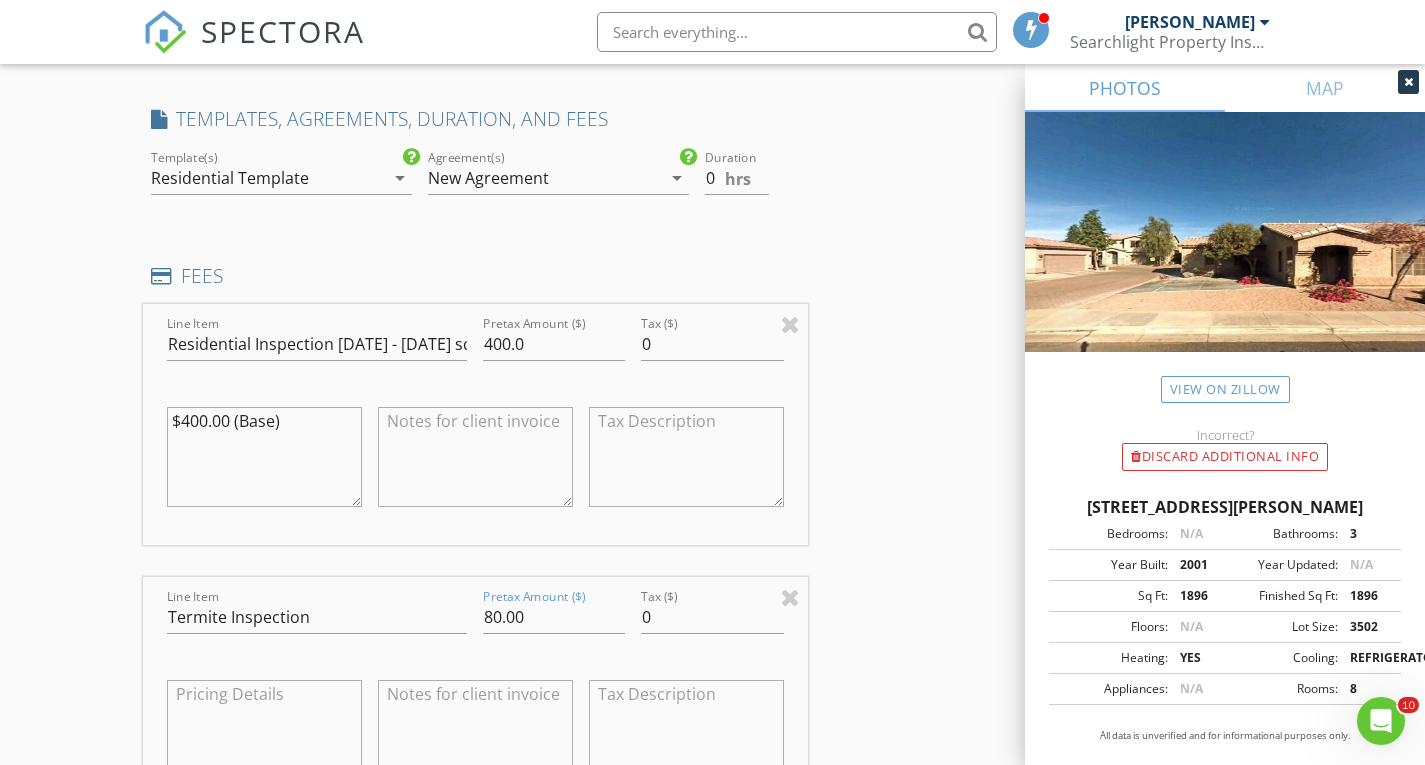click on "INSPECTOR(S)
check_box   Brett Cook   PRIMARY   Brett Cook arrow_drop_down   check_box_outline_blank Brett Cook specifically requested
Date/Time
07/29/2025 6:30 PM
Location
Address Search       Address 2652 E Riviera Dr   Unit   City Chandler   State AZ   Zip 85249   County Maricopa     Square Feet 1896   Year Built 2001   Foundation Slab arrow_drop_down     Brett Cook     16.3 miles     (30 minutes)
client
check_box Enable Client CC email for this inspection   Client Search     check_box_outline_blank Client is a Company/Organization     First Name Yuri   Last Name Costa   Email coxaqui@gmail.com   CC Email   Phone 541-647-4904           Notes   Private Notes
ADD ADDITIONAL client
SERVICES
check_box_outline_blank   Residential Inspection Up to 1100 sqft   Up to 1100sqft" at bounding box center (713, 551) 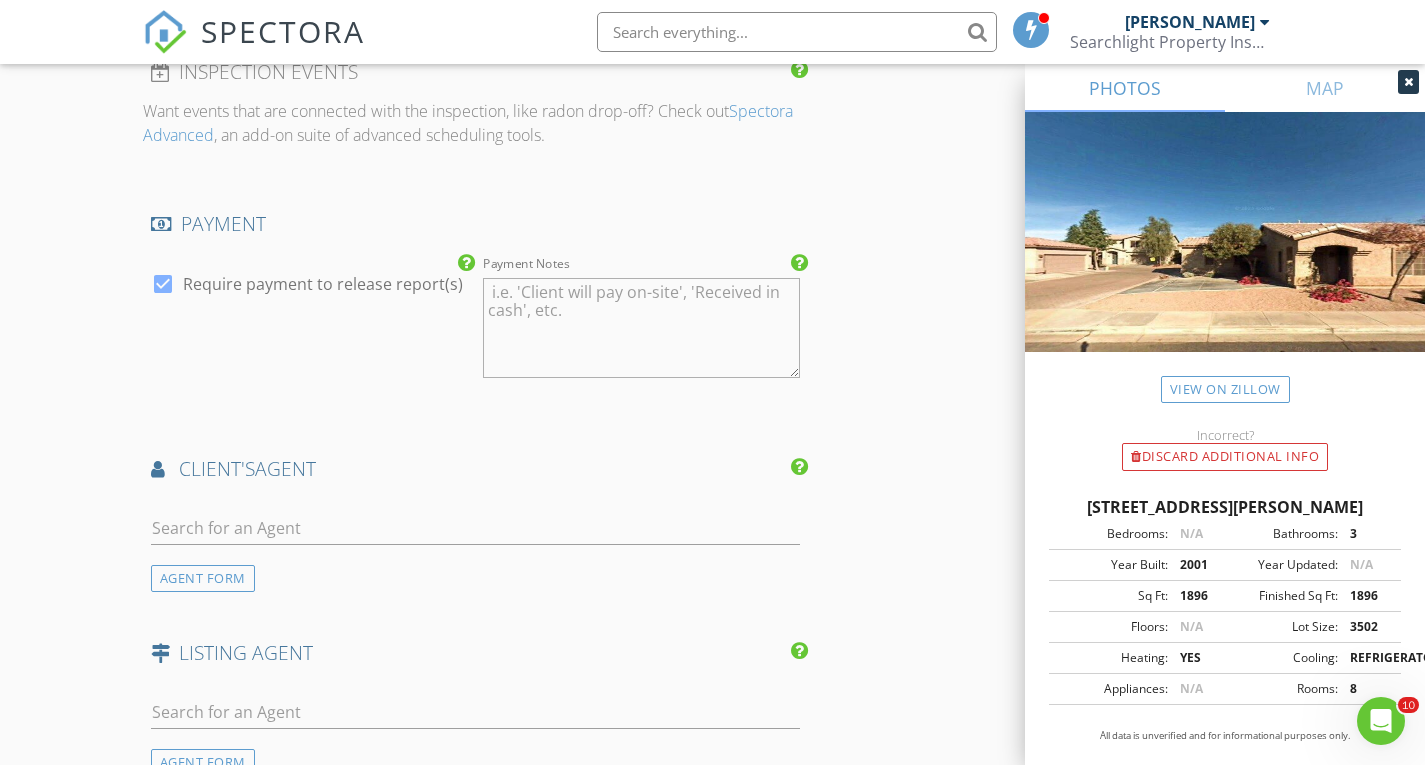 scroll, scrollTop: 2600, scrollLeft: 0, axis: vertical 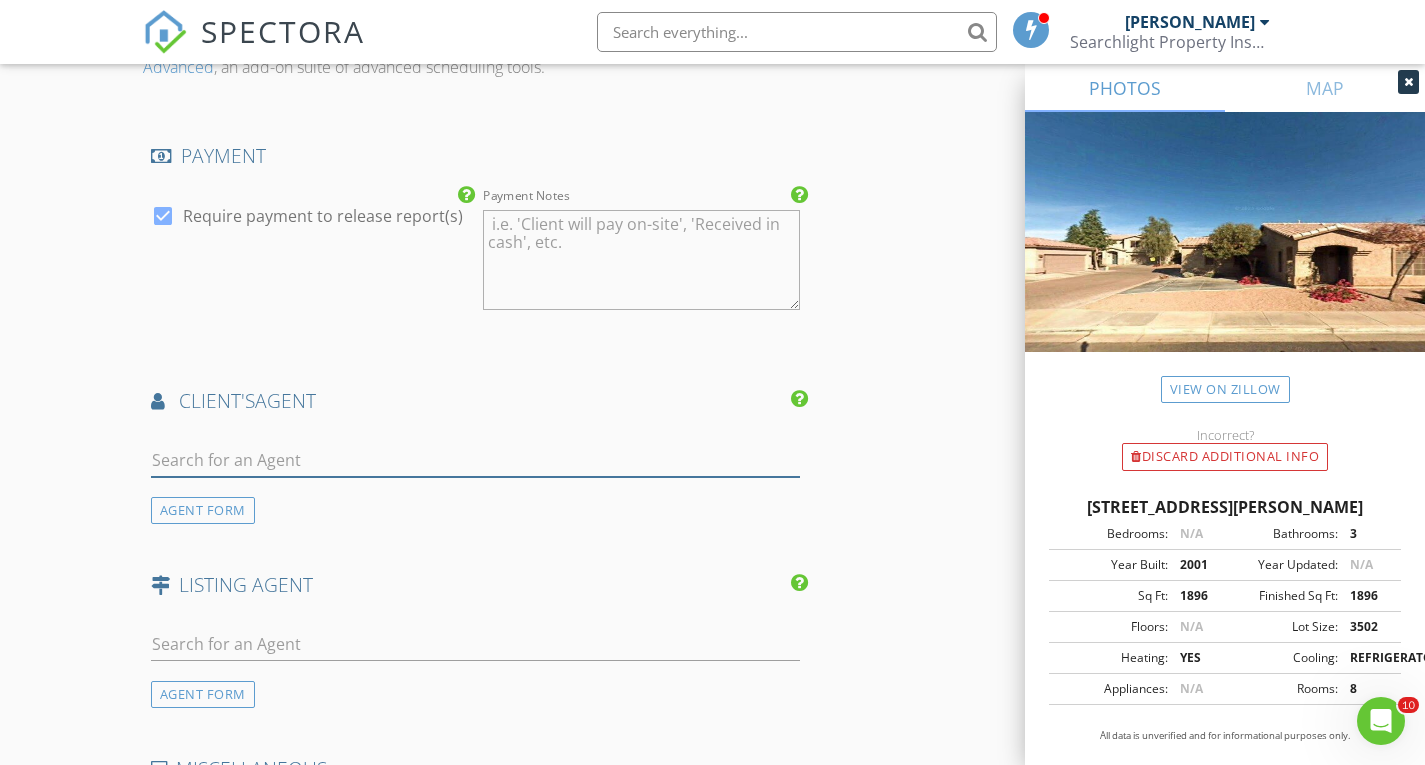 click at bounding box center (475, 460) 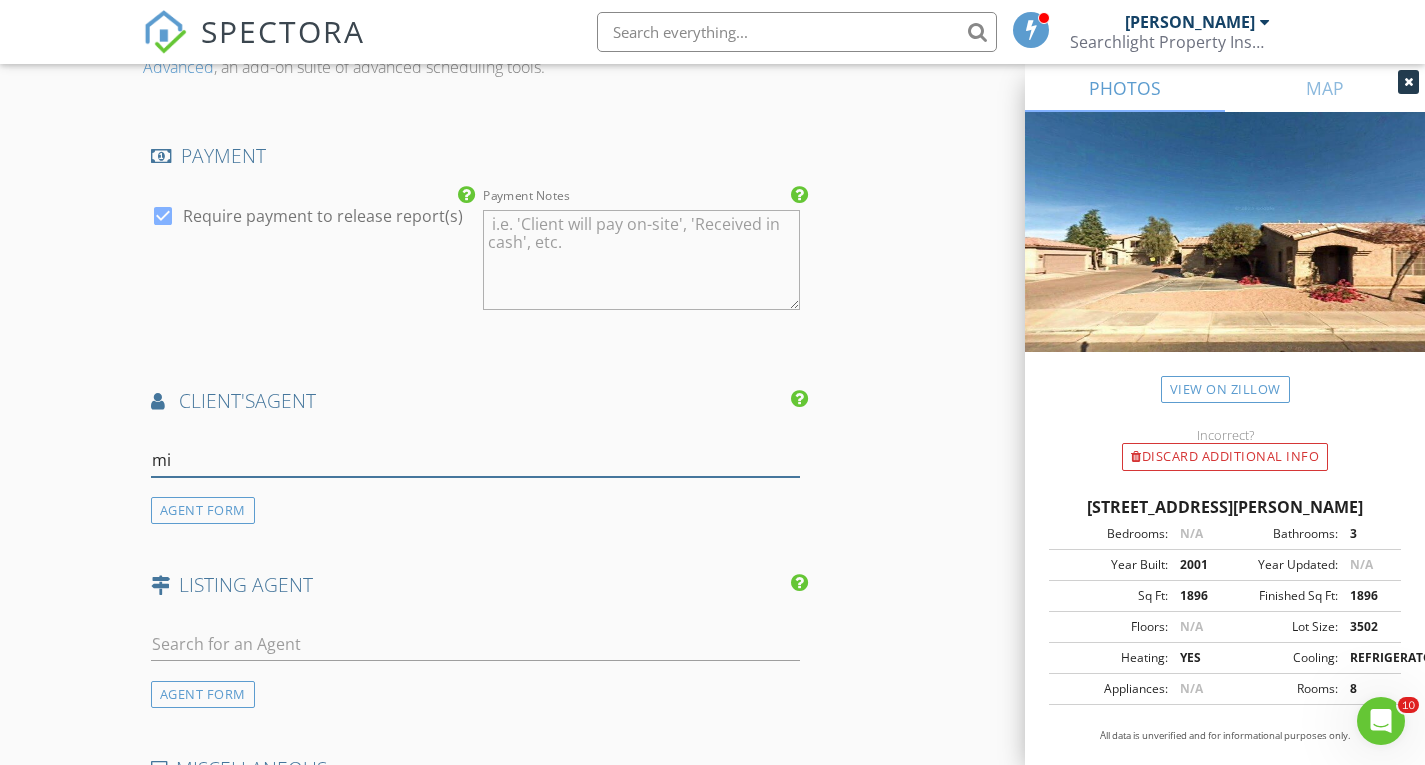 type on "m" 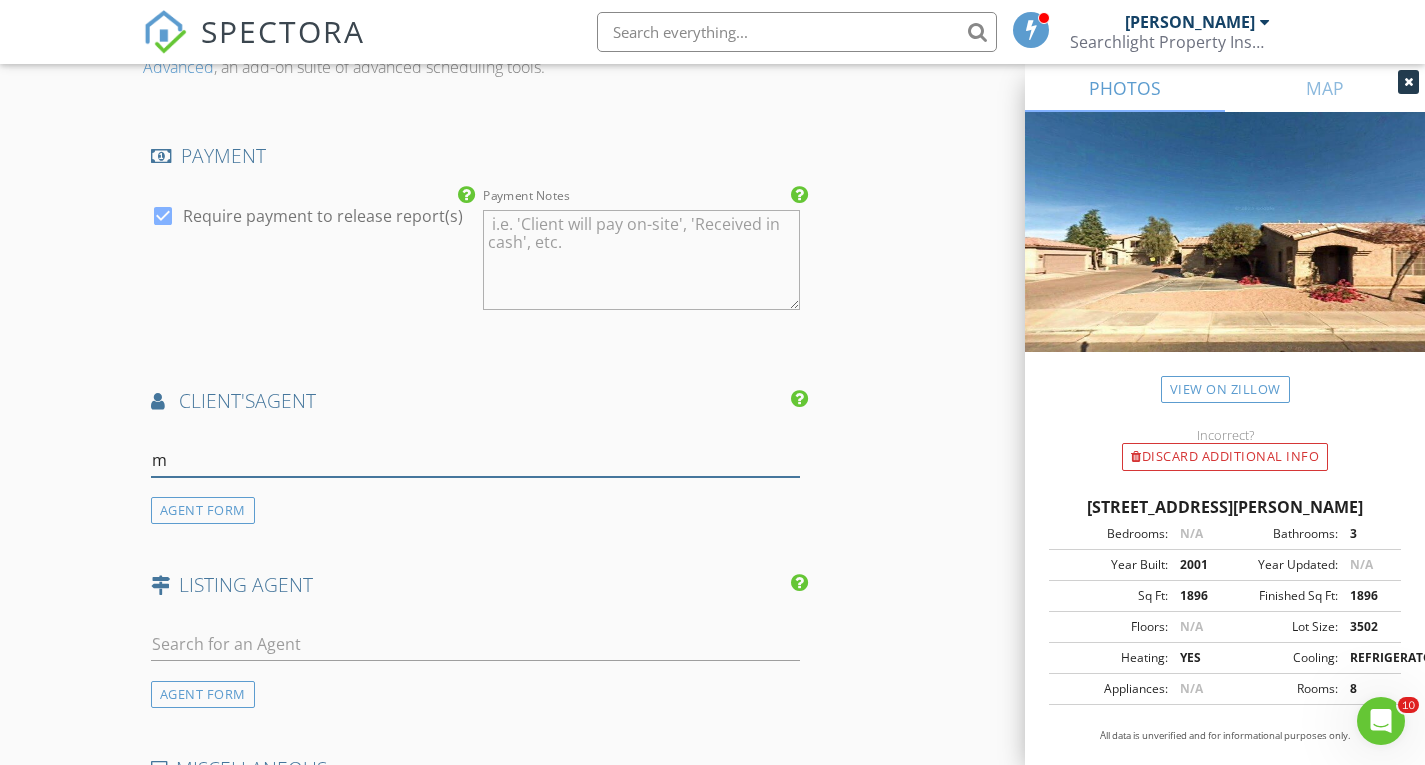 type 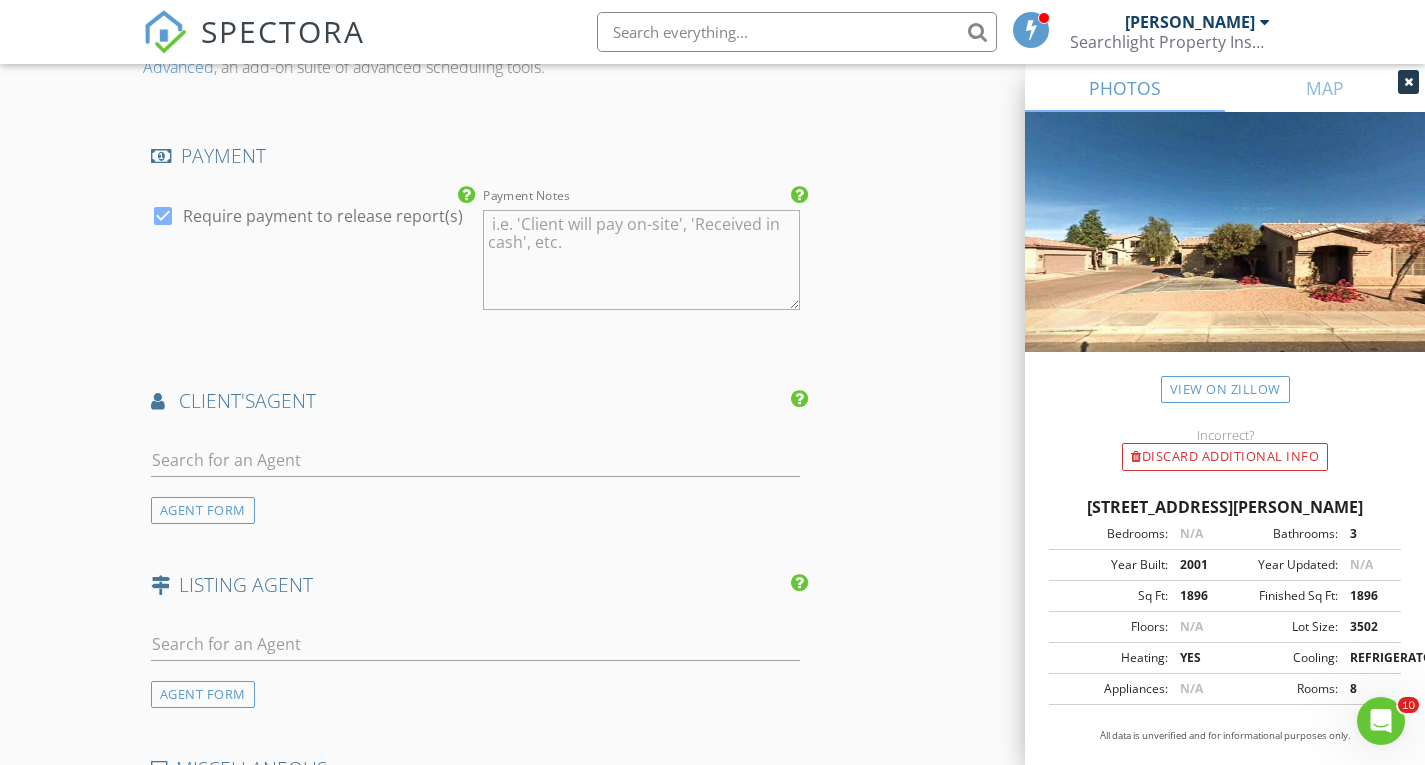 click at bounding box center [475, 491] 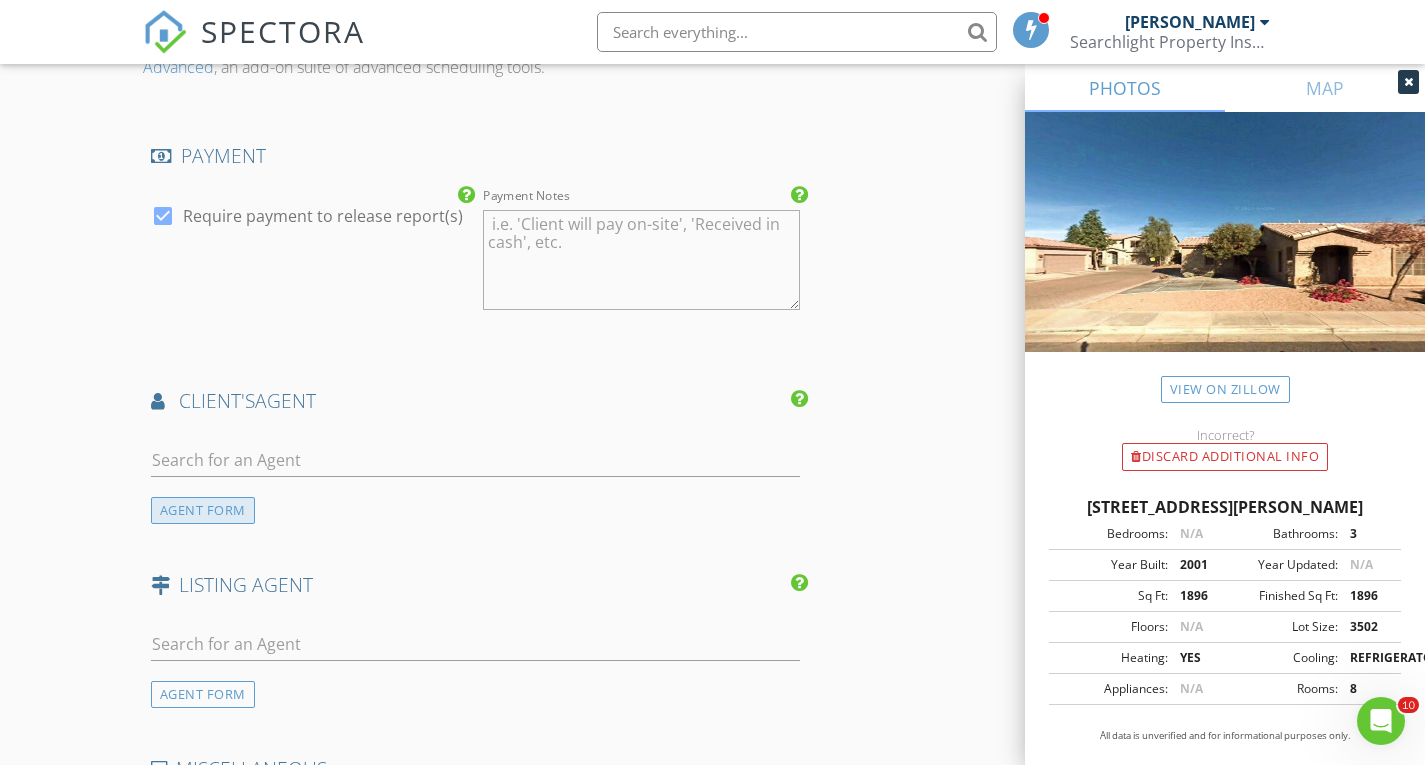 click on "AGENT FORM" at bounding box center [203, 510] 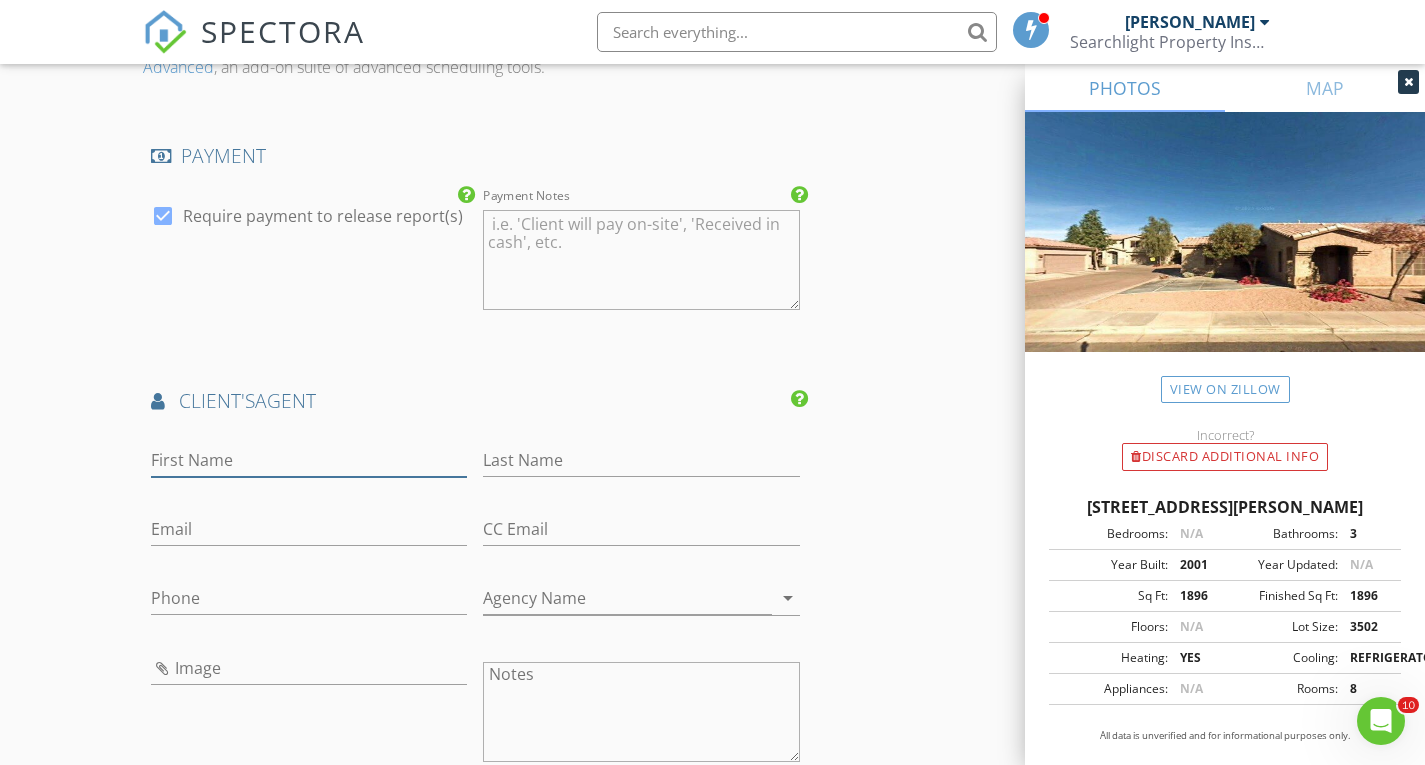 click on "First Name" at bounding box center [309, 460] 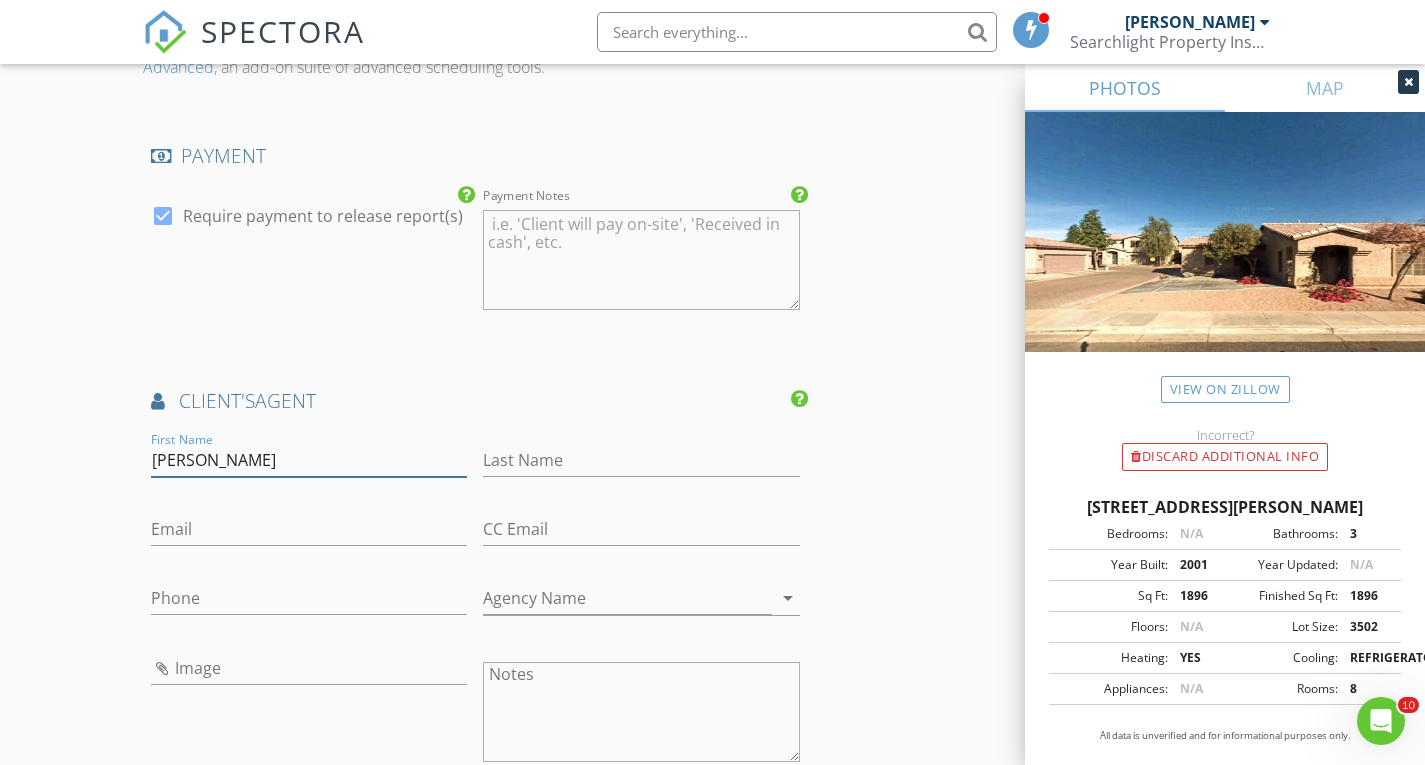 type on "Michael" 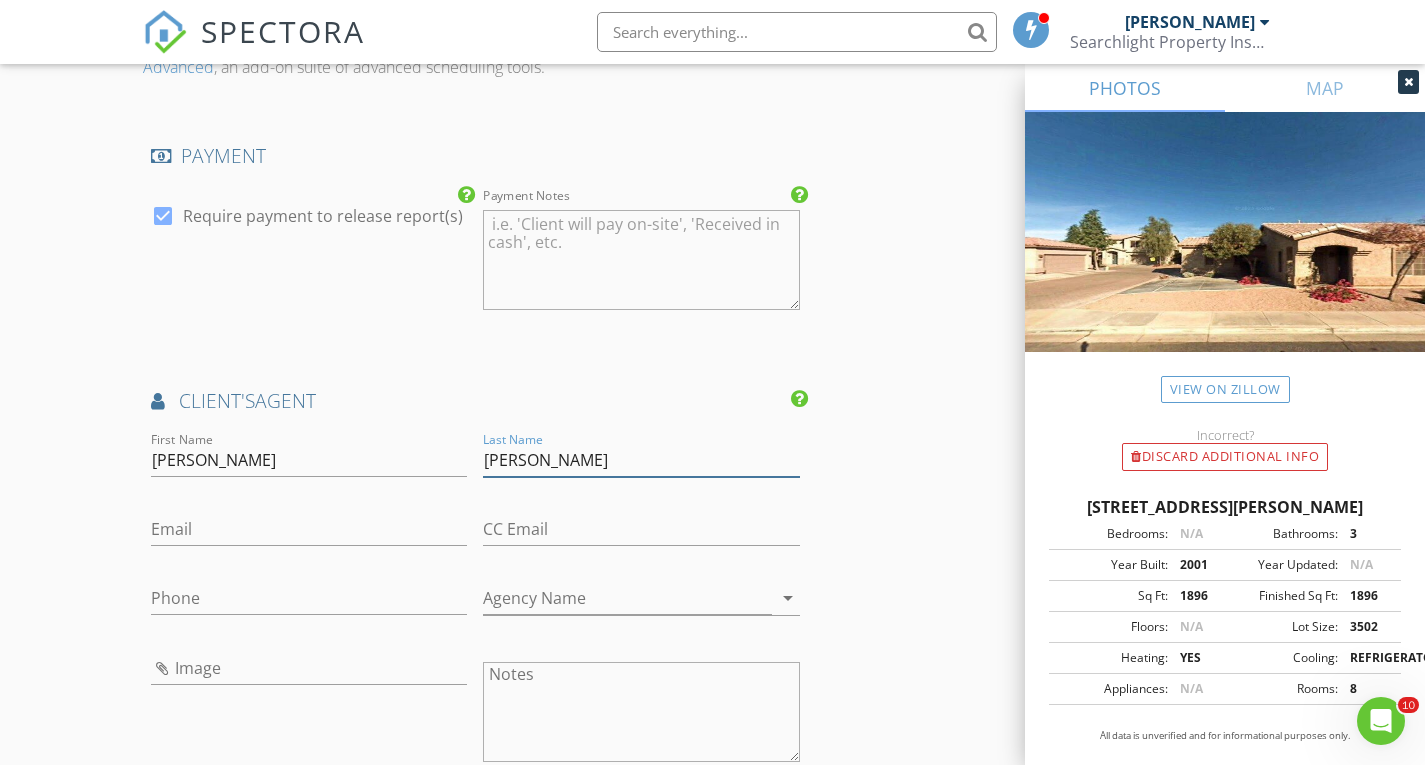type on "Kitlas" 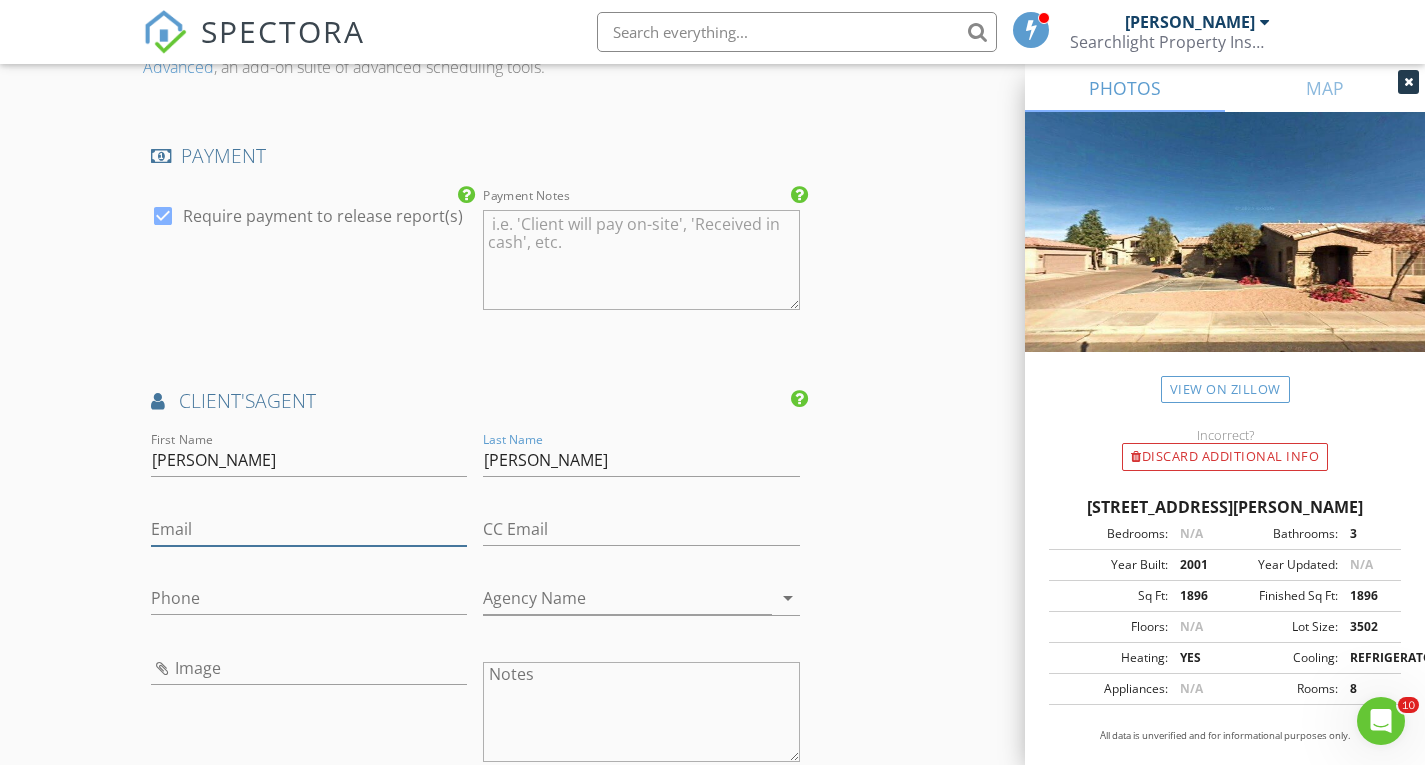 click on "Email" at bounding box center [309, 529] 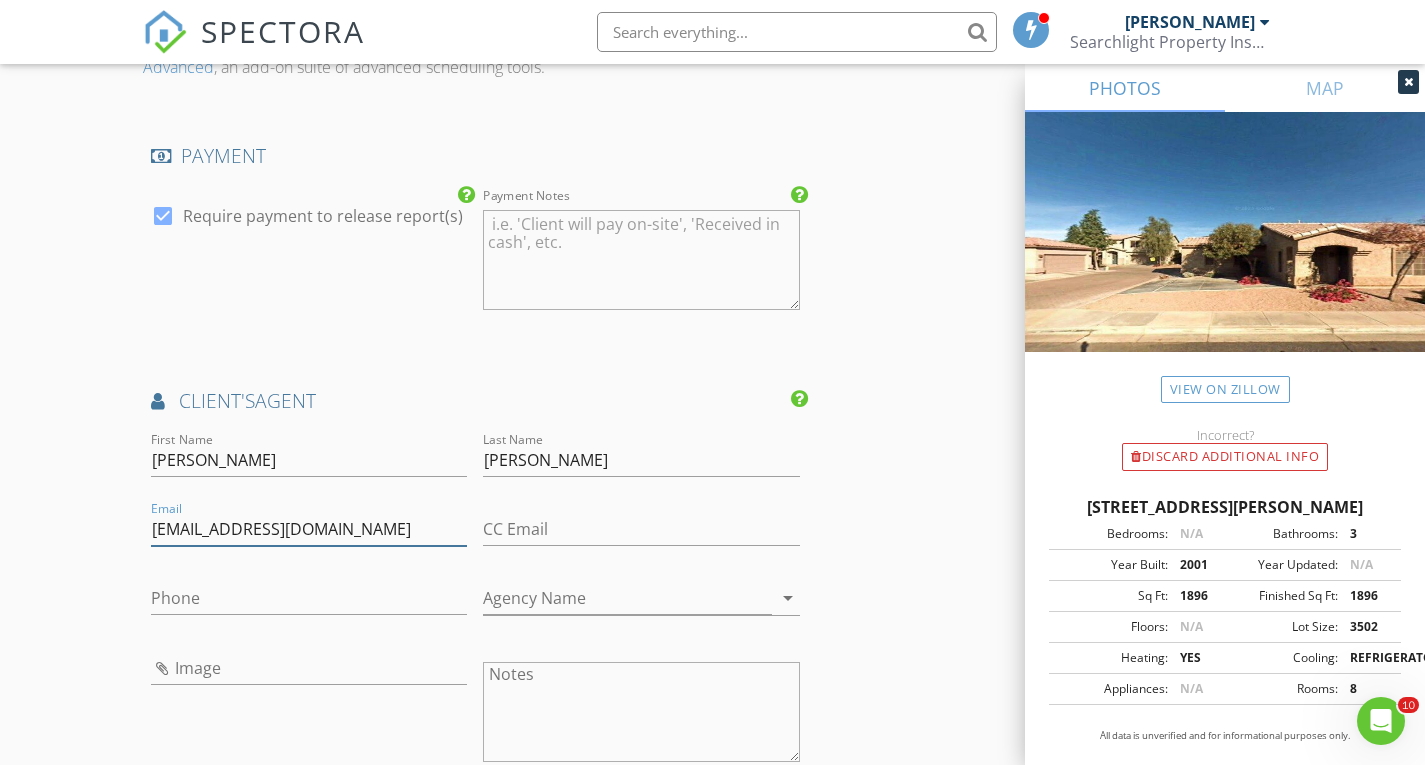 type on "mikekitlas@michaelkitlasgroup.com" 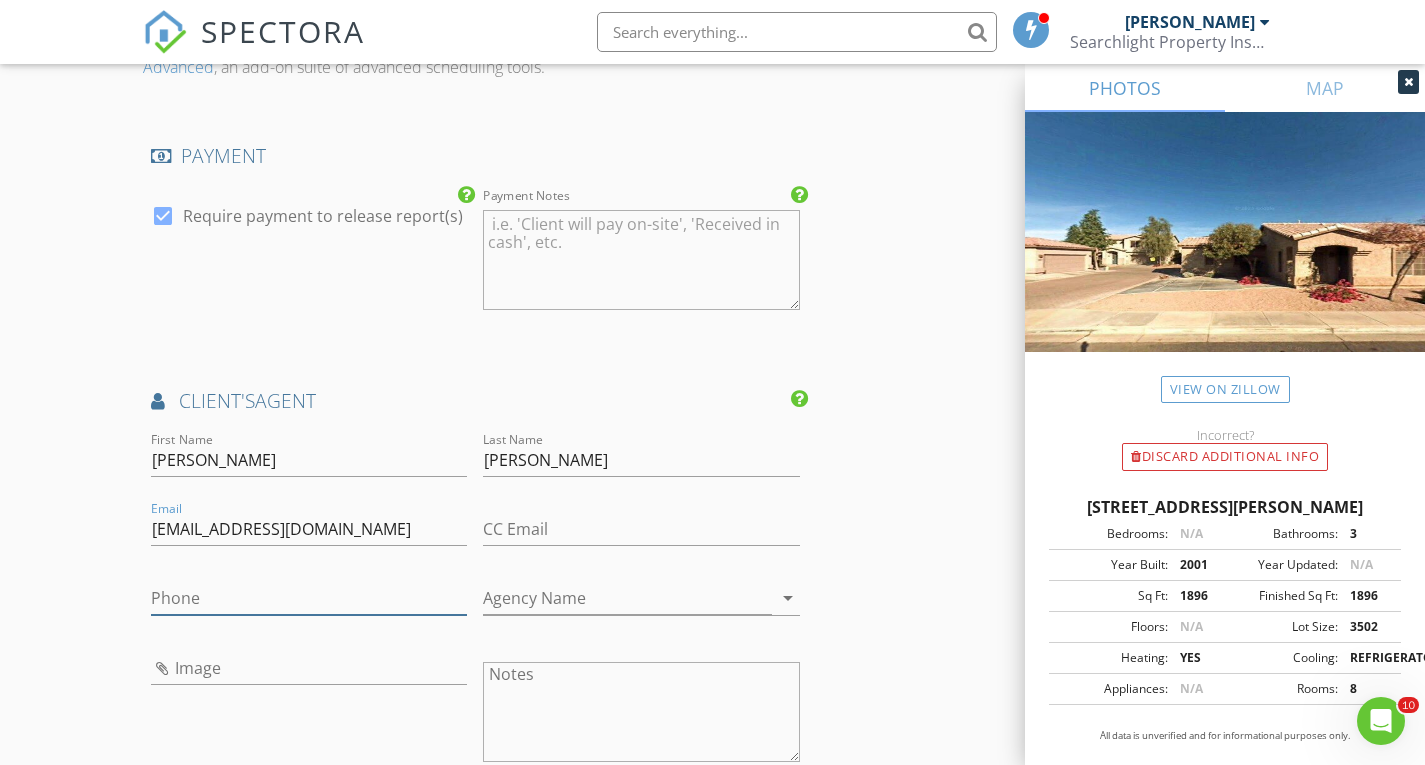 click on "Phone" at bounding box center (309, 598) 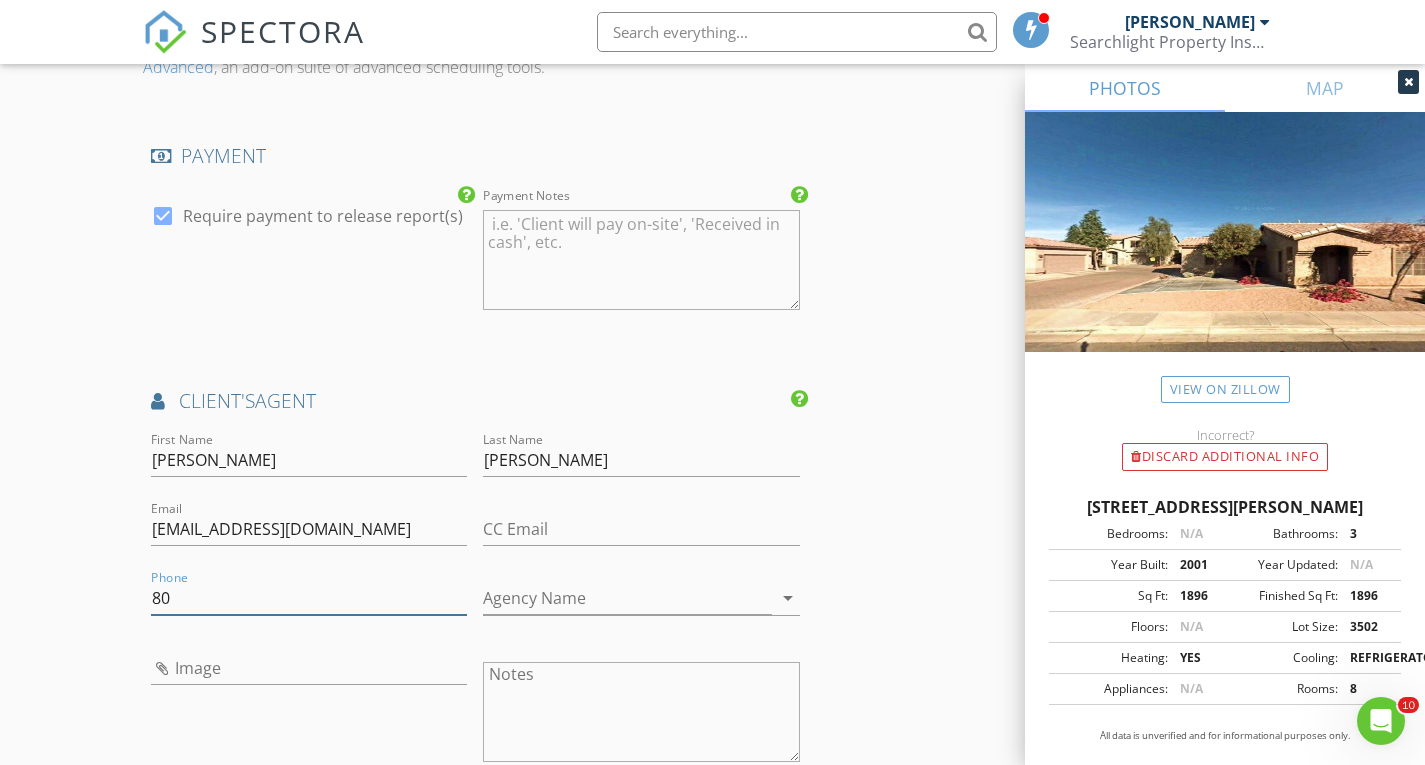 type on "8" 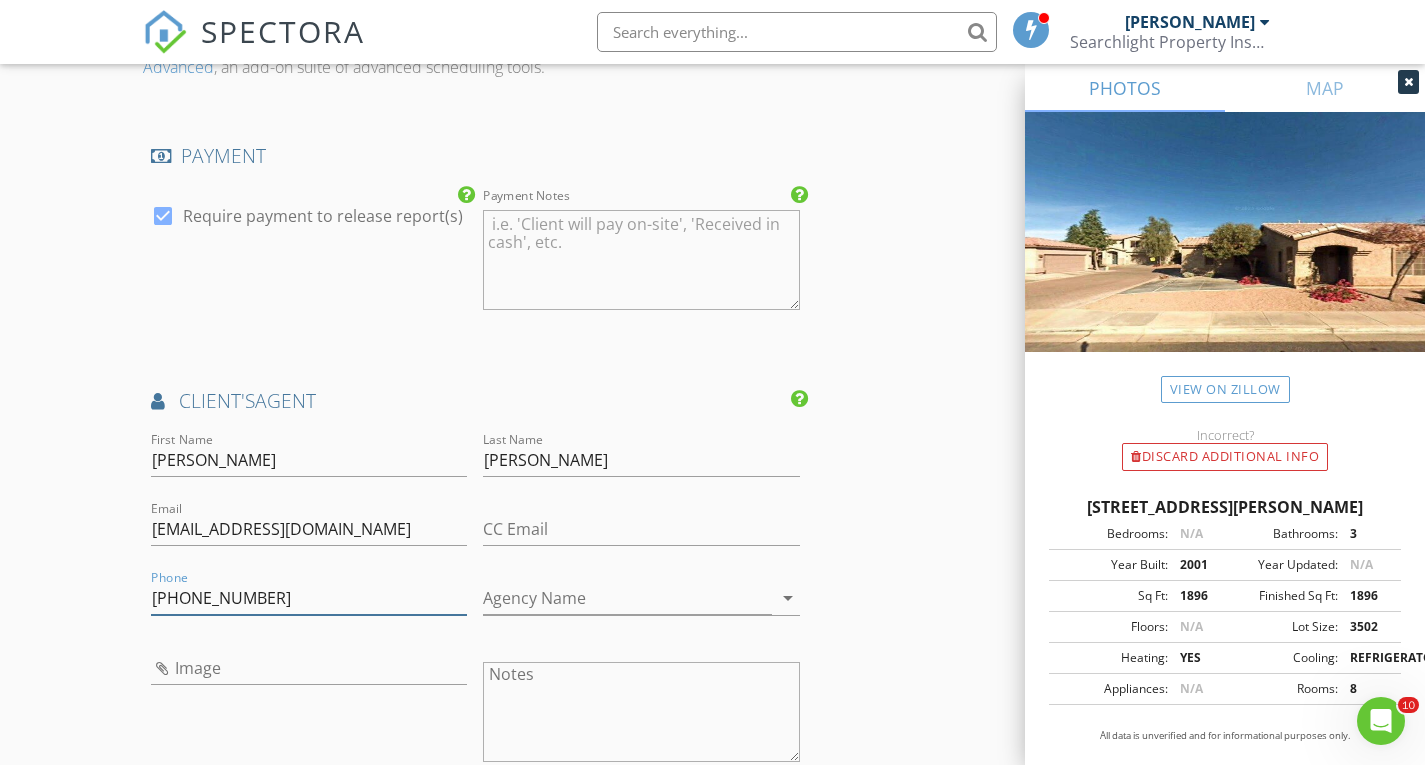 type on "480-242-2203" 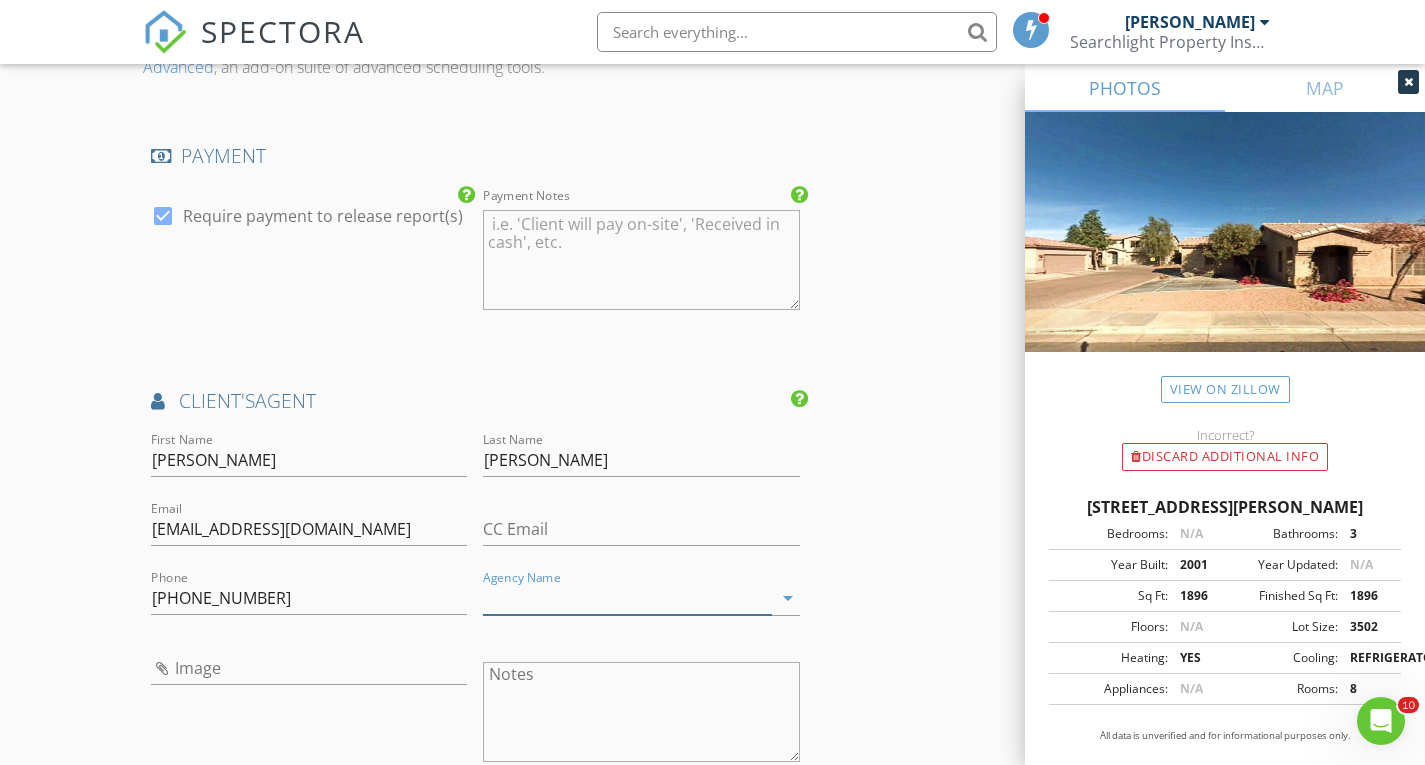 click on "Agency Name" at bounding box center (627, 598) 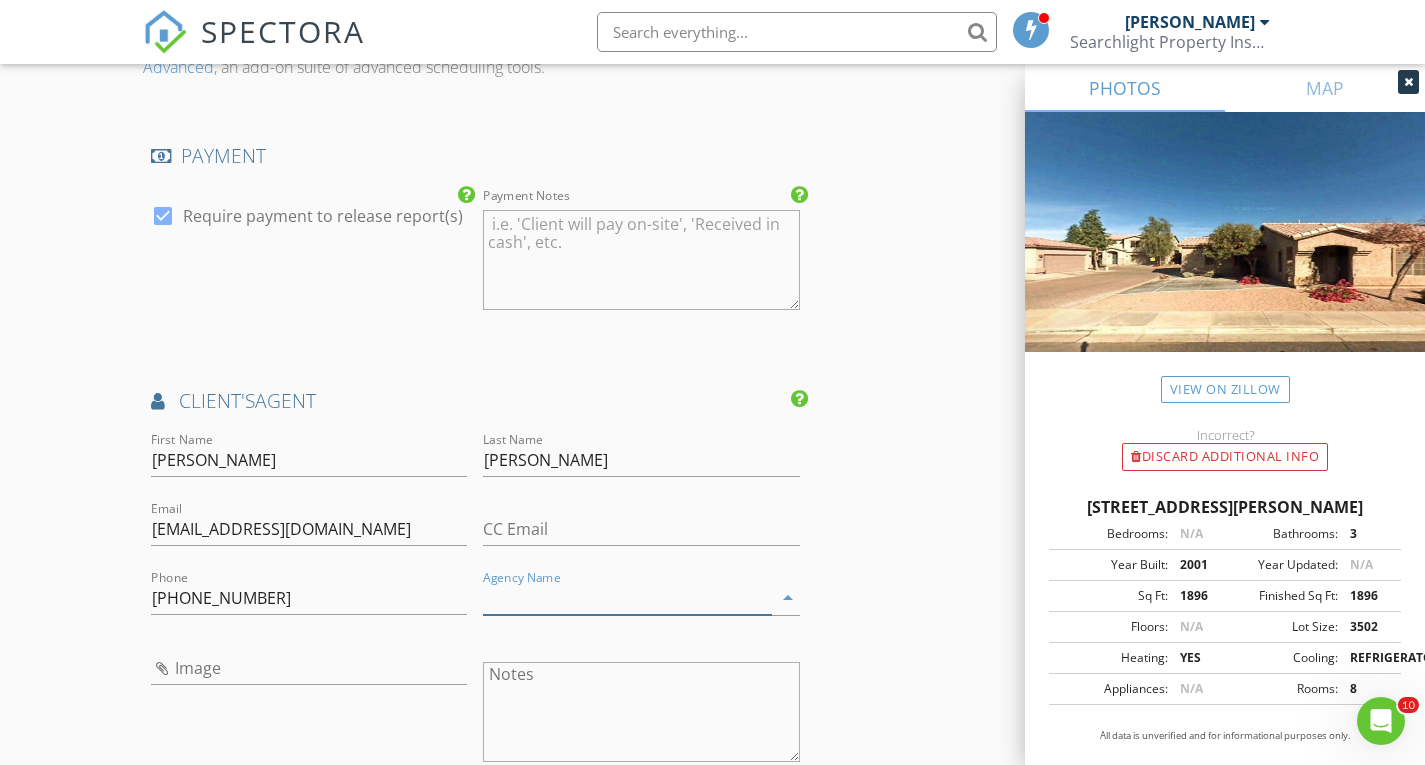 click on "arrow_drop_down" at bounding box center [788, 598] 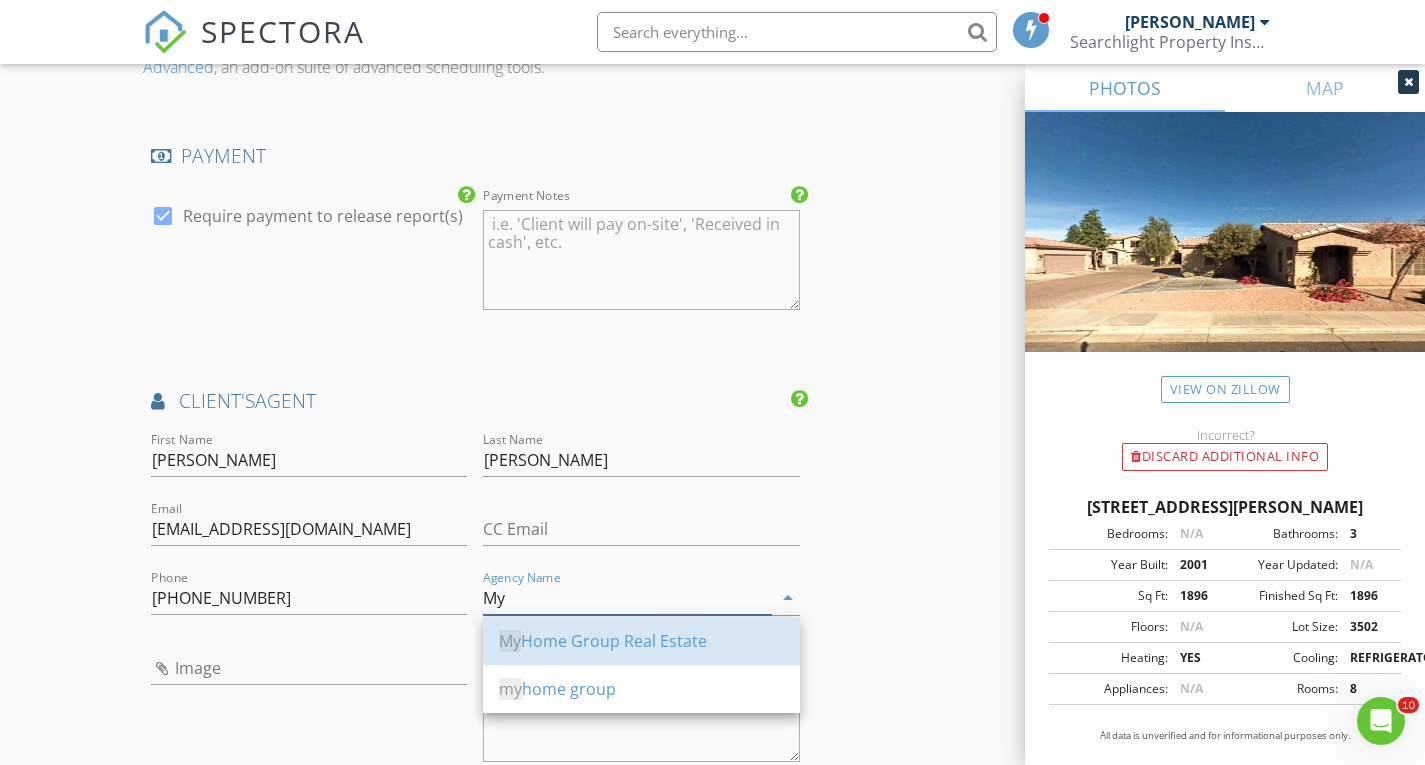 click on "My  Home Group Real Estate" at bounding box center (641, 641) 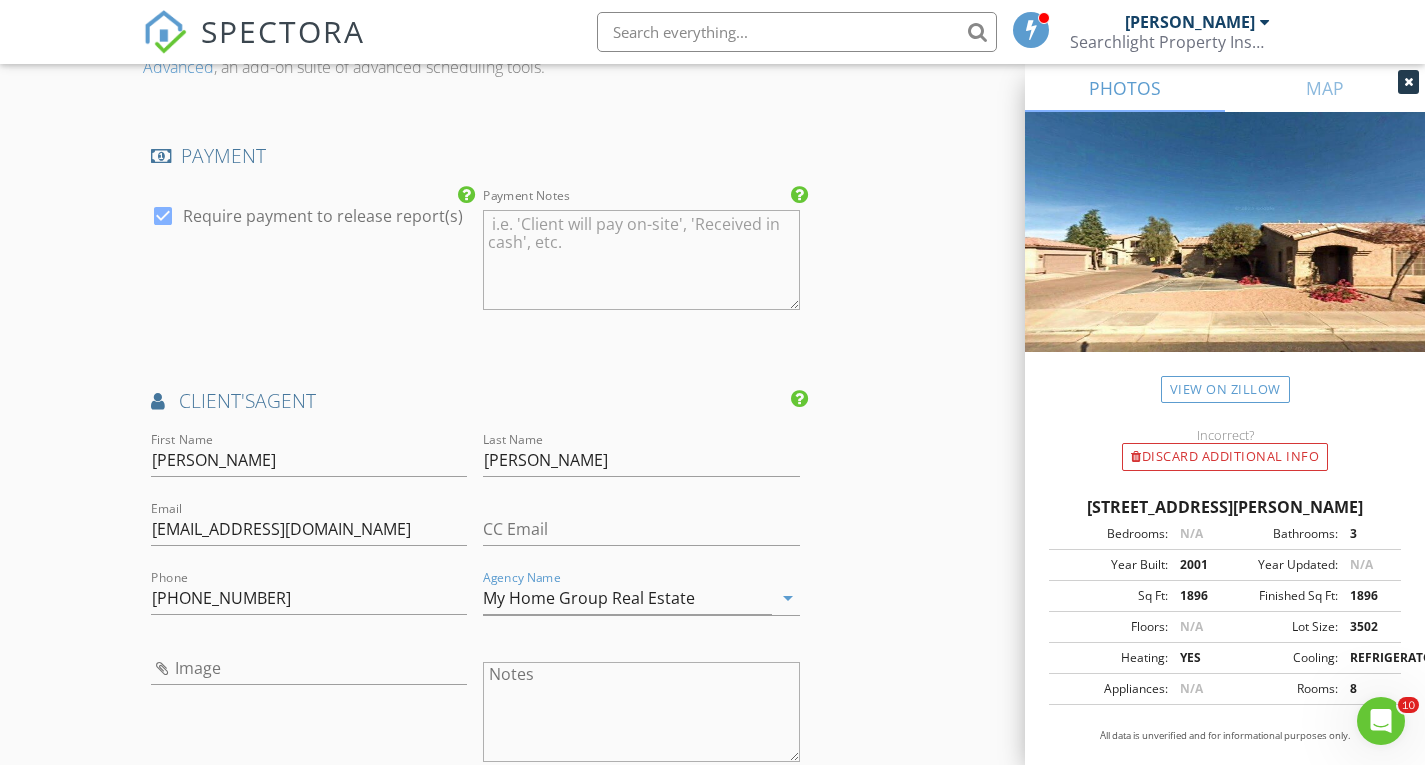 click on "INSPECTOR(S)
check_box   Brett Cook   PRIMARY   Brett Cook arrow_drop_down   check_box_outline_blank Brett Cook specifically requested
Date/Time
07/29/2025 6:30 PM
Location
Address Search       Address 2652 E Riviera Dr   Unit   City Chandler   State AZ   Zip 85249   County Maricopa     Square Feet 1896   Year Built 2001   Foundation Slab arrow_drop_down     Brett Cook     16.3 miles     (30 minutes)
client
check_box Enable Client CC email for this inspection   Client Search     check_box_outline_blank Client is a Company/Organization     First Name Yuri   Last Name Costa   Email coxaqui@gmail.com   CC Email   Phone 541-647-4904           Notes   Private Notes
ADD ADDITIONAL client
SERVICES
check_box_outline_blank   Residential Inspection Up to 1100 sqft   Up to 1100sqft" at bounding box center (713, -223) 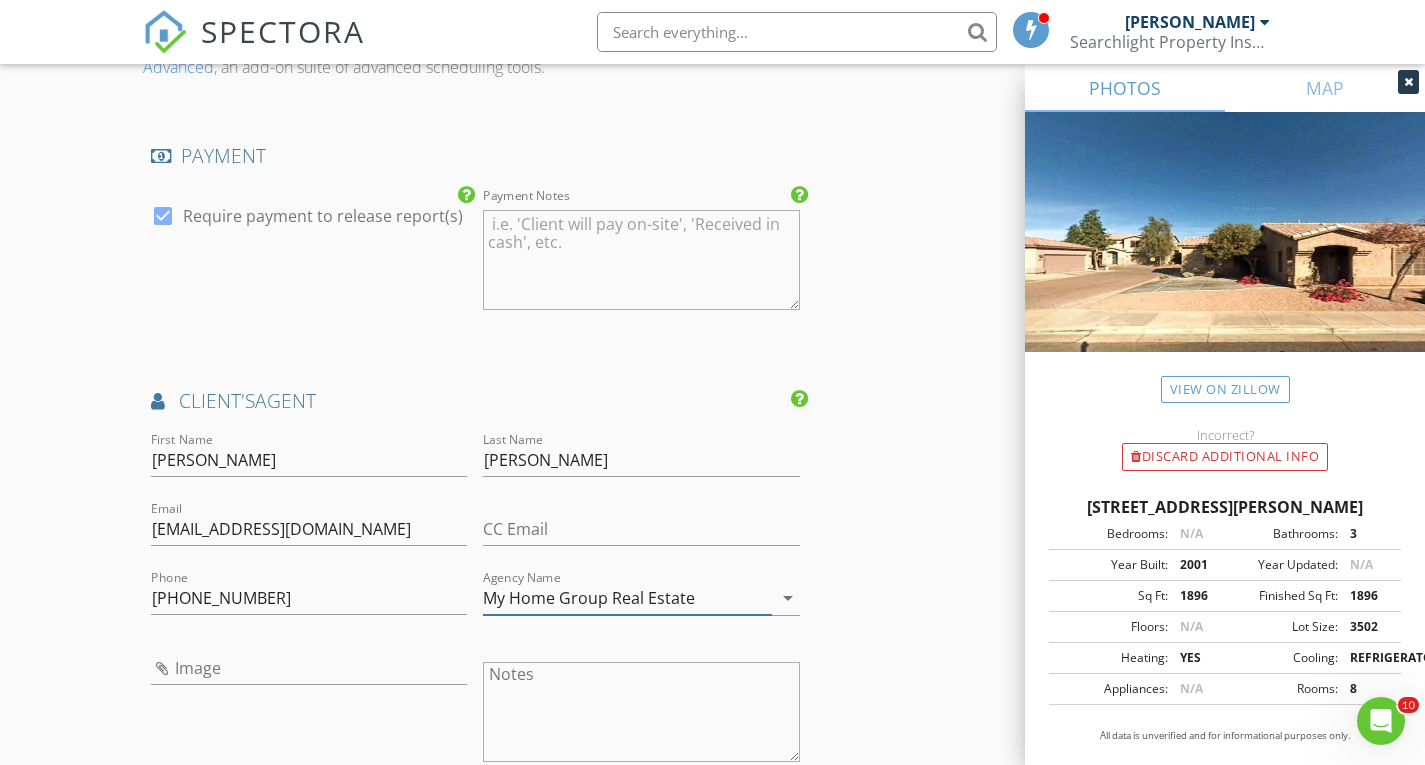 click on "My Home Group Real Estate" at bounding box center (627, 598) 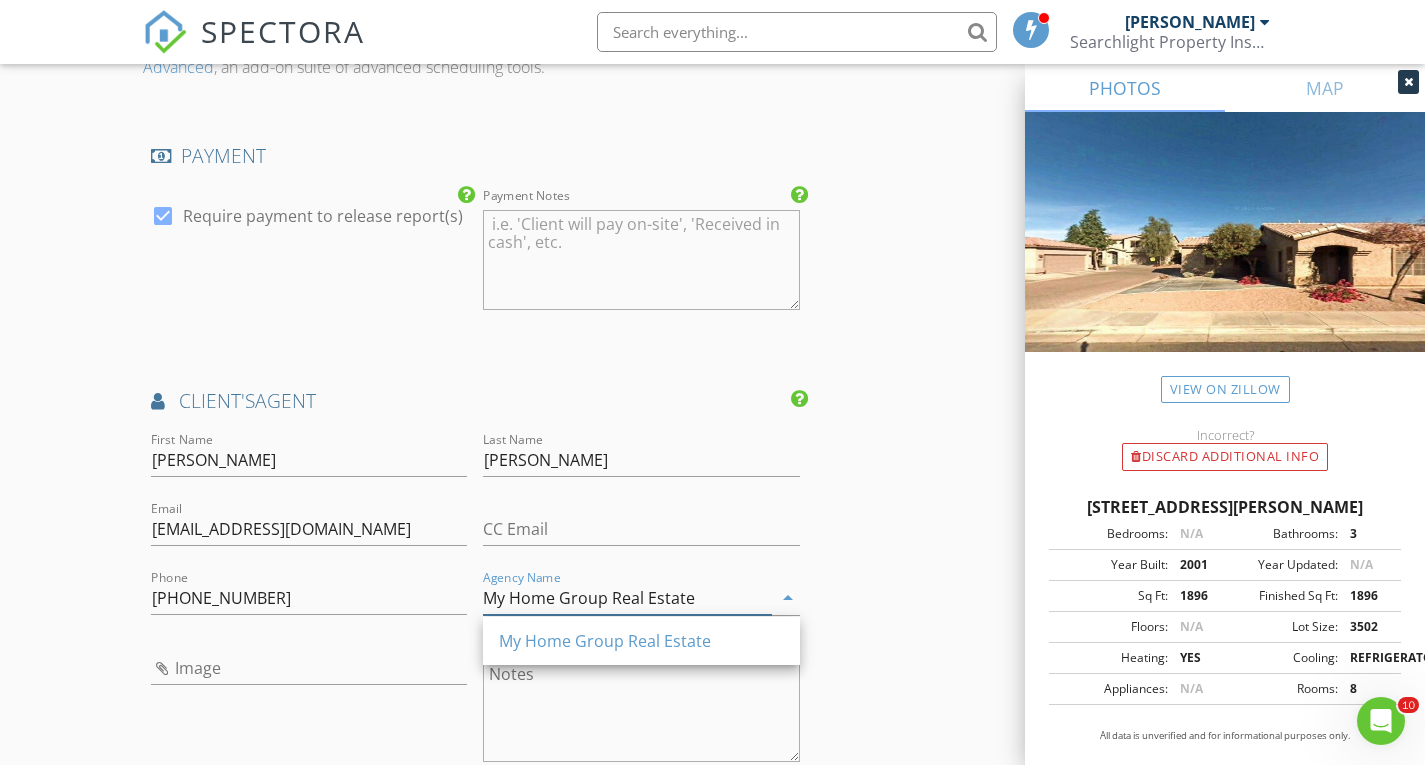 click on "My Home Group Real Estate" at bounding box center (627, 598) 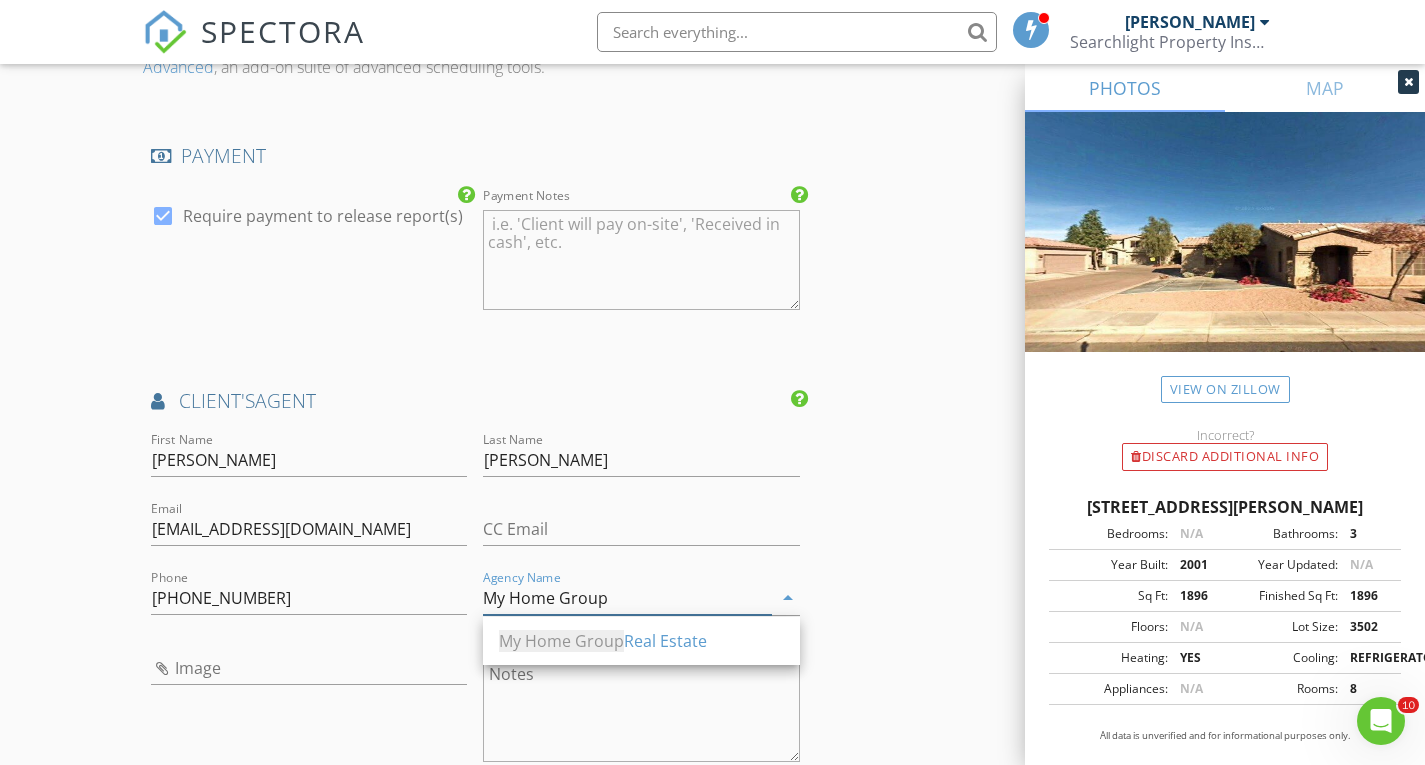 type on "My Home Group" 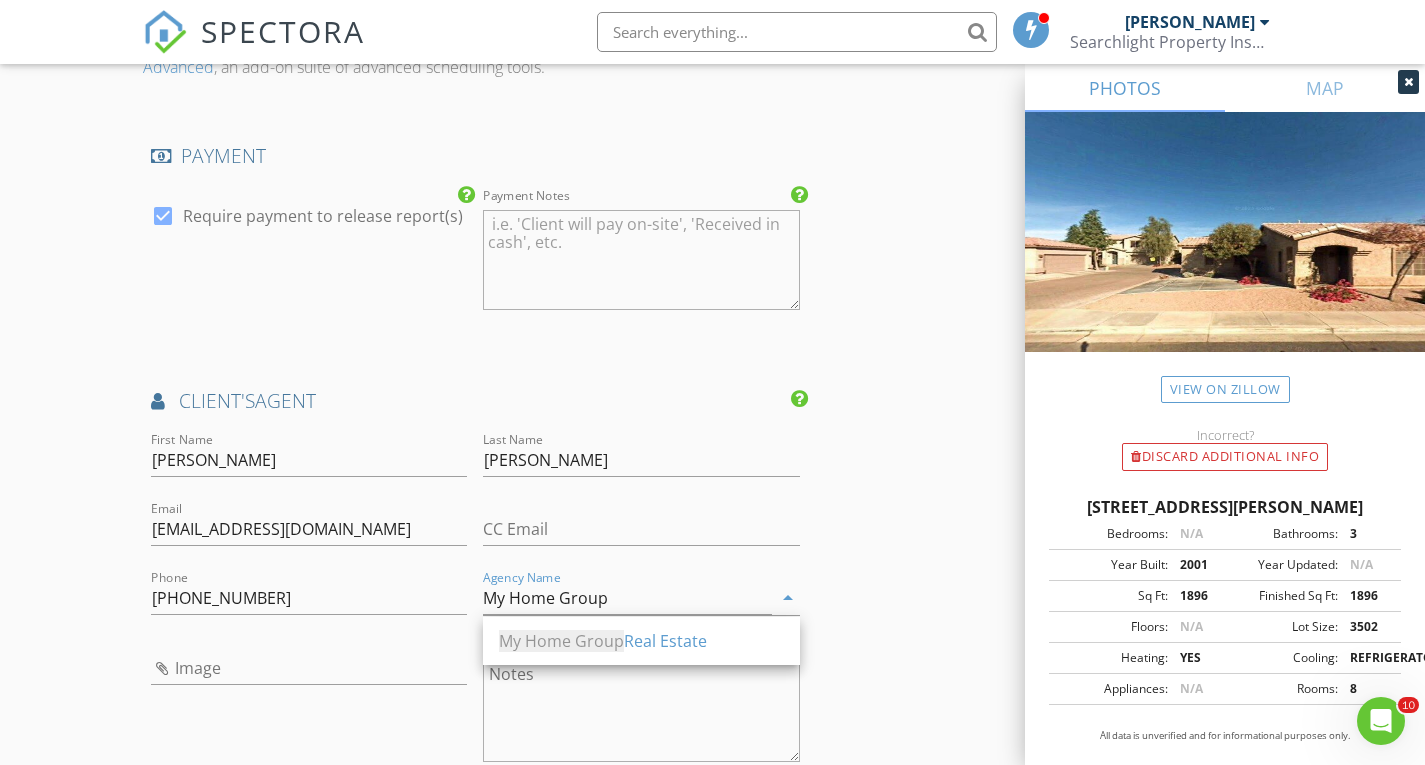 click on "INSPECTOR(S)
check_box   Brett Cook   PRIMARY   Brett Cook arrow_drop_down   check_box_outline_blank Brett Cook specifically requested
Date/Time
07/29/2025 6:30 PM
Location
Address Search       Address 2652 E Riviera Dr   Unit   City Chandler   State AZ   Zip 85249   County Maricopa     Square Feet 1896   Year Built 2001   Foundation Slab arrow_drop_down     Brett Cook     16.3 miles     (30 minutes)
client
check_box Enable Client CC email for this inspection   Client Search     check_box_outline_blank Client is a Company/Organization     First Name Yuri   Last Name Costa   Email coxaqui@gmail.com   CC Email   Phone 541-647-4904           Notes   Private Notes
ADD ADDITIONAL client
SERVICES
check_box_outline_blank   Residential Inspection Up to 1100 sqft   Up to 1100sqft" at bounding box center (713, -223) 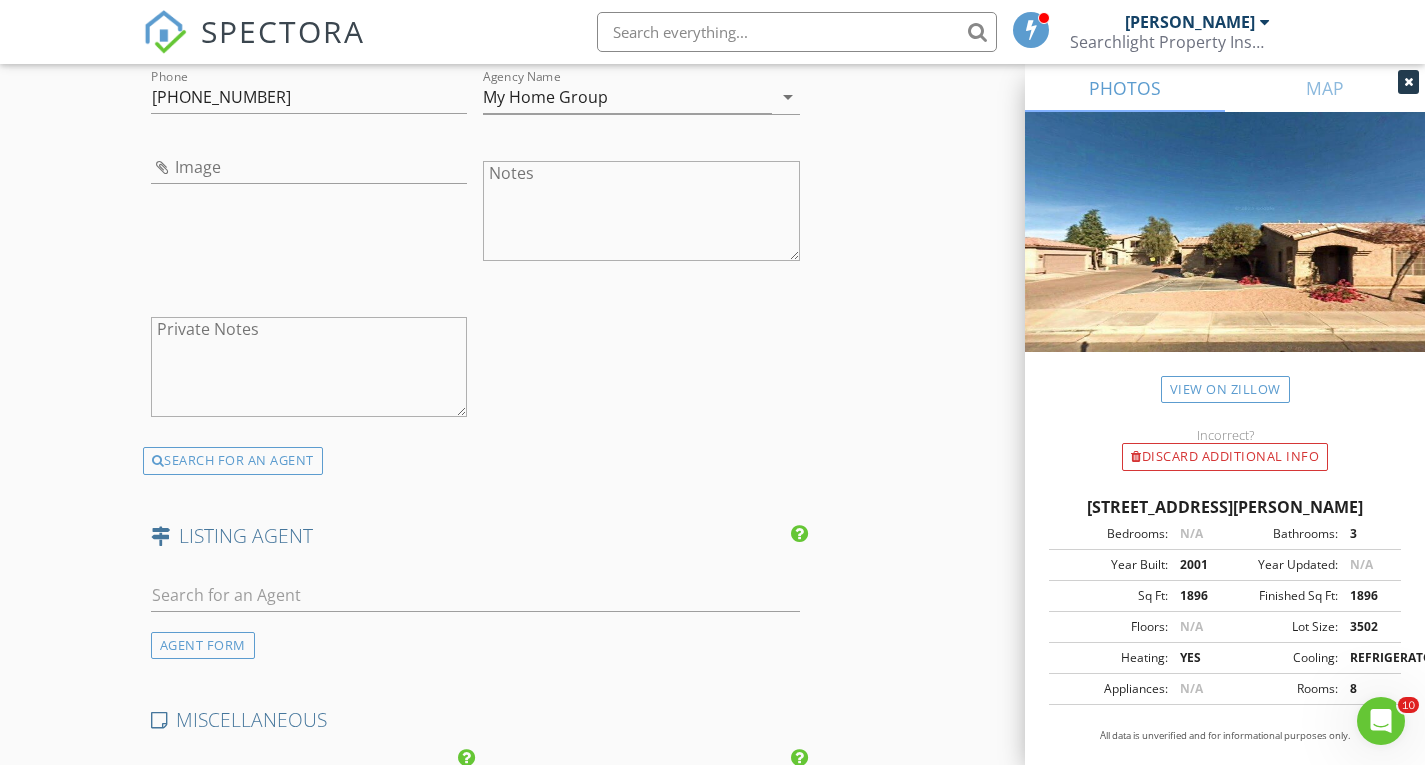 scroll, scrollTop: 3300, scrollLeft: 0, axis: vertical 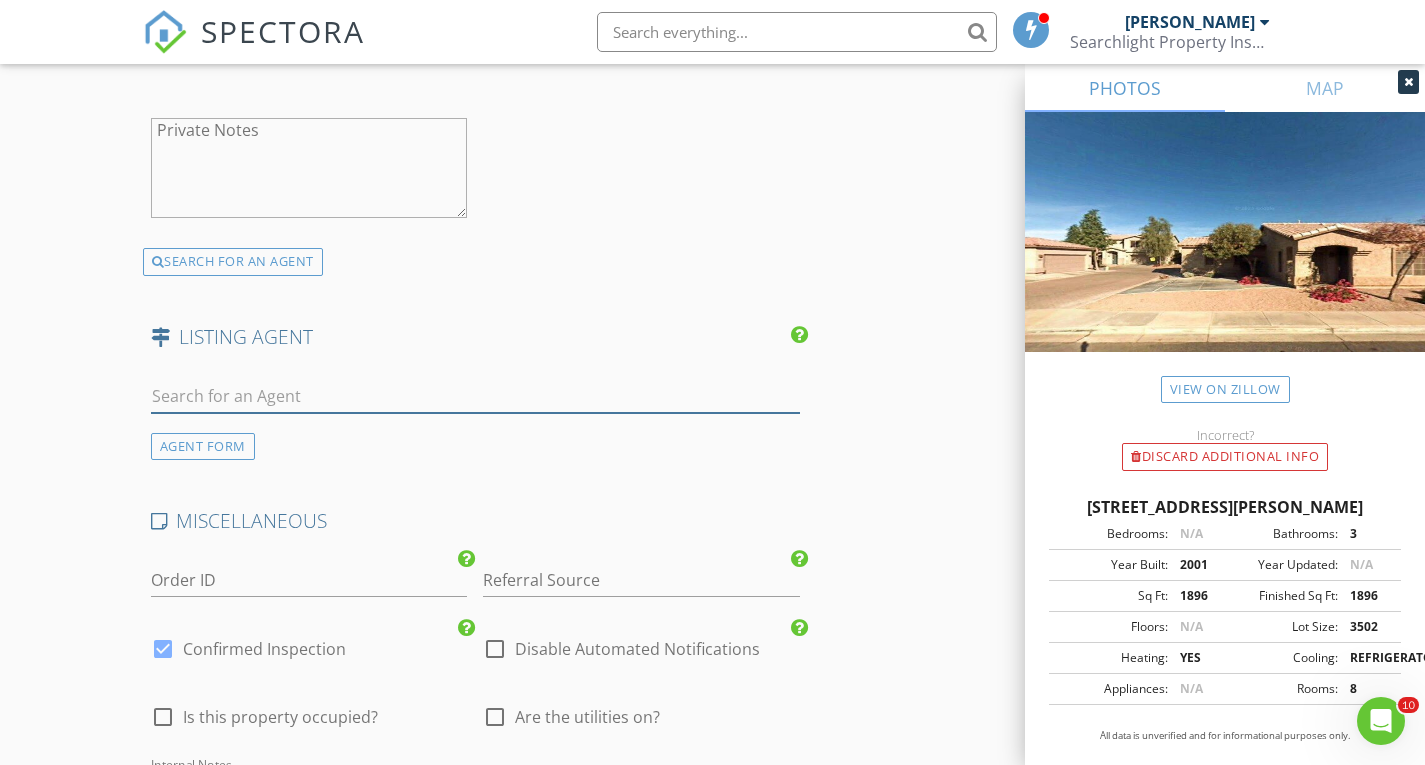 click at bounding box center [475, 396] 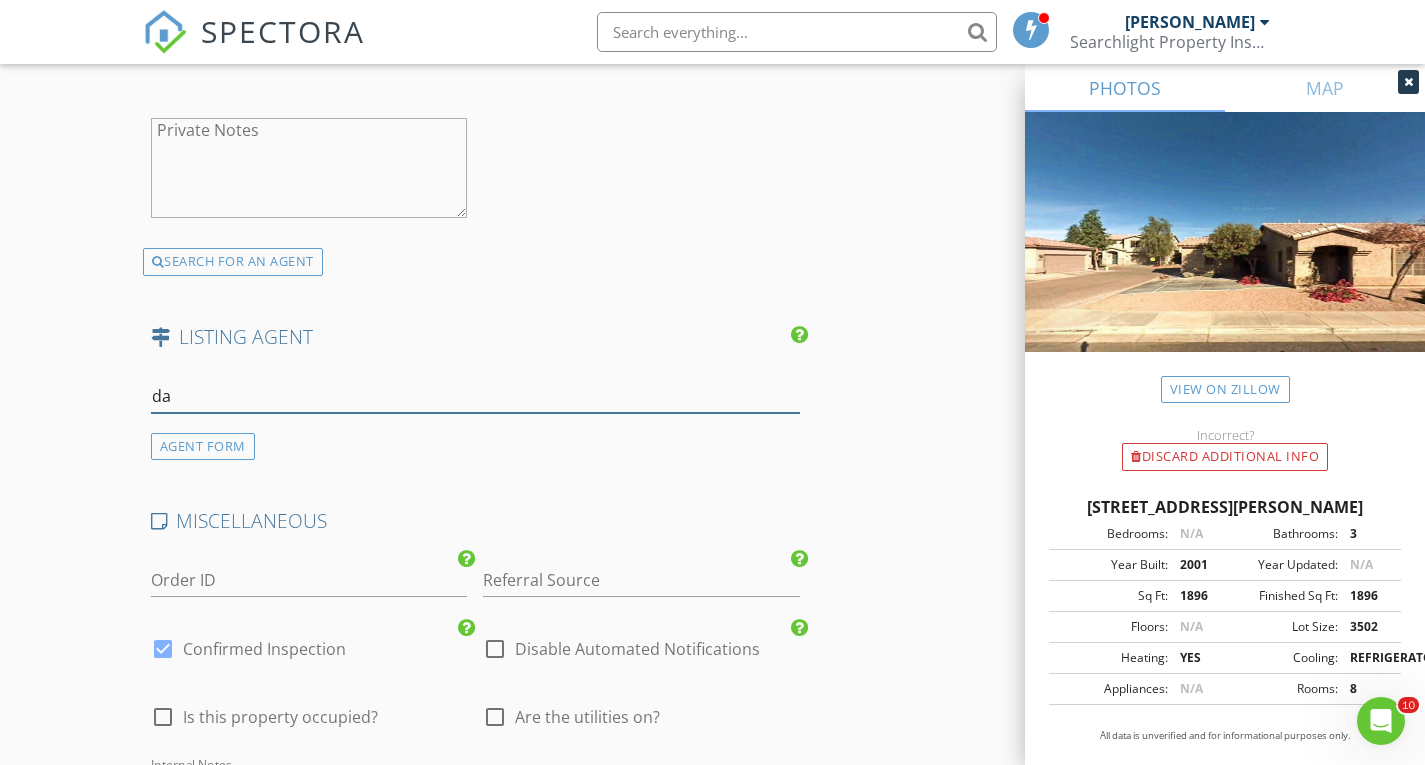 type on "d" 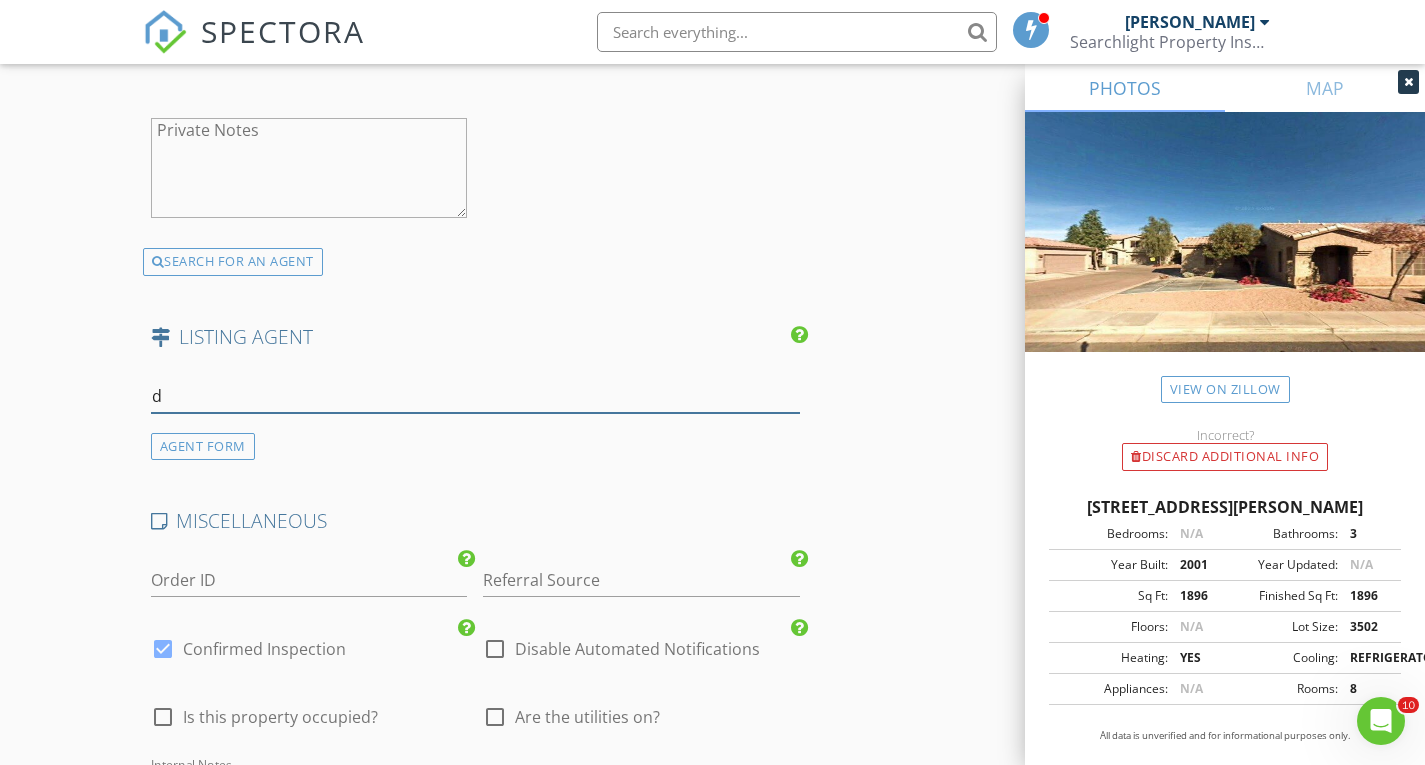 type 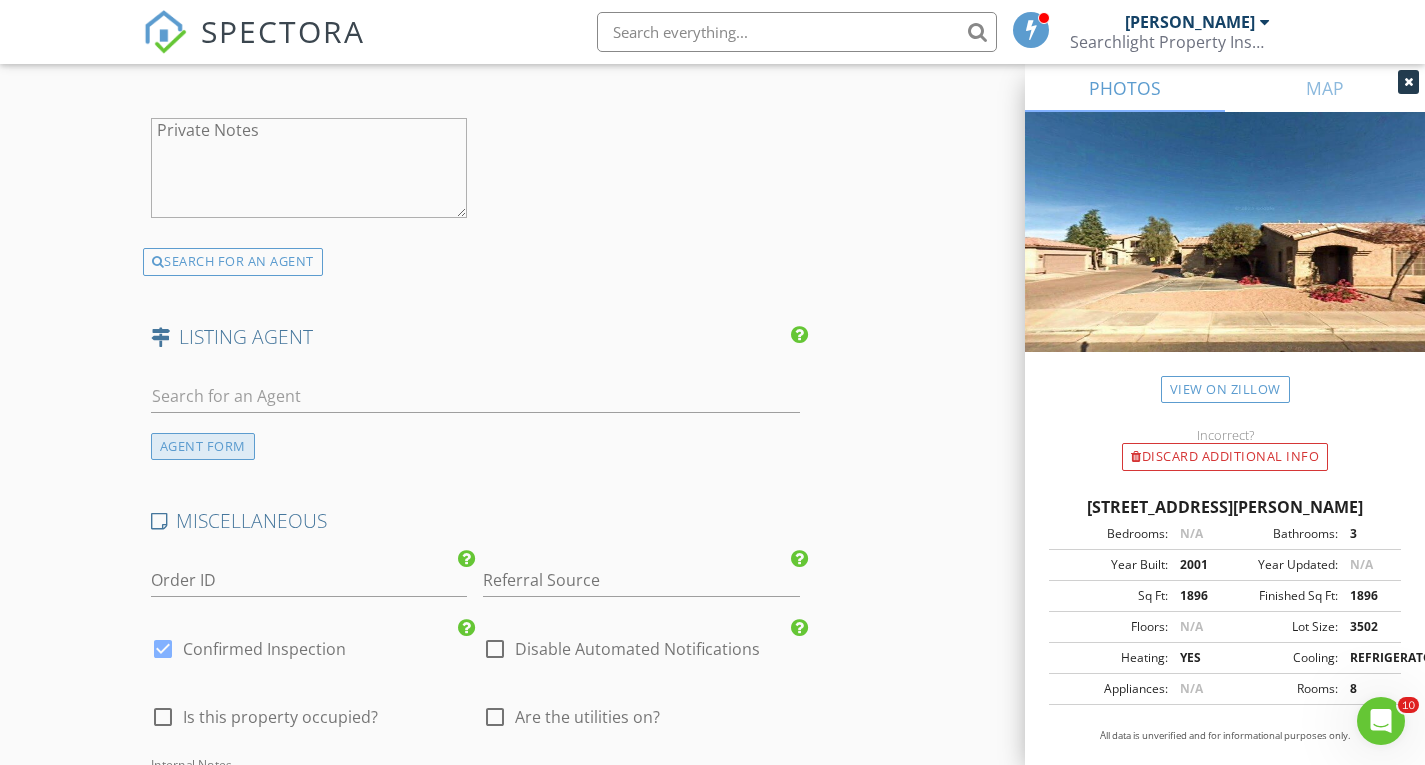 click on "AGENT FORM" at bounding box center (203, 446) 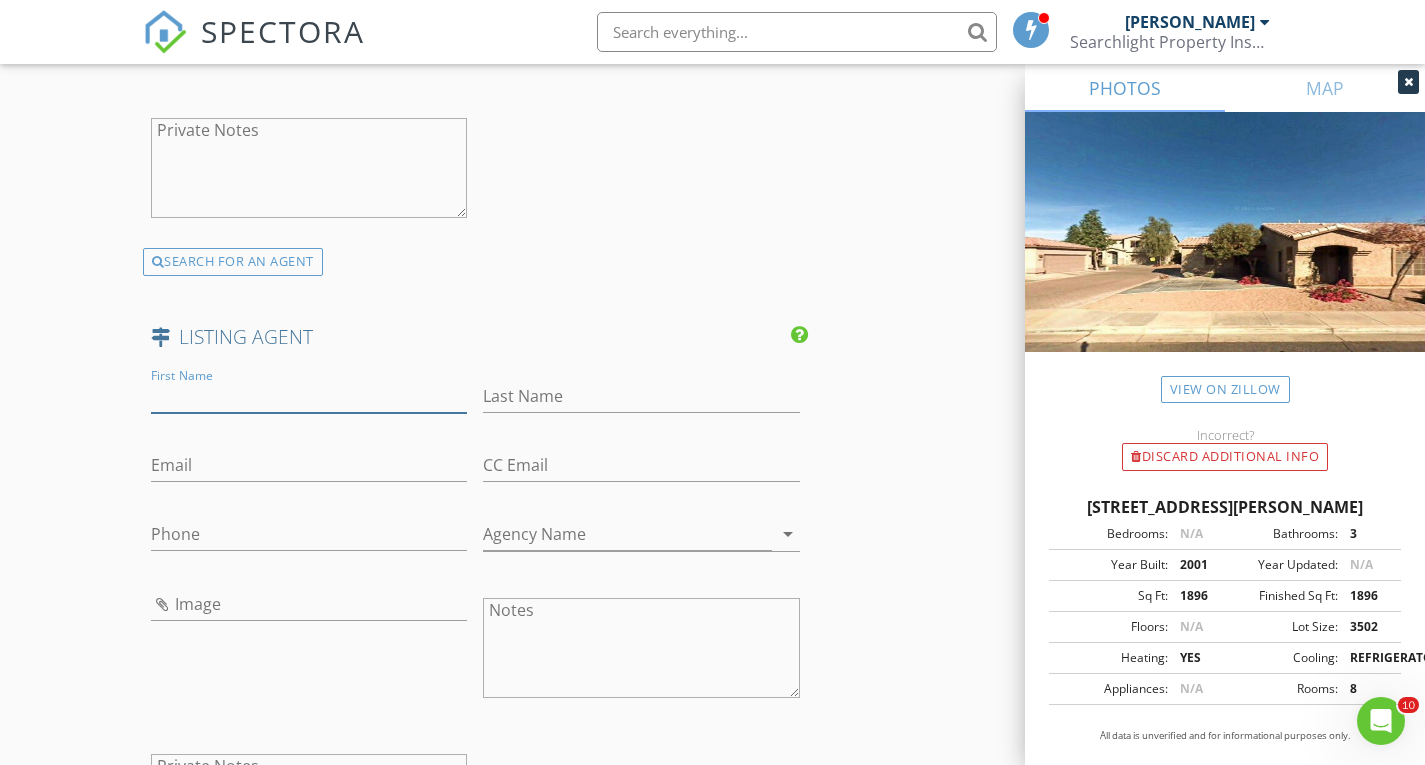click on "First Name" at bounding box center (309, 396) 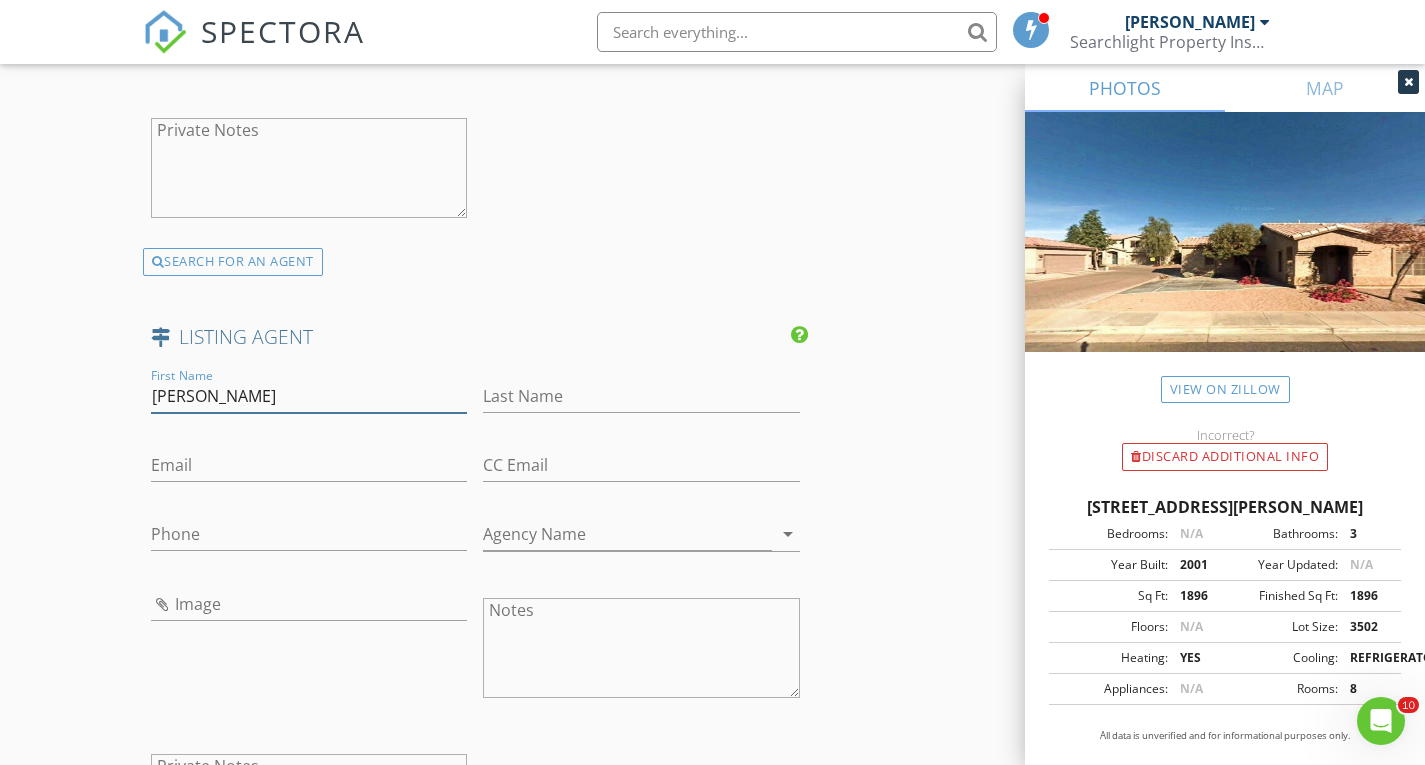 type on "David" 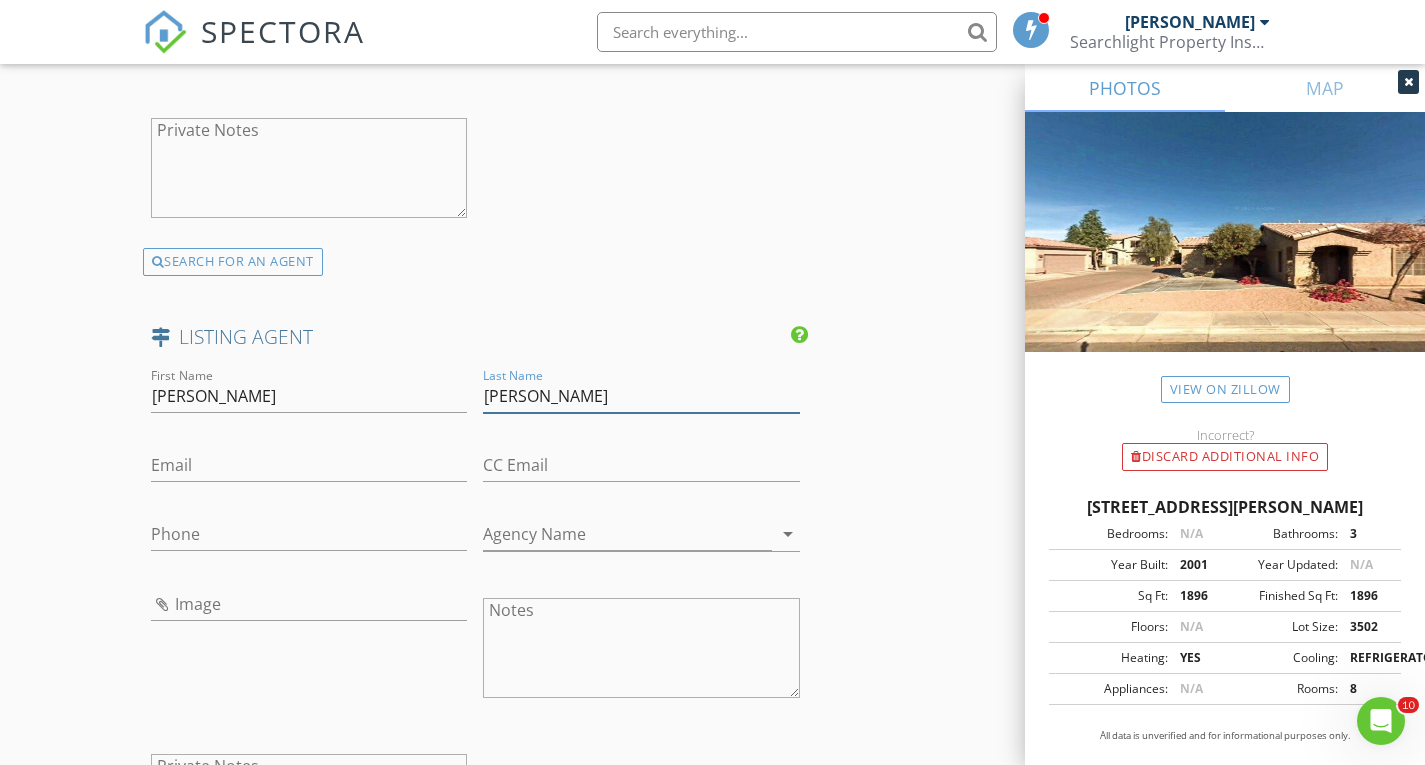 type on "Larsen" 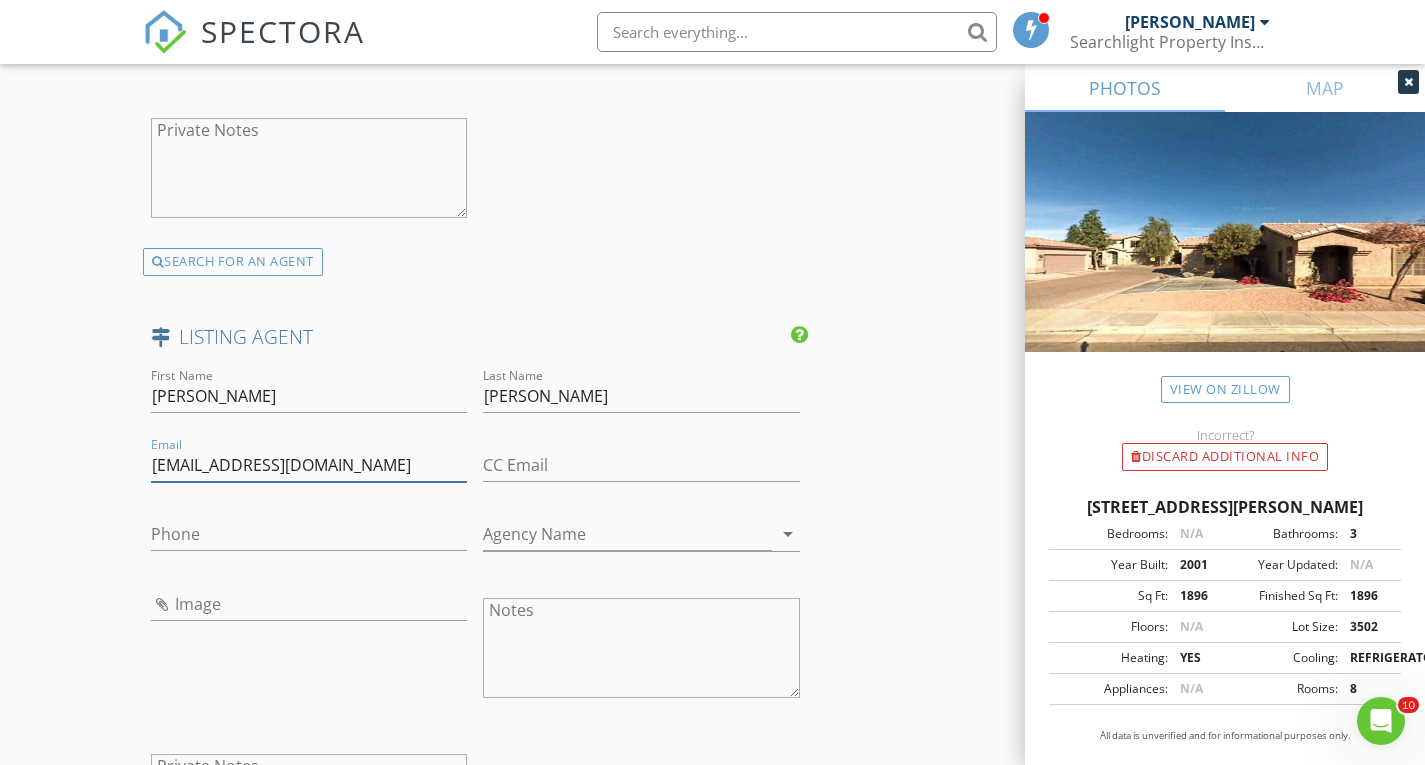 type on "arizonadavelarsen@gmail.com" 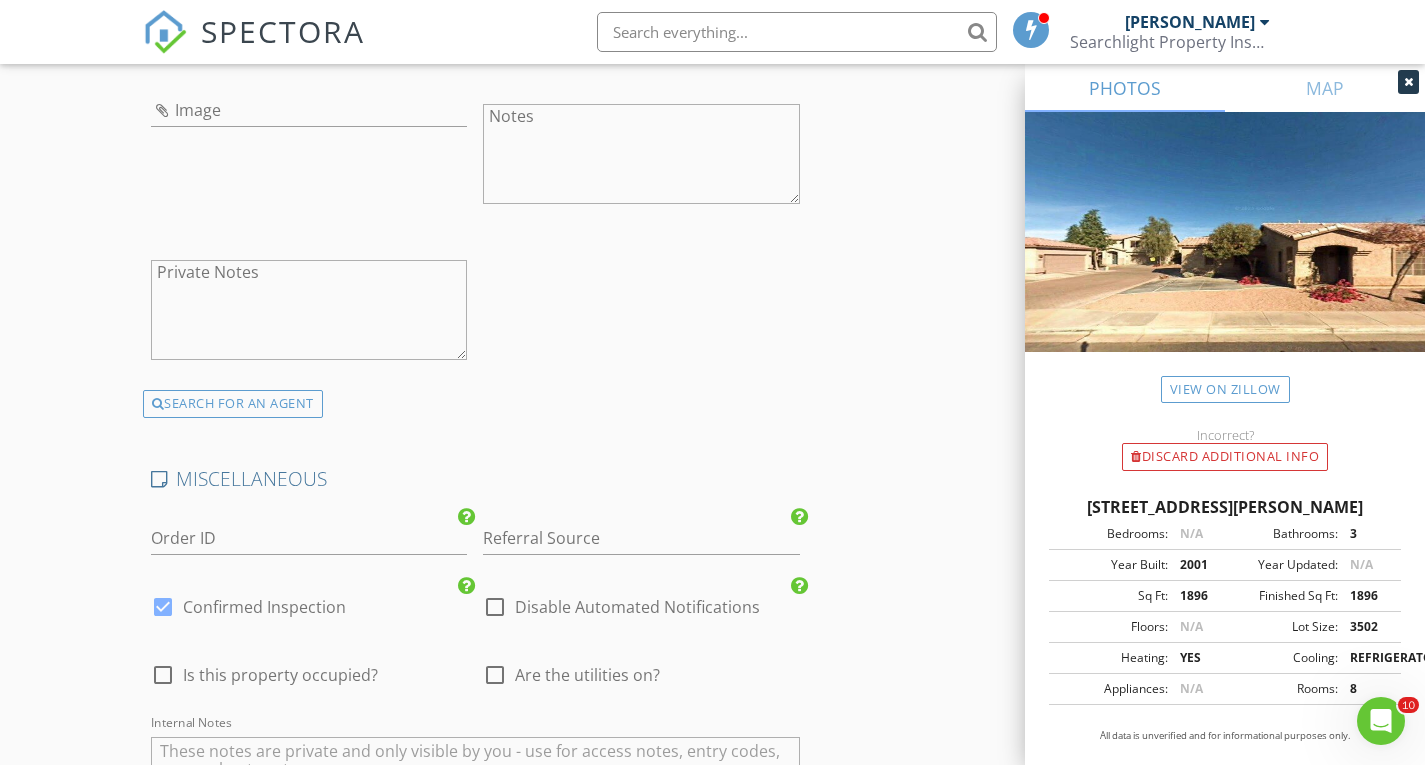 scroll, scrollTop: 3900, scrollLeft: 0, axis: vertical 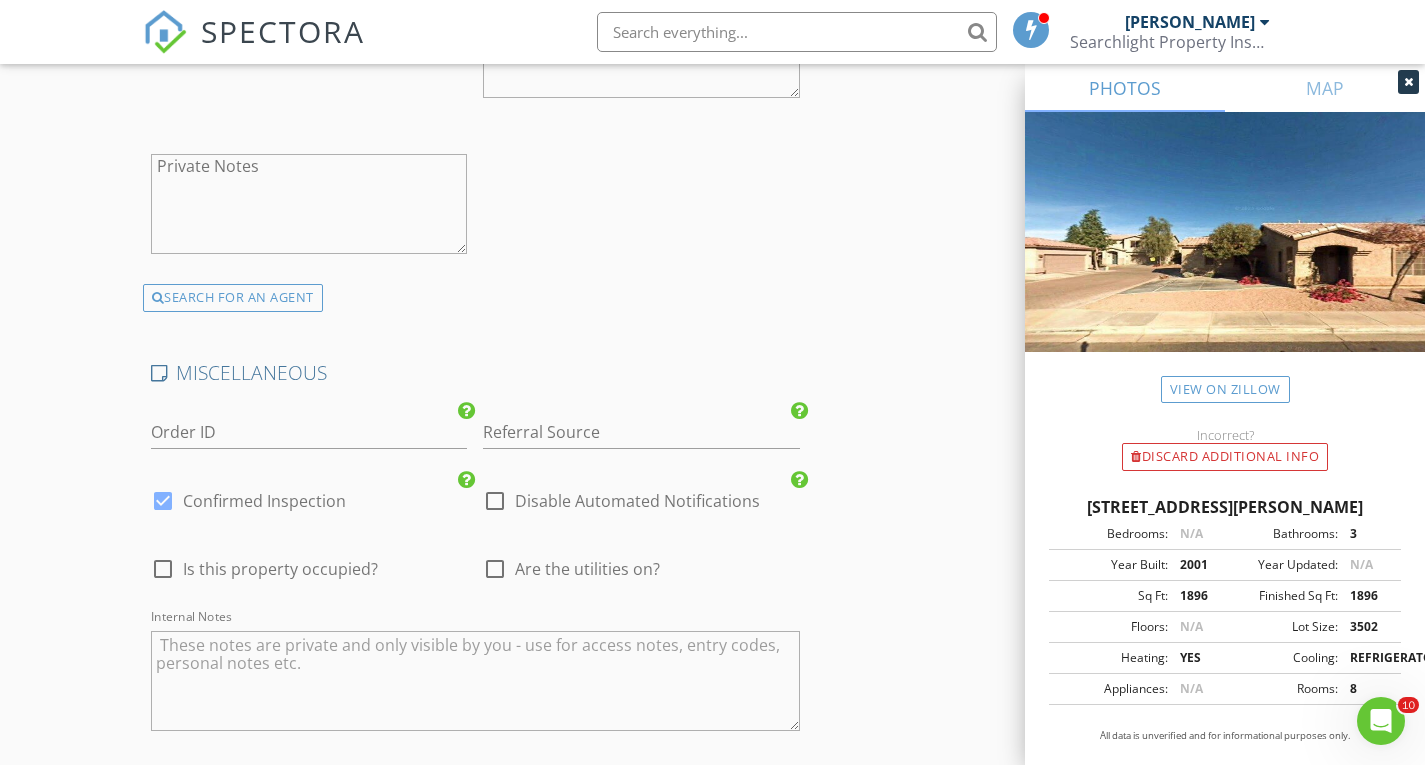 type on "602-430-5755" 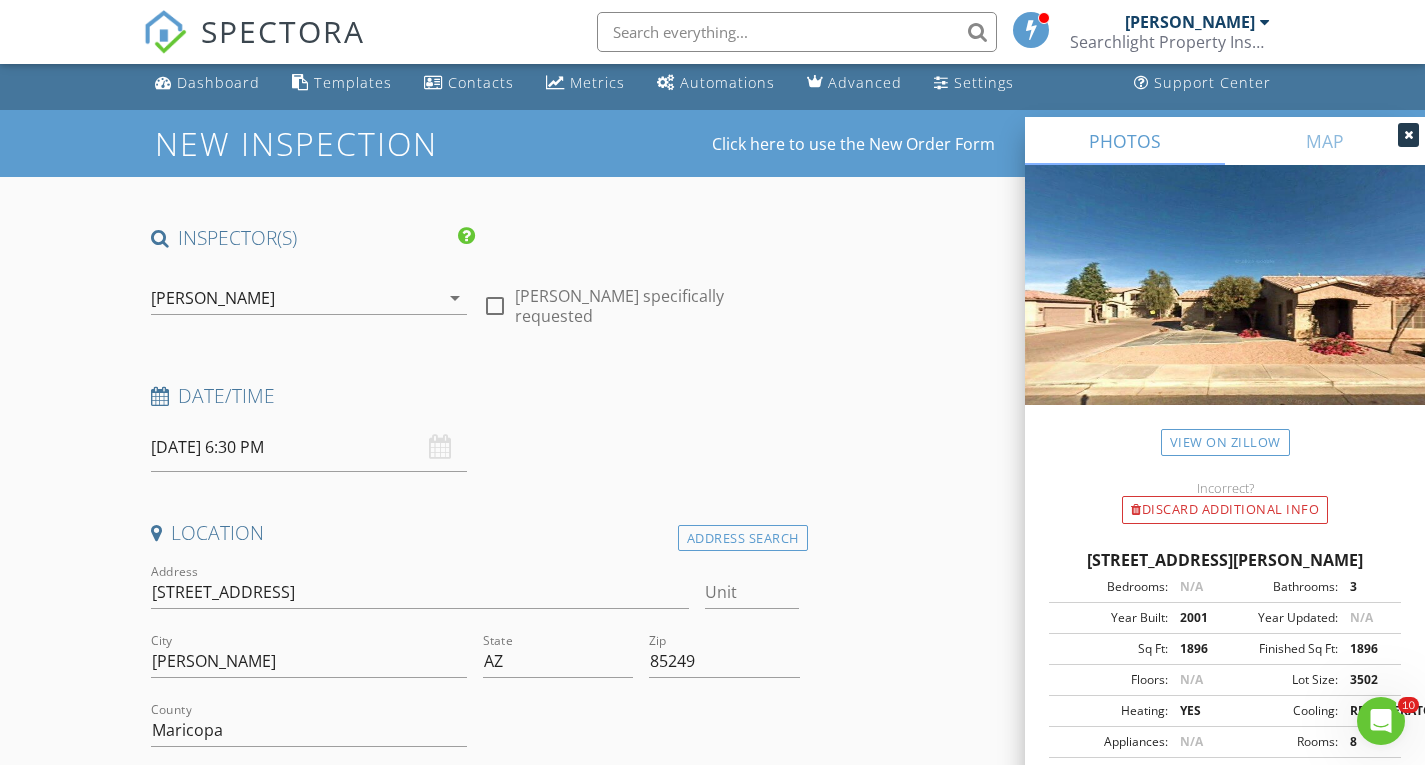 scroll, scrollTop: 0, scrollLeft: 0, axis: both 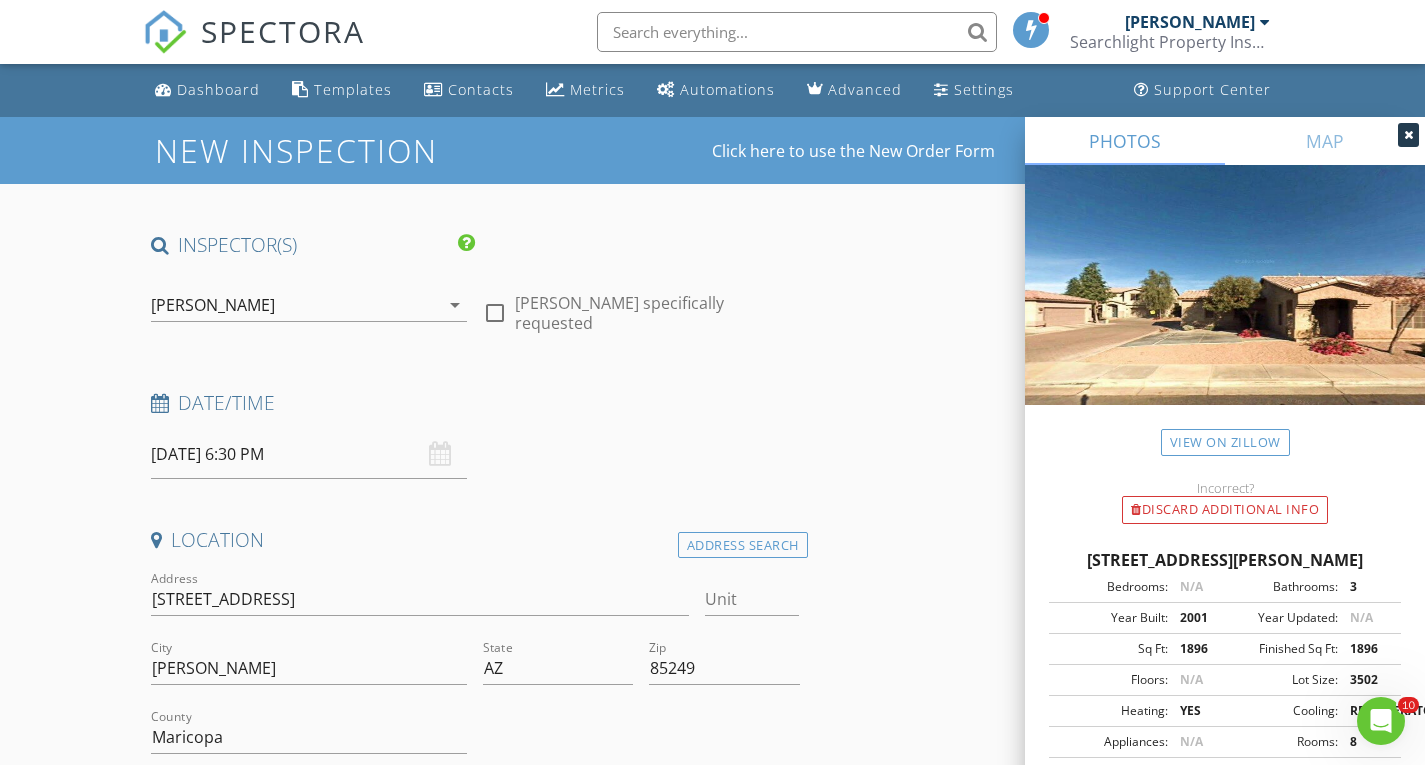 click on "07/29/2025 6:30 PM" at bounding box center (309, 454) 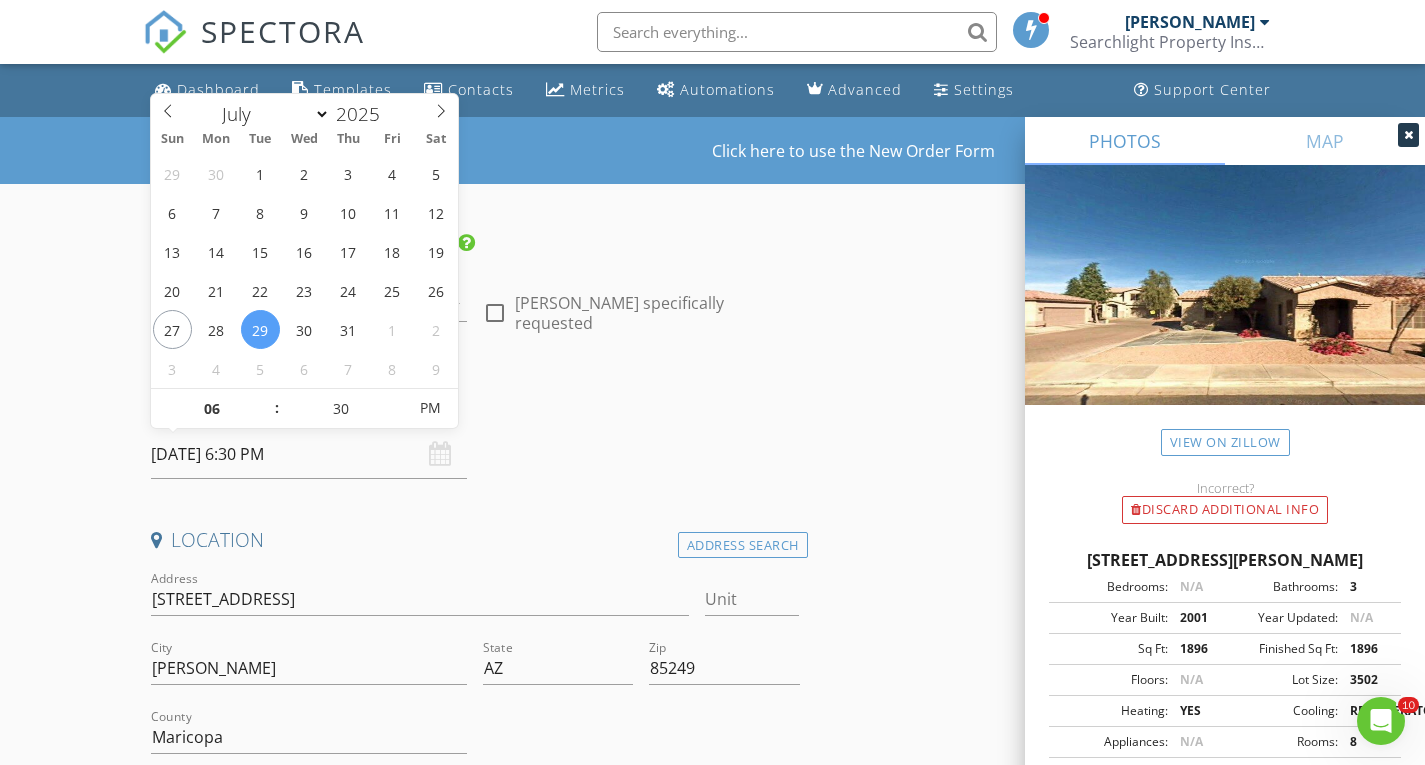 click on "Date/Time
07/29/2025 6:30 PM" at bounding box center [475, 434] 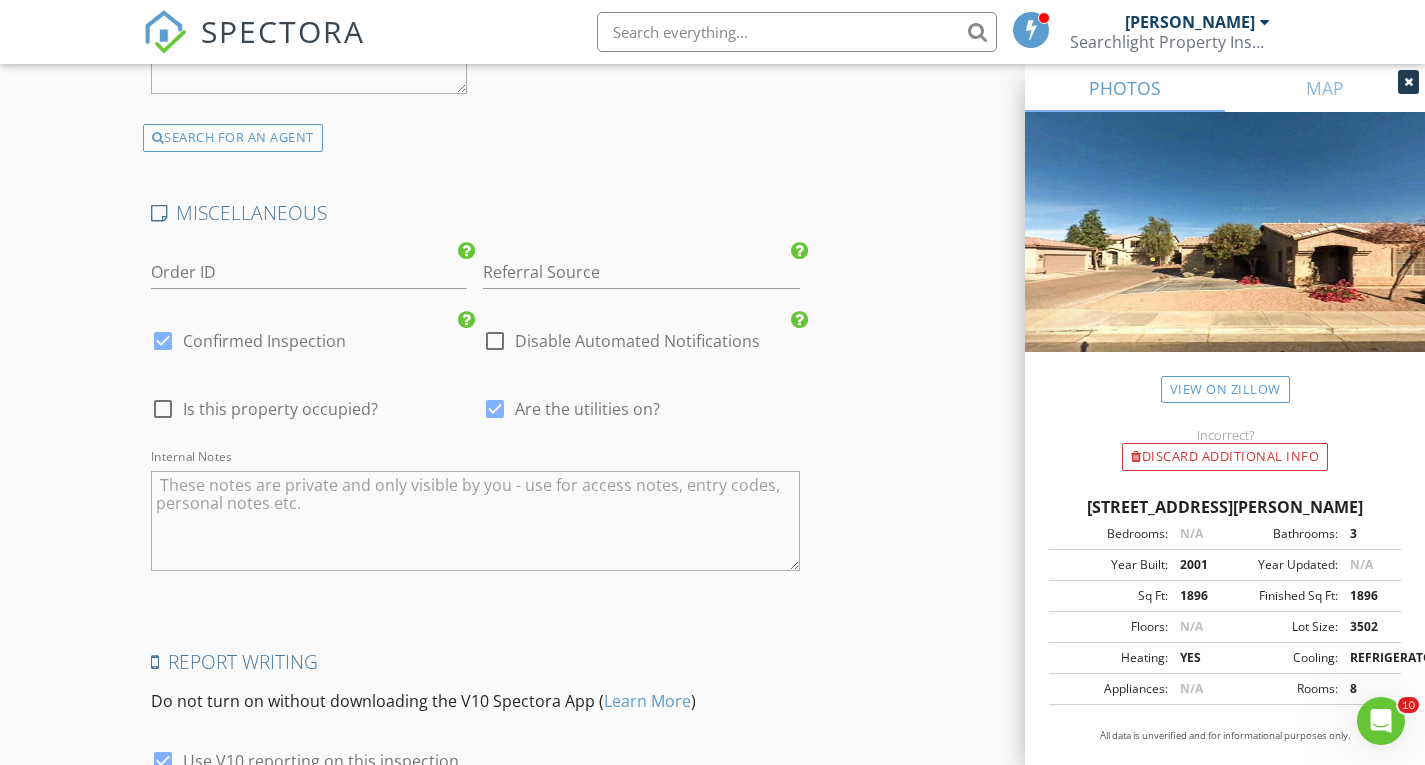 scroll, scrollTop: 4256, scrollLeft: 0, axis: vertical 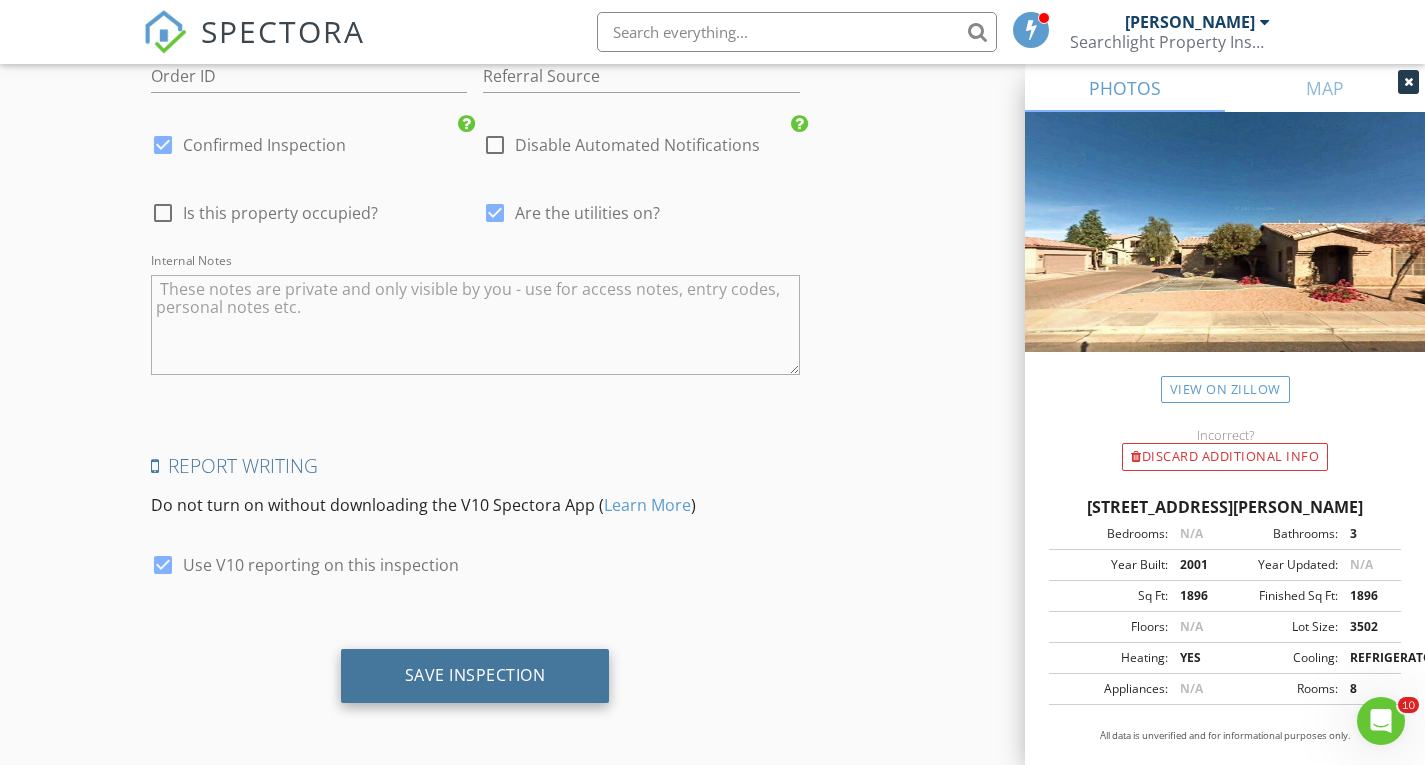 click on "Save Inspection" at bounding box center [475, 675] 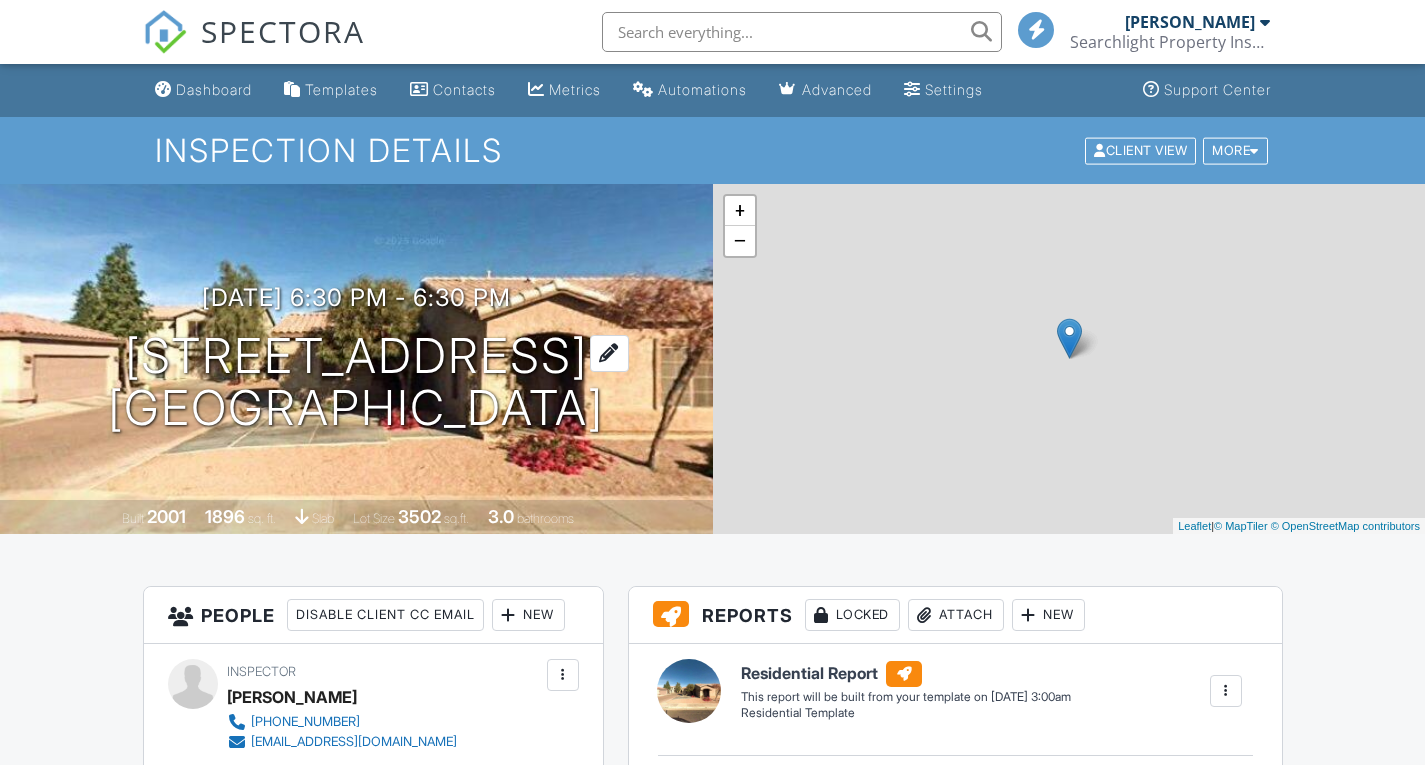 scroll, scrollTop: 0, scrollLeft: 0, axis: both 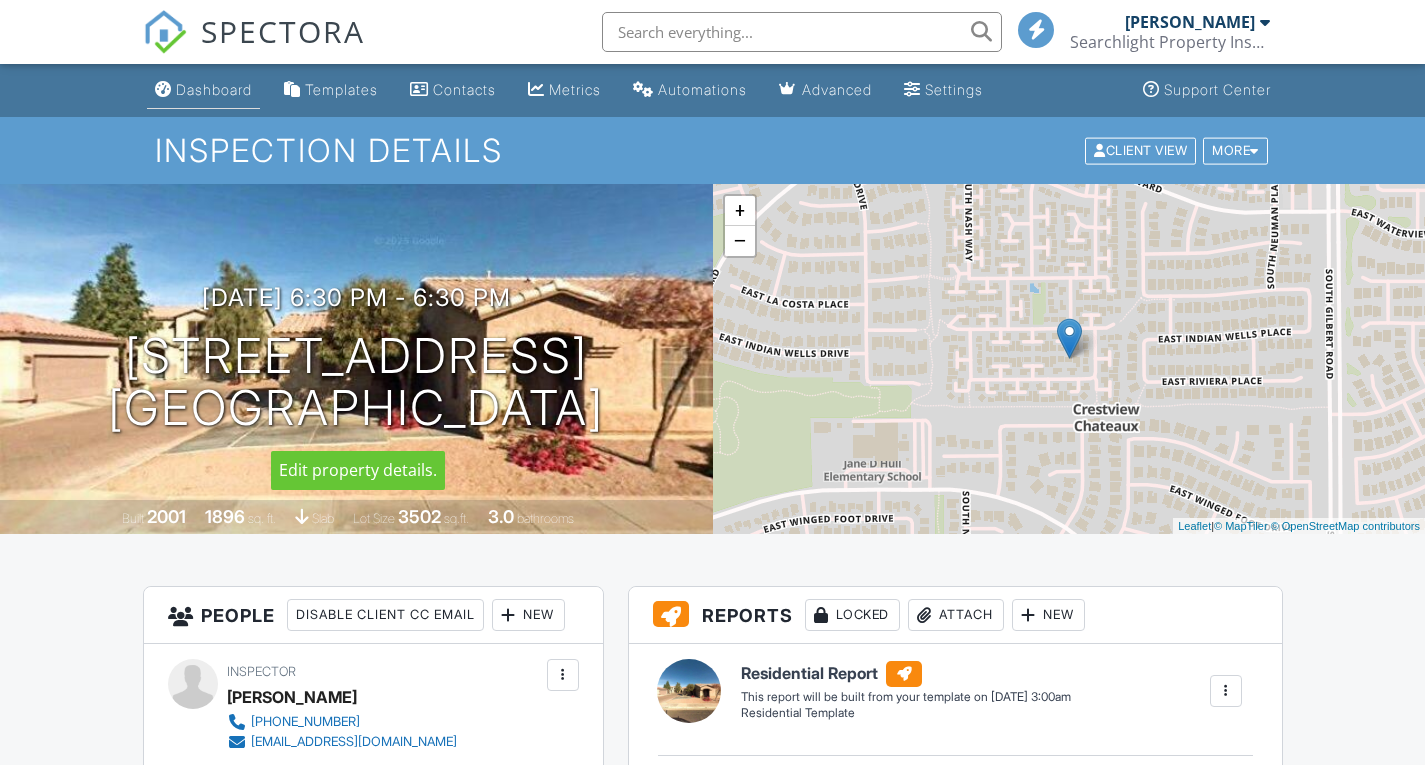click on "Dashboard" at bounding box center (214, 89) 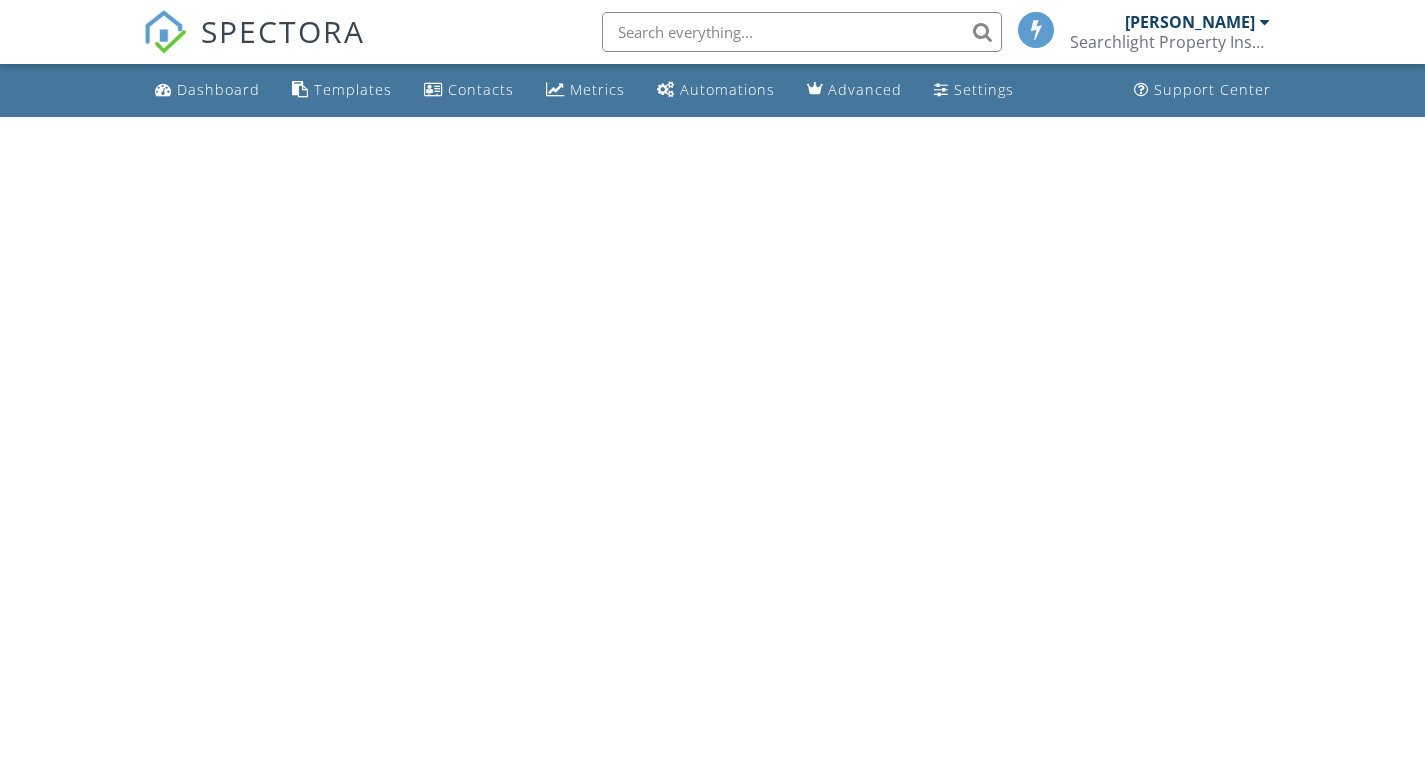 scroll, scrollTop: 0, scrollLeft: 0, axis: both 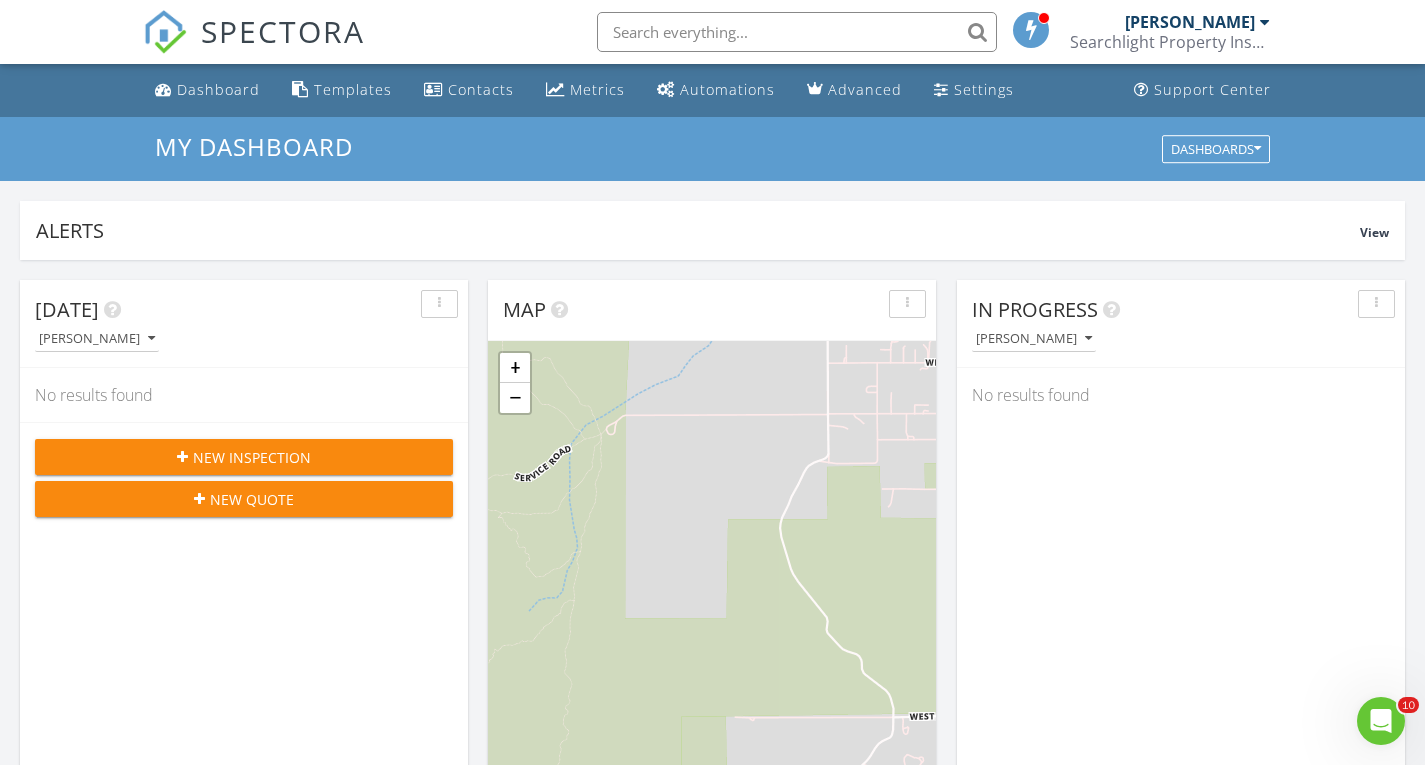 click on "New Inspection" at bounding box center (252, 457) 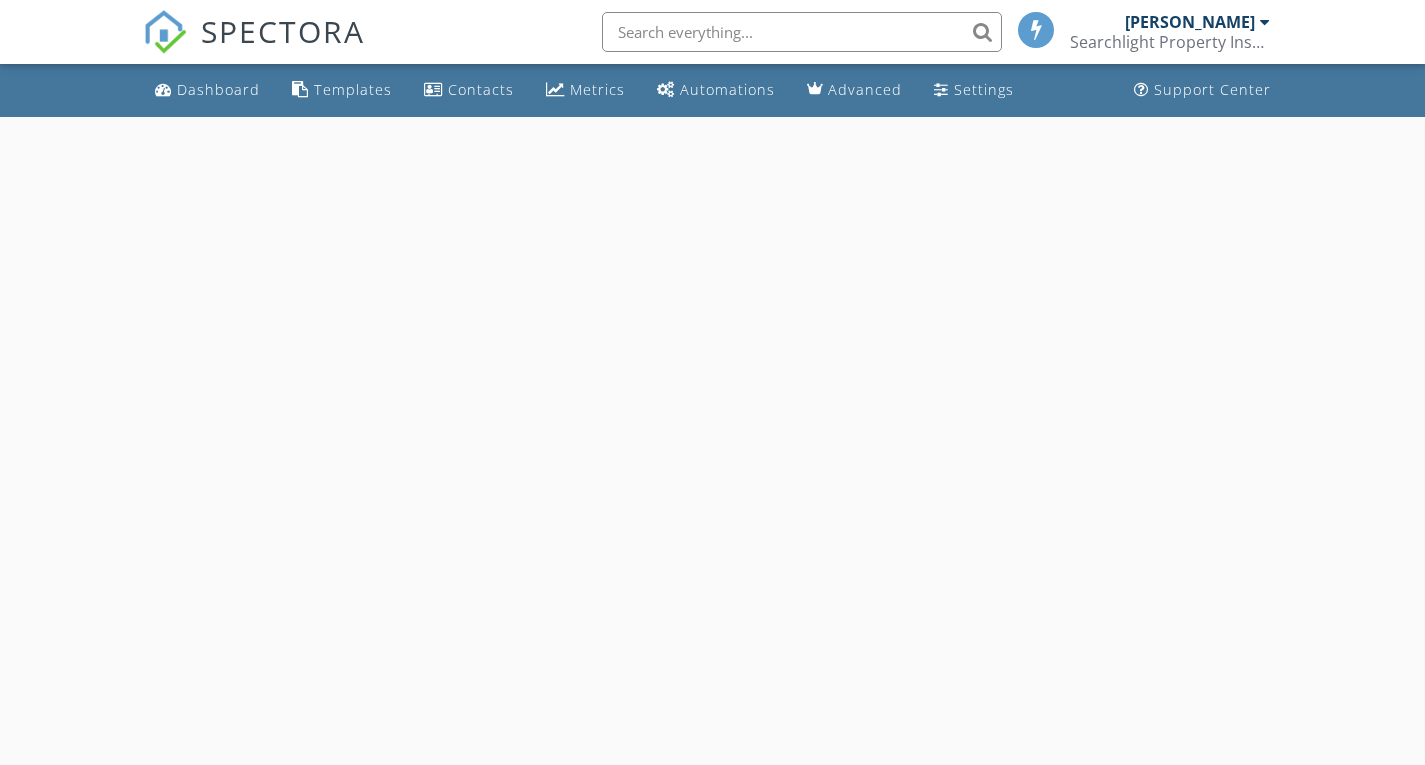 scroll, scrollTop: 0, scrollLeft: 0, axis: both 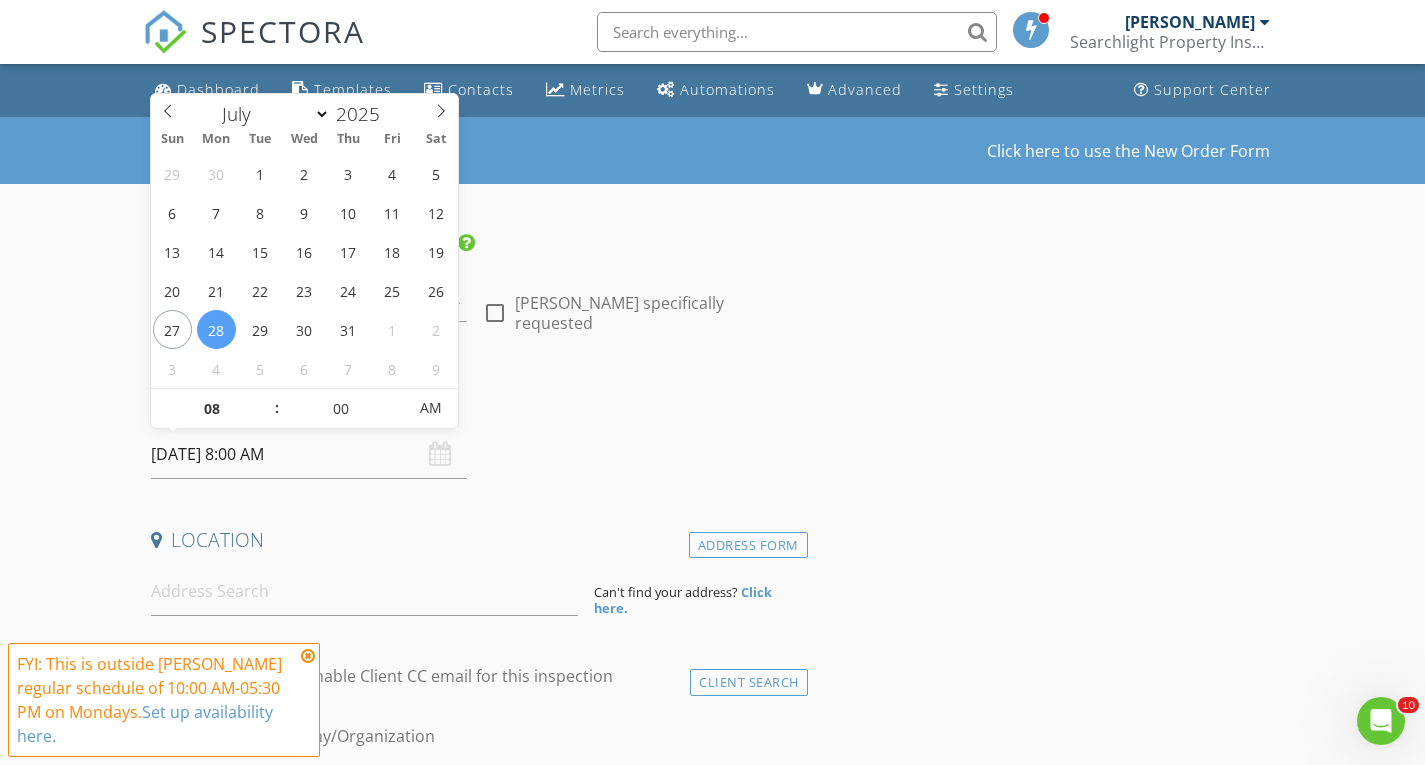 click on "07/28/2025 8:00 AM" at bounding box center (309, 454) 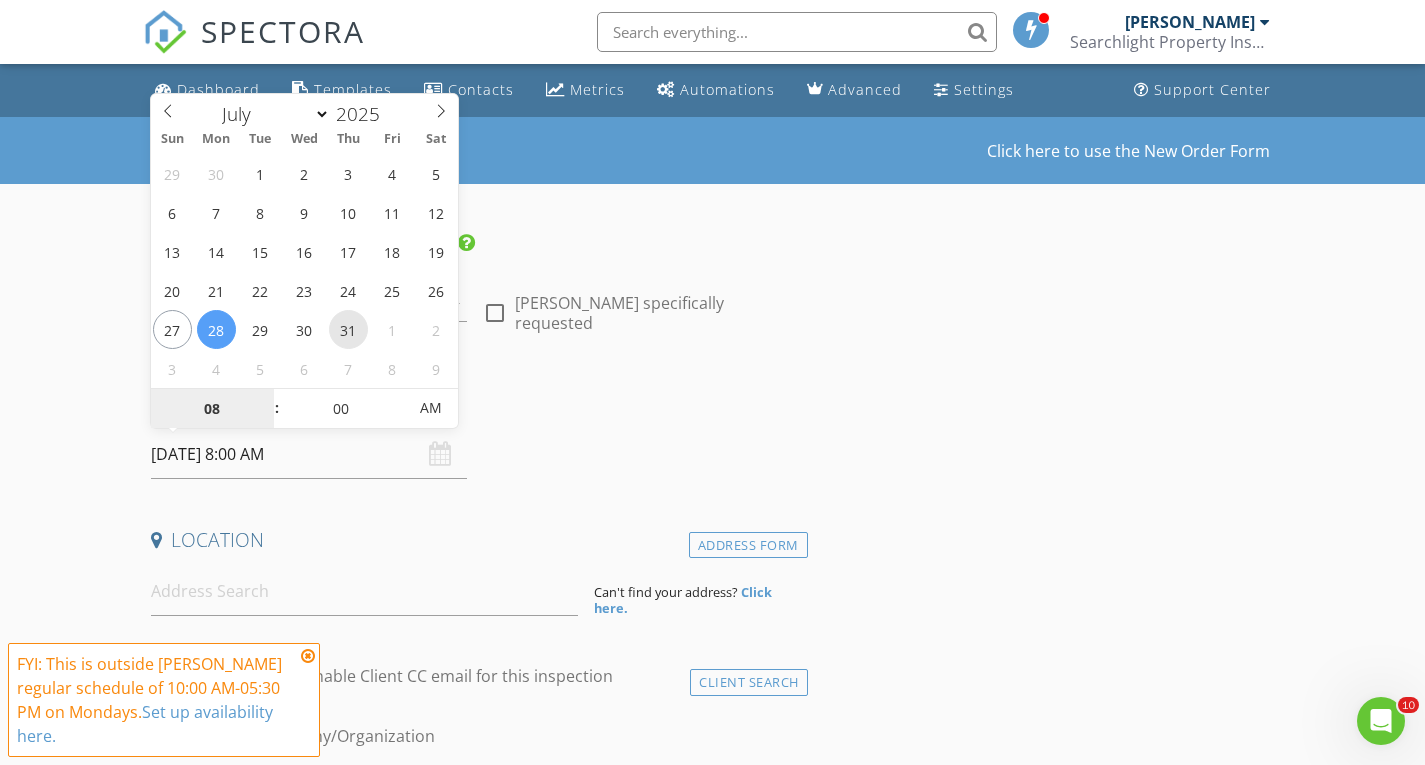 type on "07/31/2025 8:00 AM" 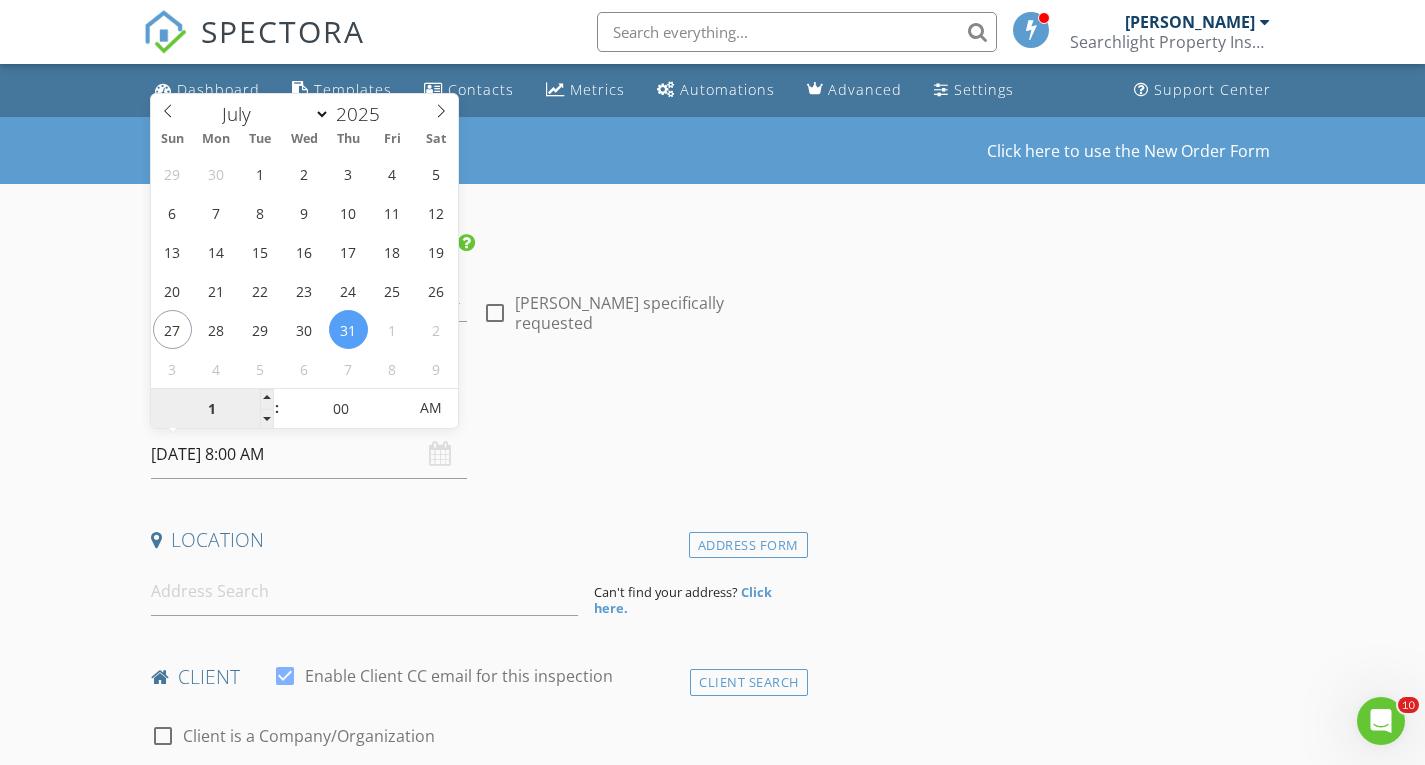 type on "10" 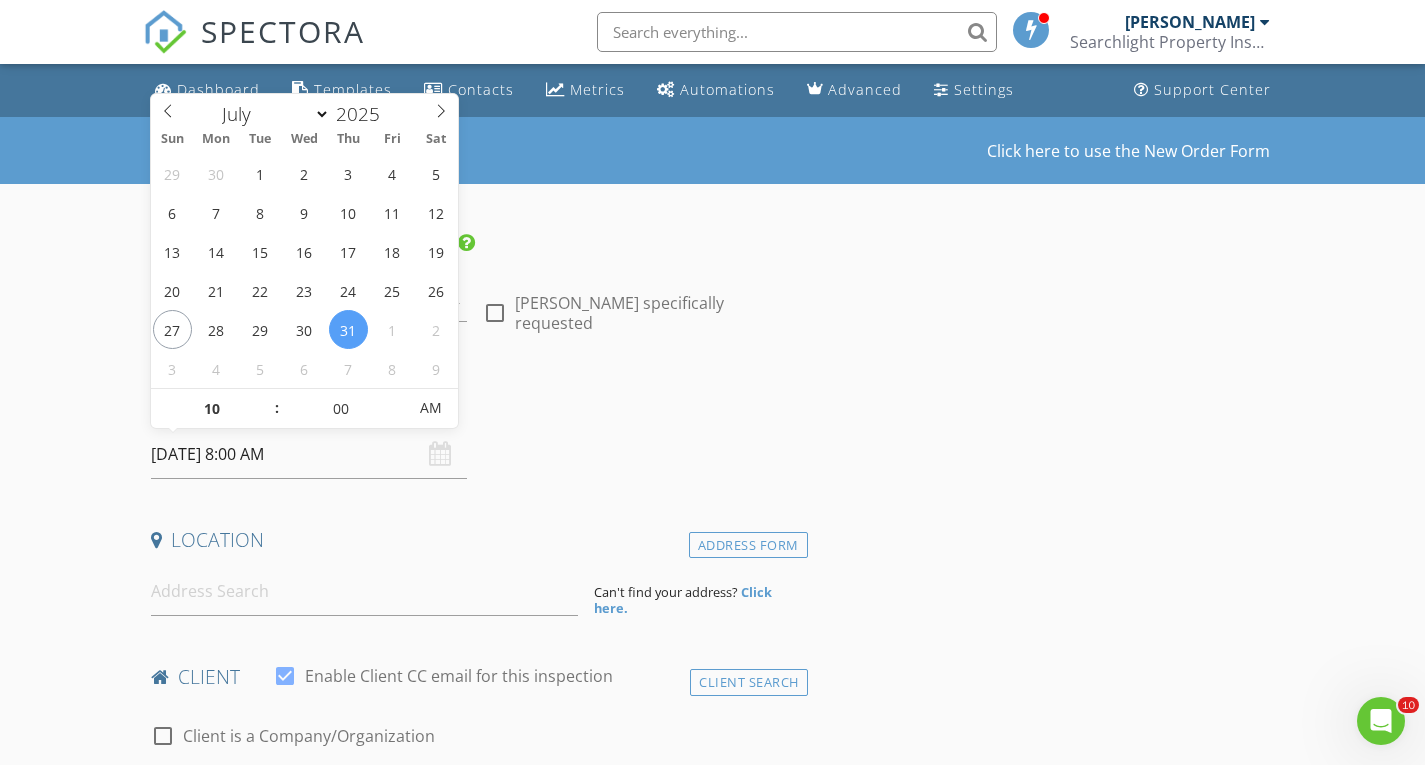 type on "[DATE] 10:00 AM" 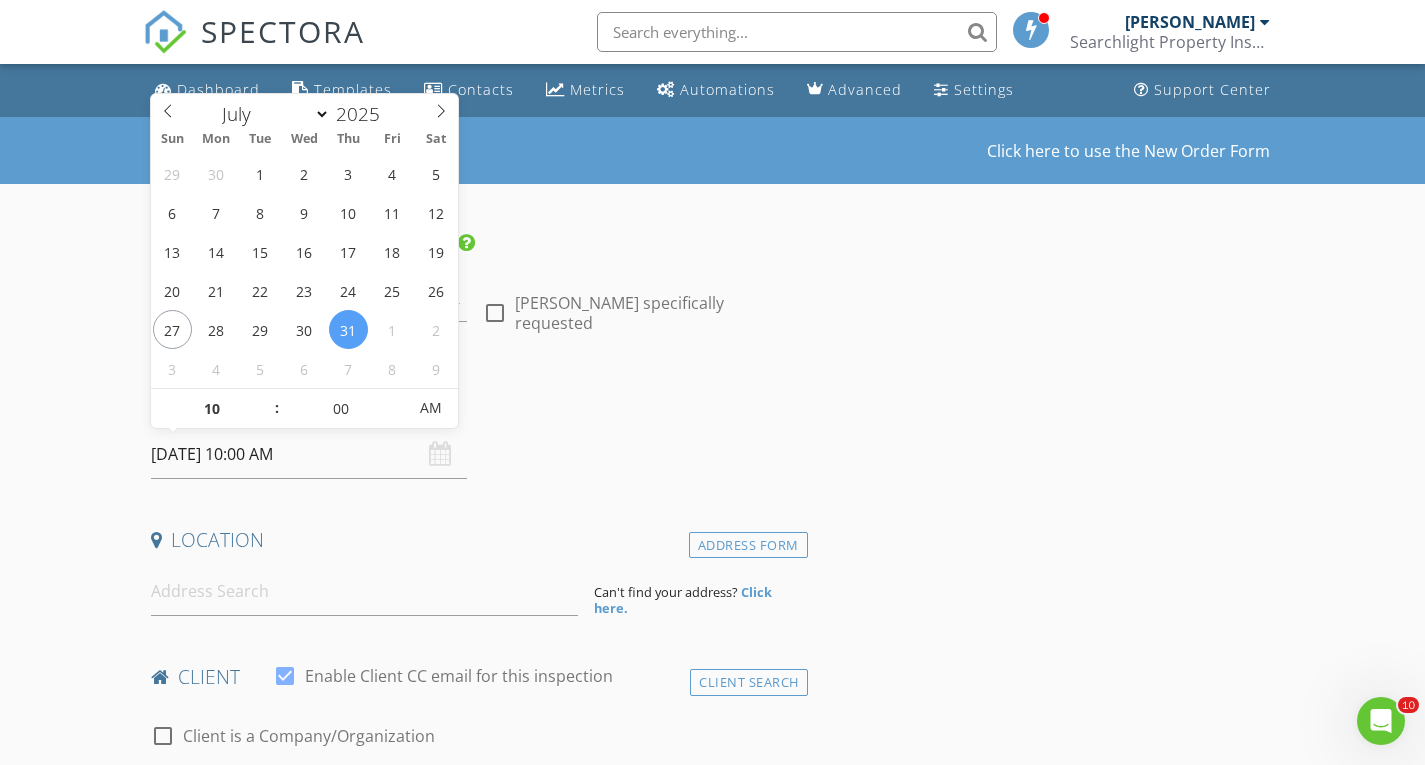 click on "Date/Time" at bounding box center [475, 403] 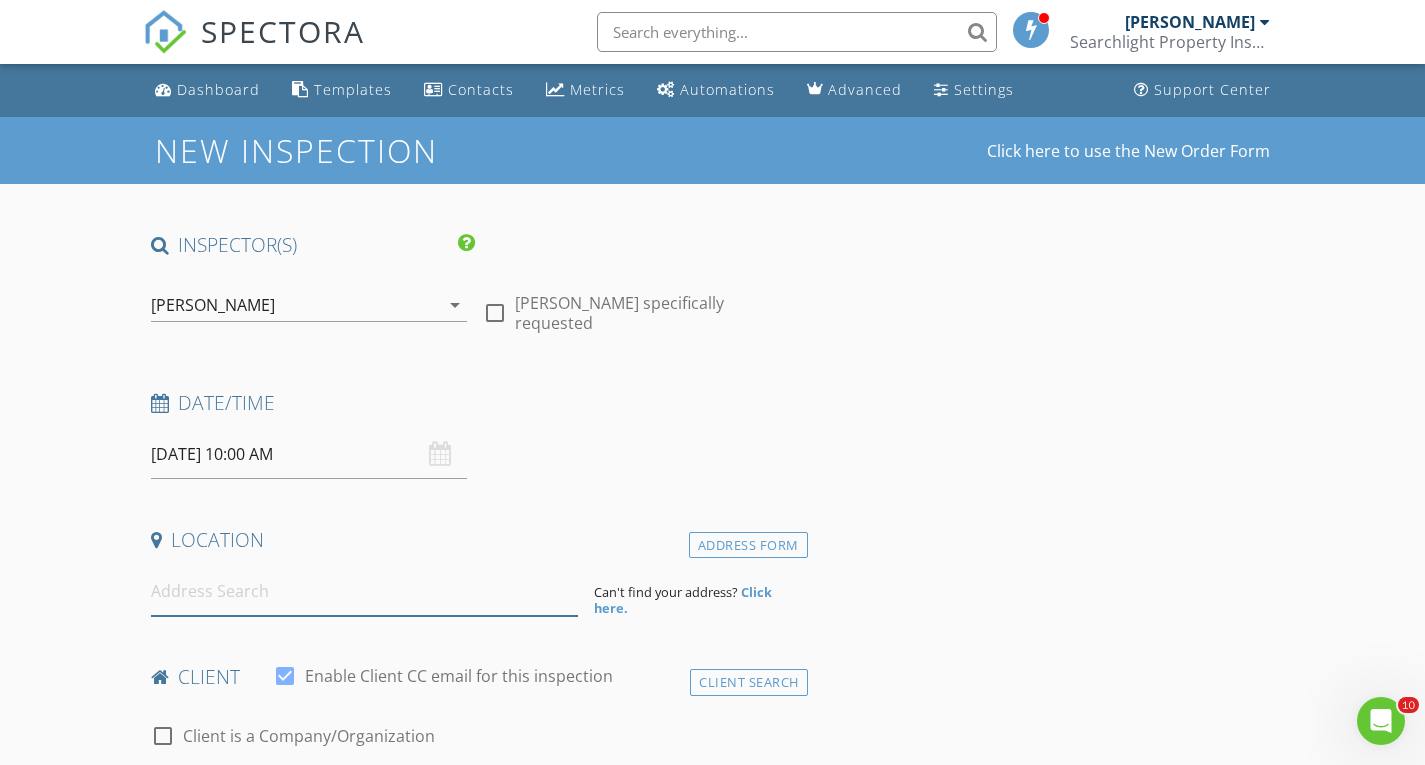 click at bounding box center [364, 591] 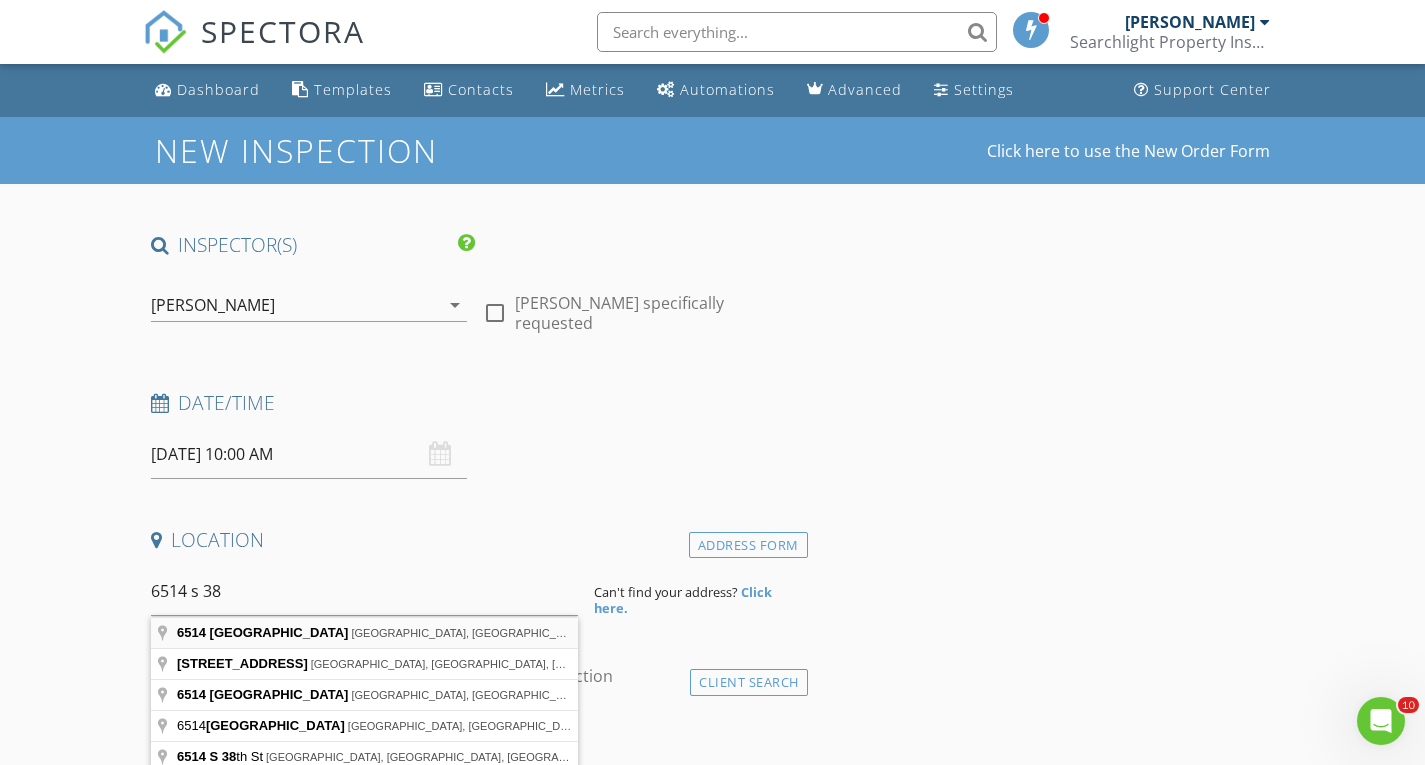 type on "6514 South 38 Lane, Phoenix, AZ, USA" 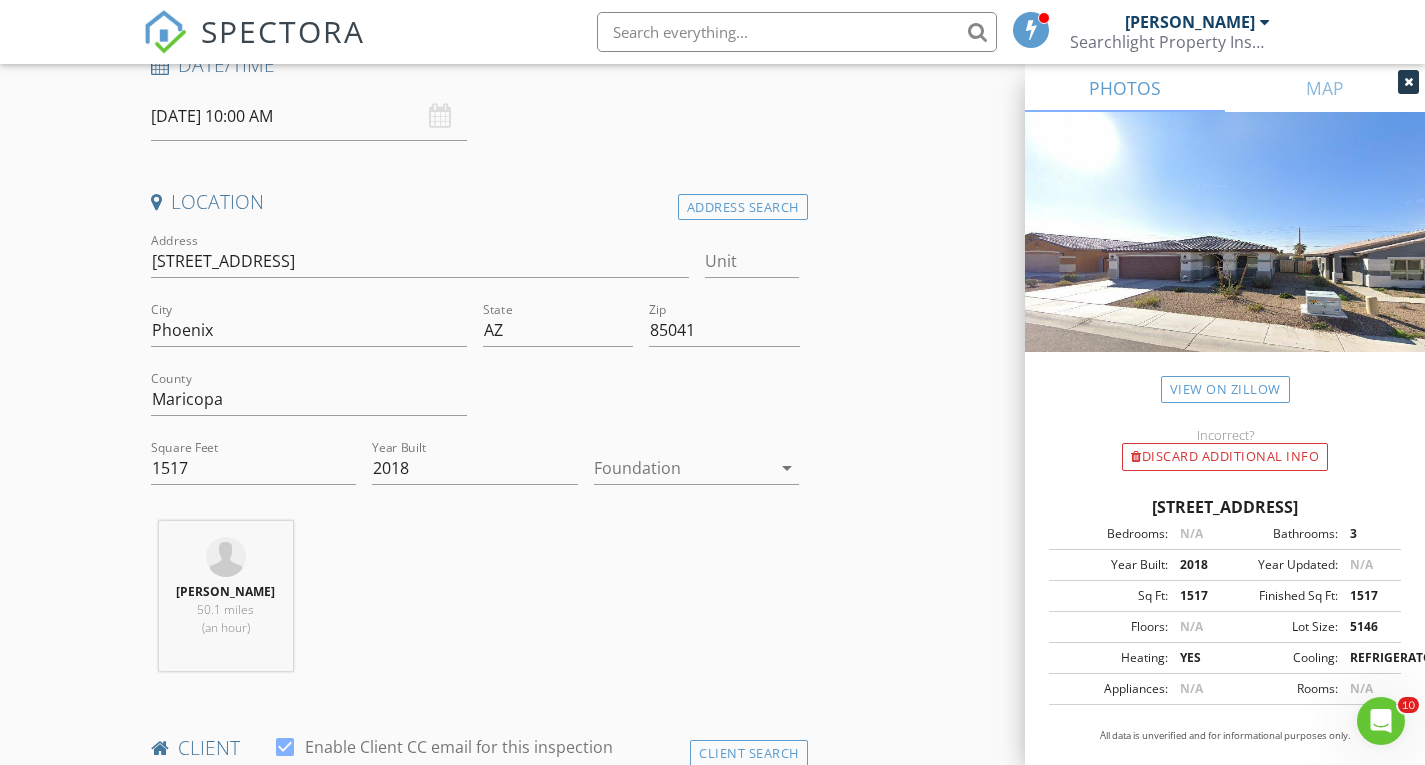 scroll, scrollTop: 500, scrollLeft: 0, axis: vertical 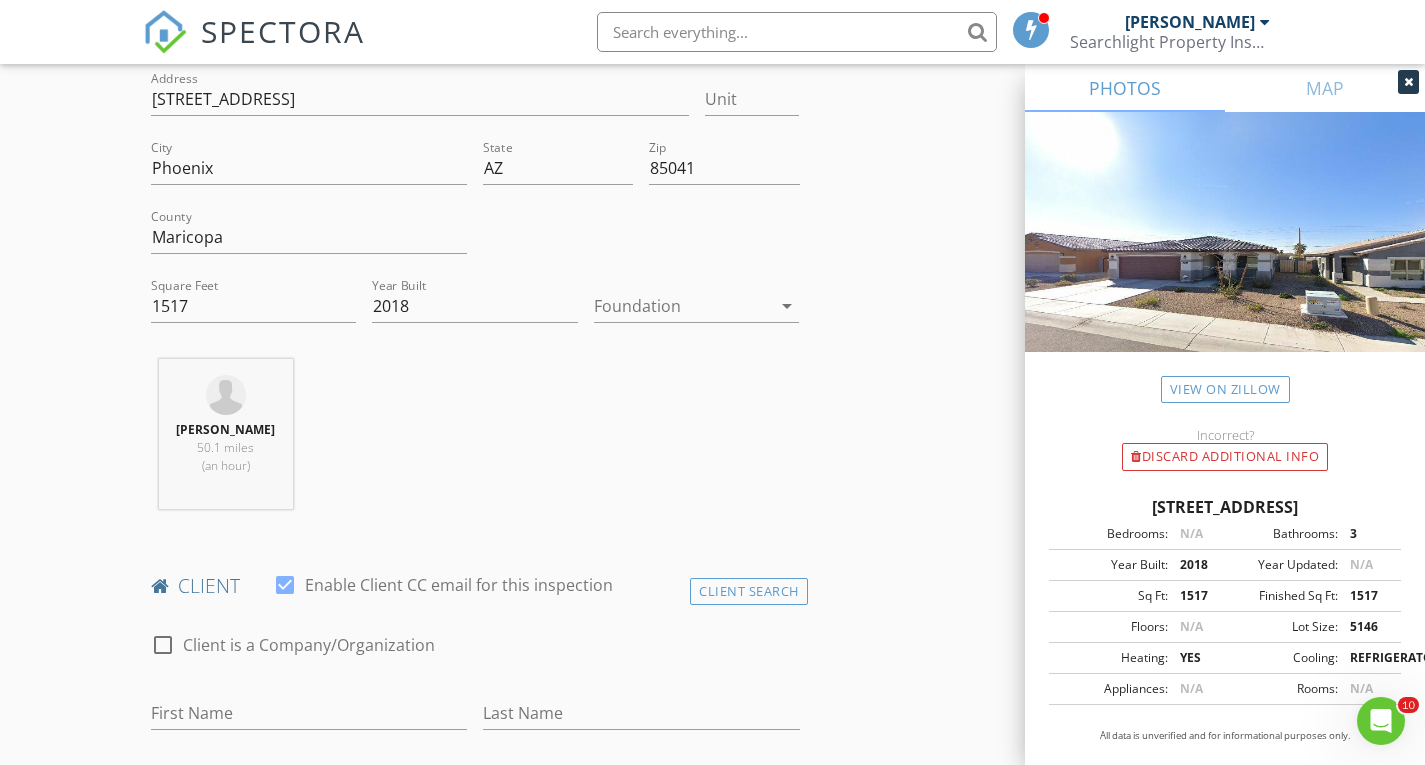 click on "Foundation arrow_drop_down" at bounding box center (697, 310) 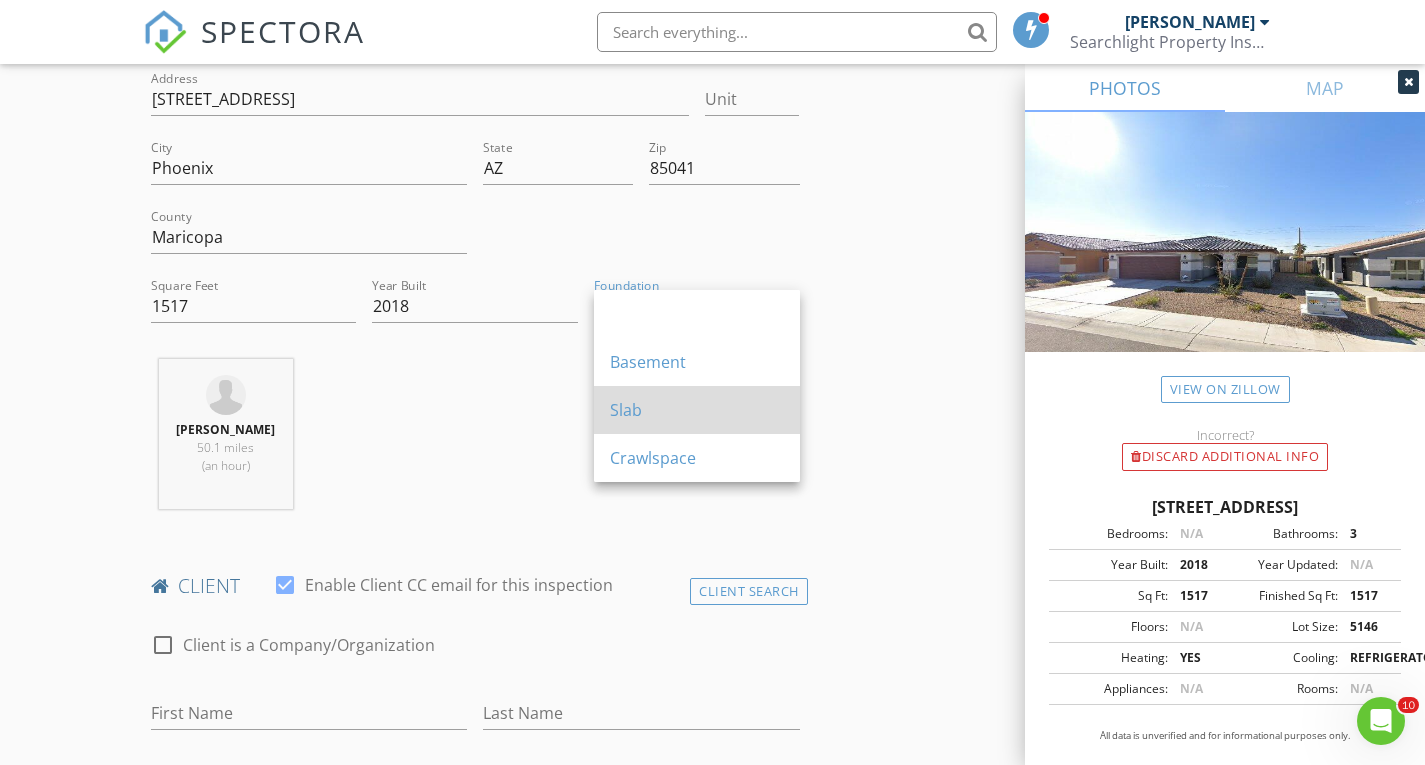 click on "Slab" at bounding box center [697, 410] 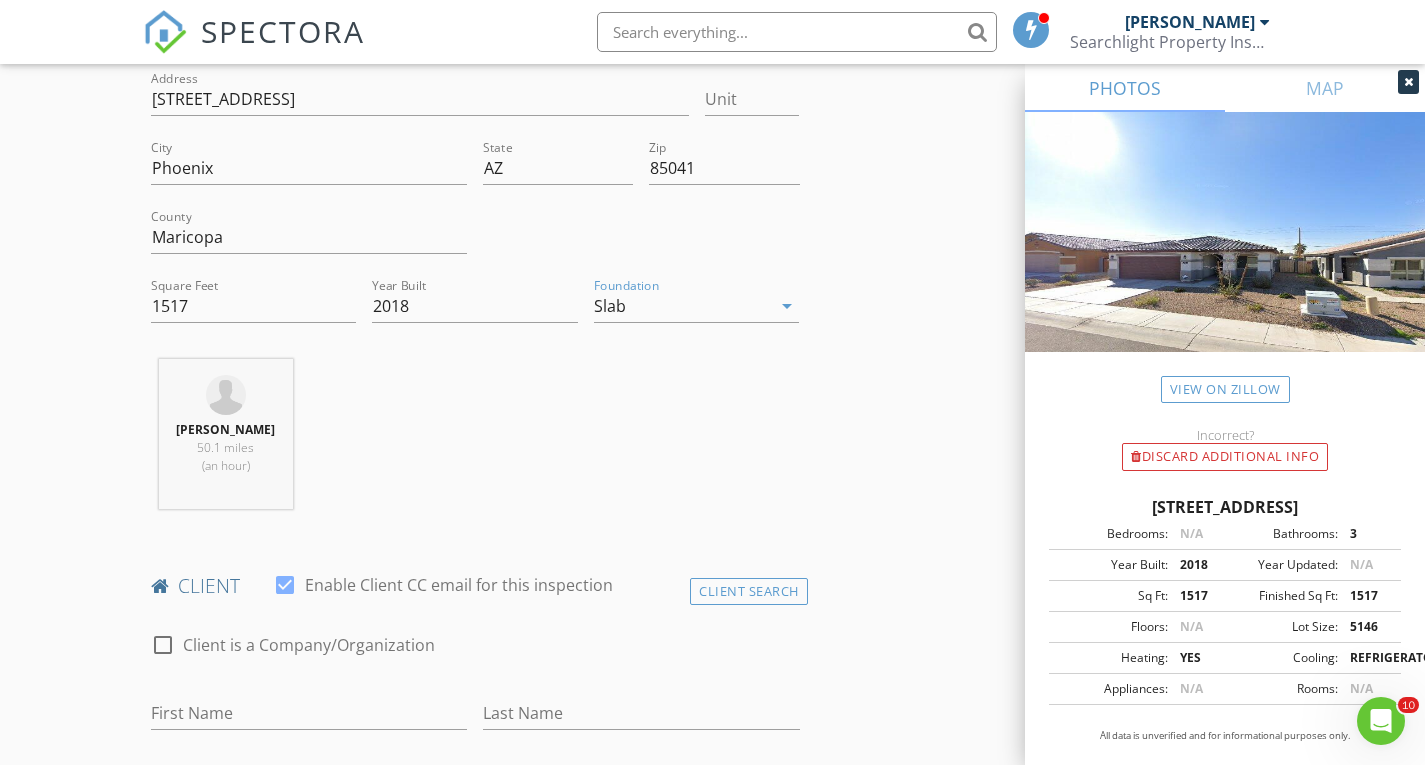 click on "INSPECTOR(S)
check_box   Brett Cook   PRIMARY   Brett Cook arrow_drop_down   check_box_outline_blank Brett Cook specifically requested
Date/Time
07/31/2025 10:00 AM
Location
Address Search       Address 6514 S 38th Ln   Unit   City Phoenix   State AZ   Zip 85041   County Maricopa     Square Feet 1517   Year Built 2018   Foundation Slab arrow_drop_down     Brett Cook     50.1 miles     (an hour)
client
check_box Enable Client CC email for this inspection   Client Search     check_box_outline_blank Client is a Company/Organization     First Name   Last Name   Email   CC Email   Phone           Notes   Private Notes
ADD ADDITIONAL client
SERVICES
arrow_drop_down     Select Discount Code arrow_drop_down    Charges       TOTAL   $0.00    Duration         Templates" at bounding box center (713, 1405) 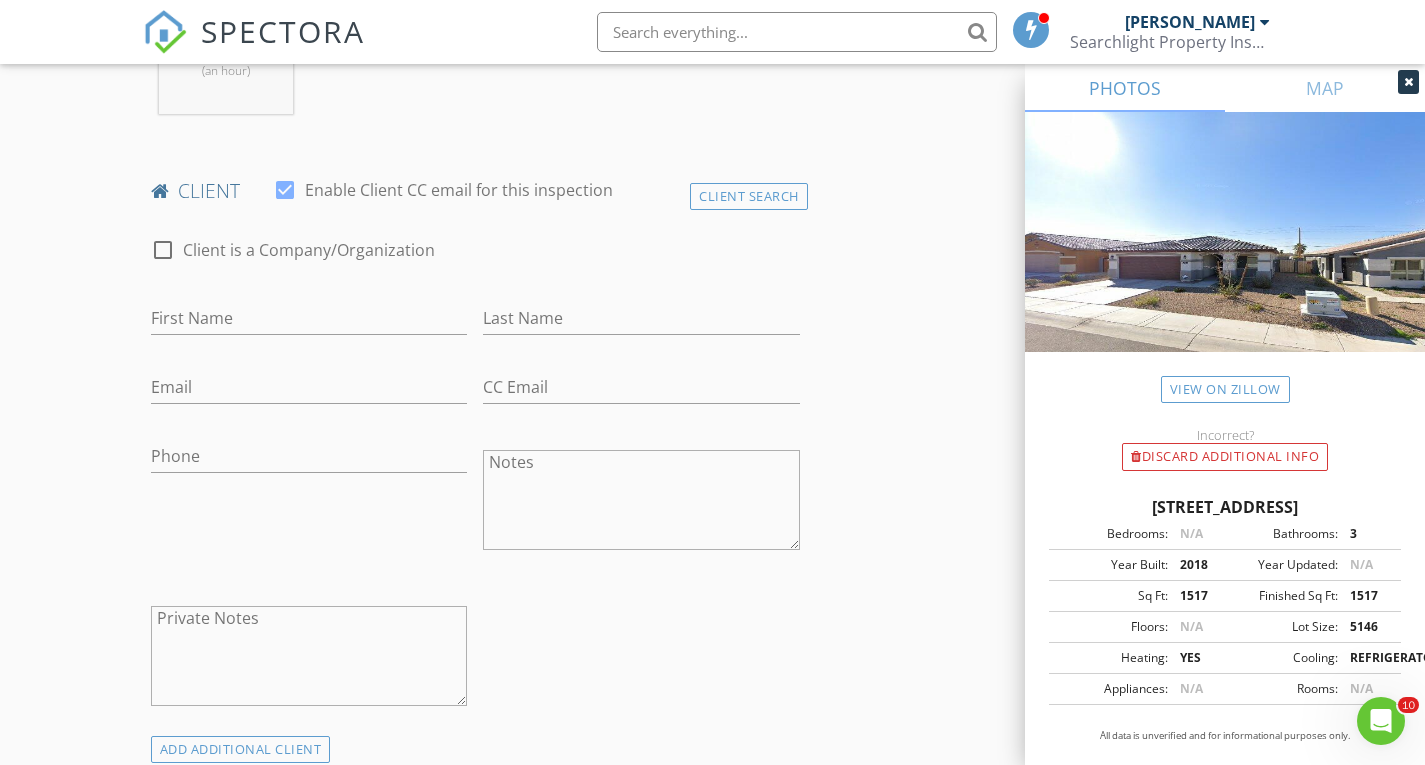 scroll, scrollTop: 900, scrollLeft: 0, axis: vertical 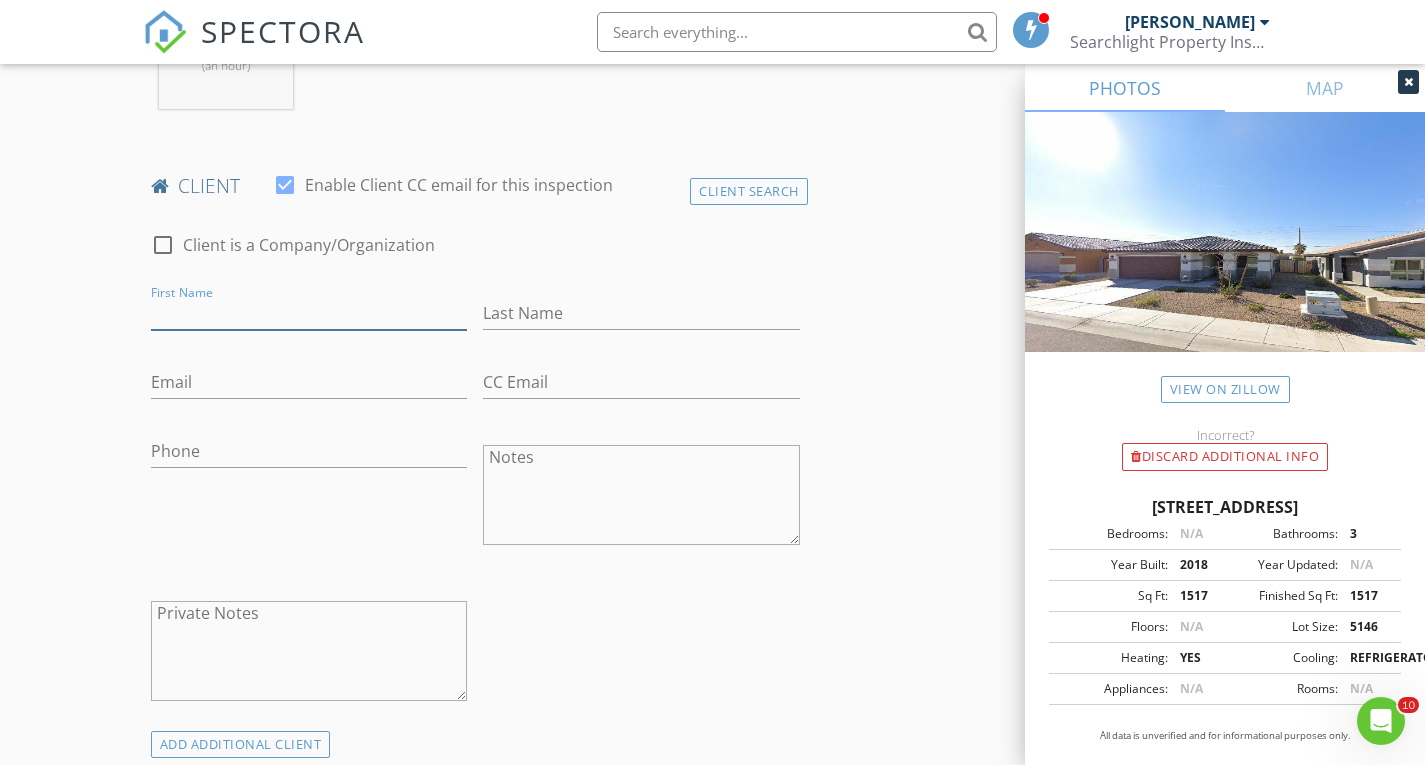 click on "First Name" at bounding box center (309, 313) 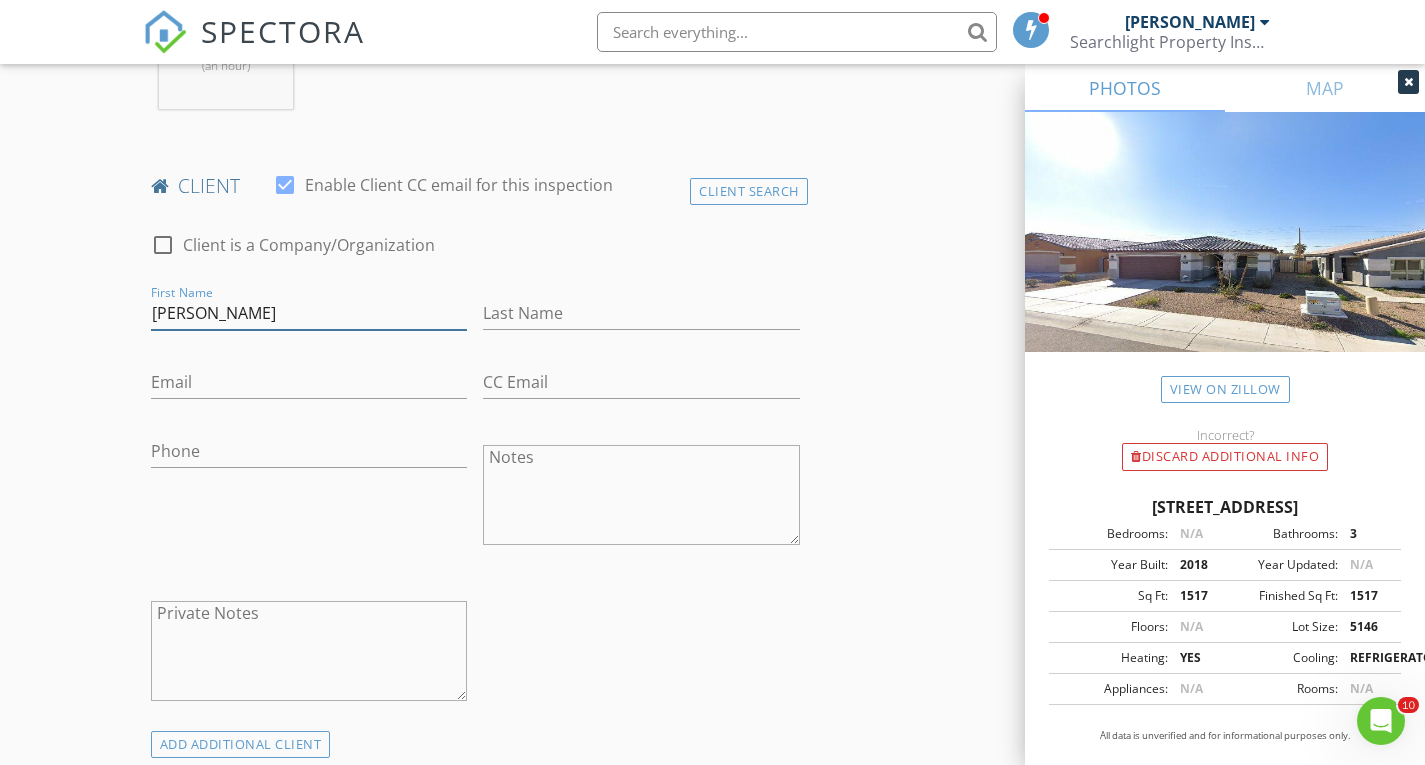 type on "[PERSON_NAME]" 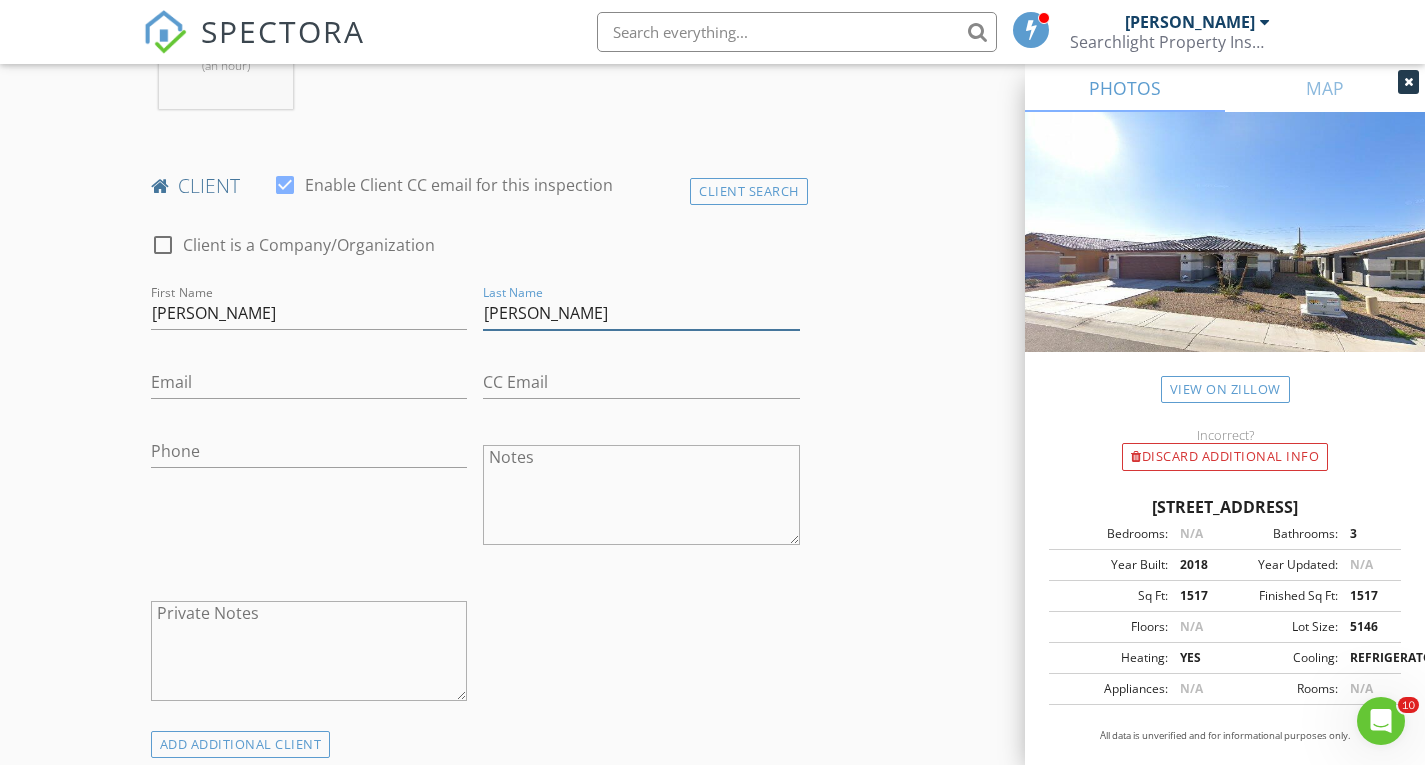 type on "Romero" 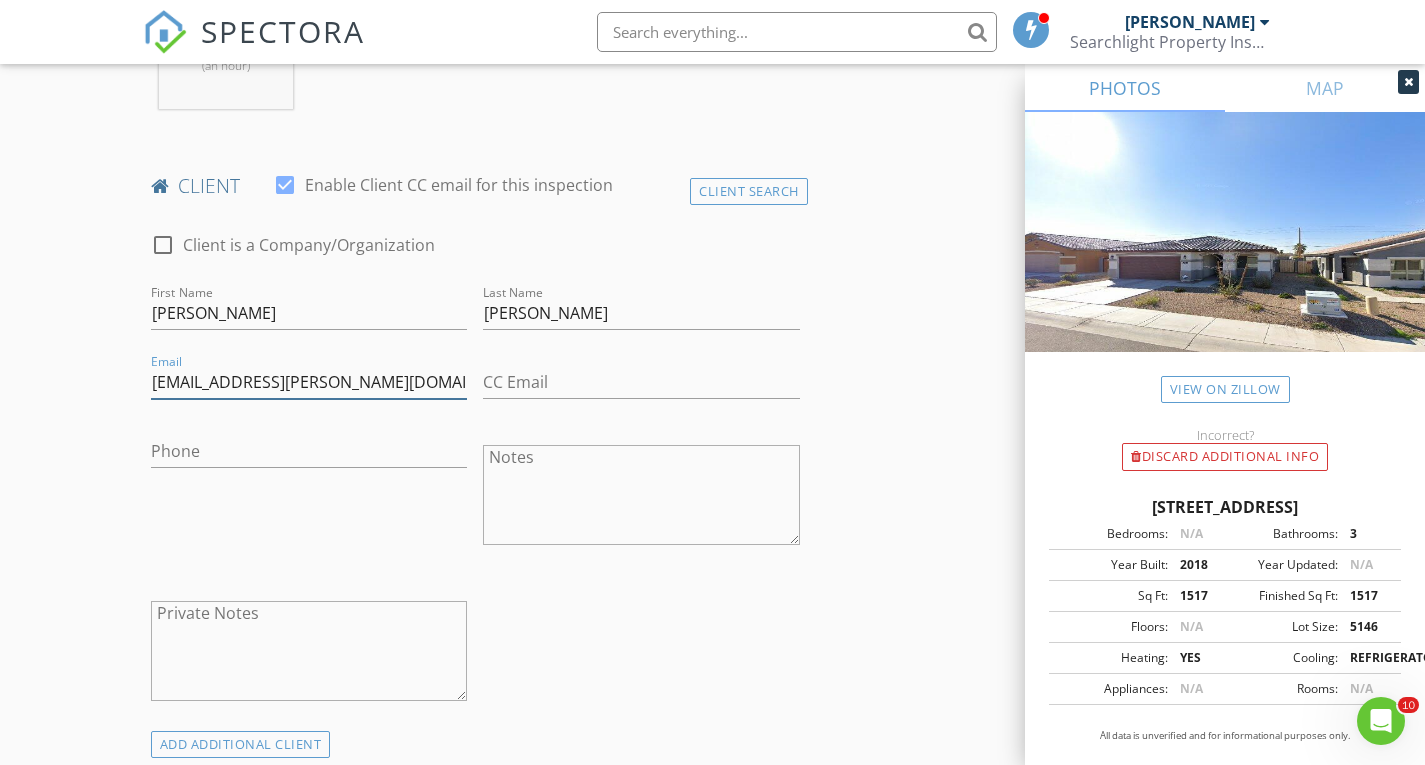 type on "ysa.marier@gmail.com" 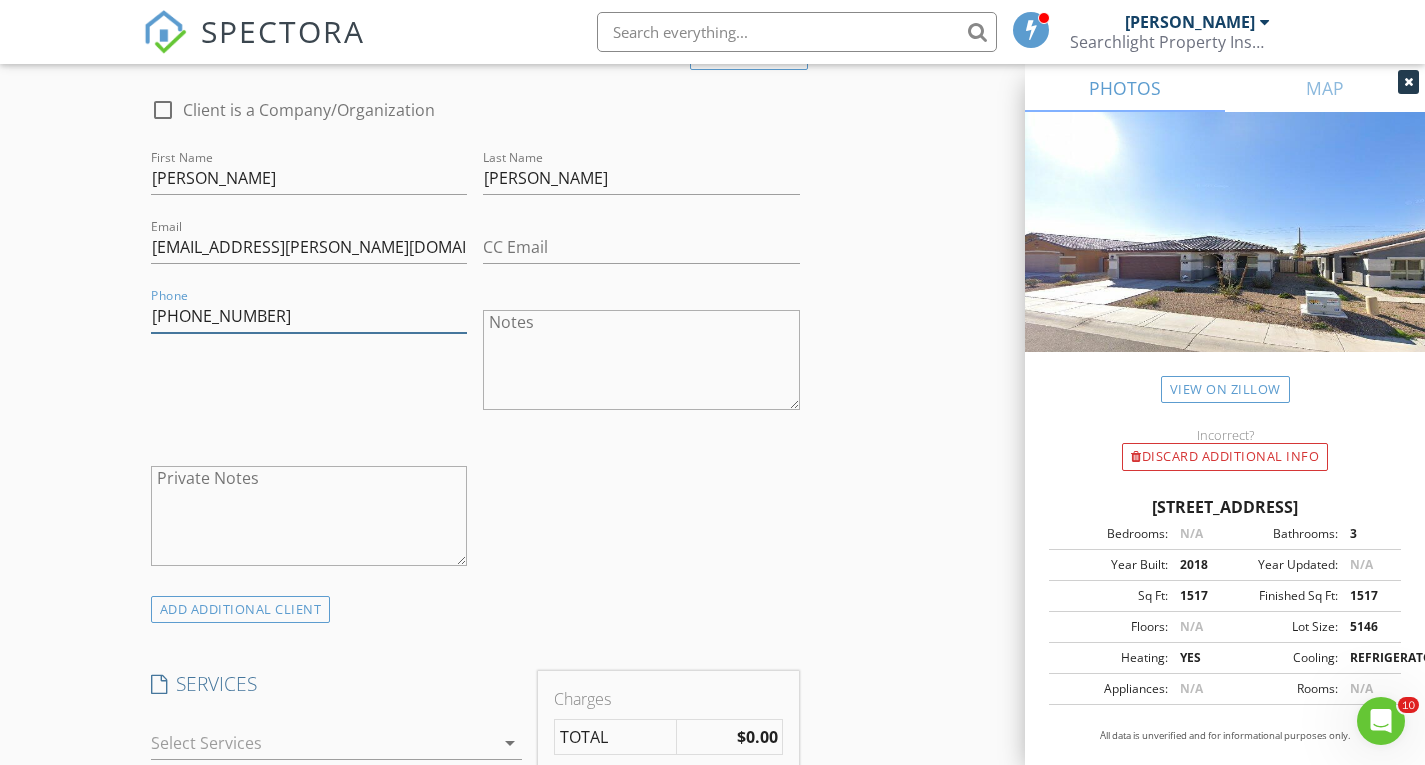 scroll, scrollTop: 1100, scrollLeft: 0, axis: vertical 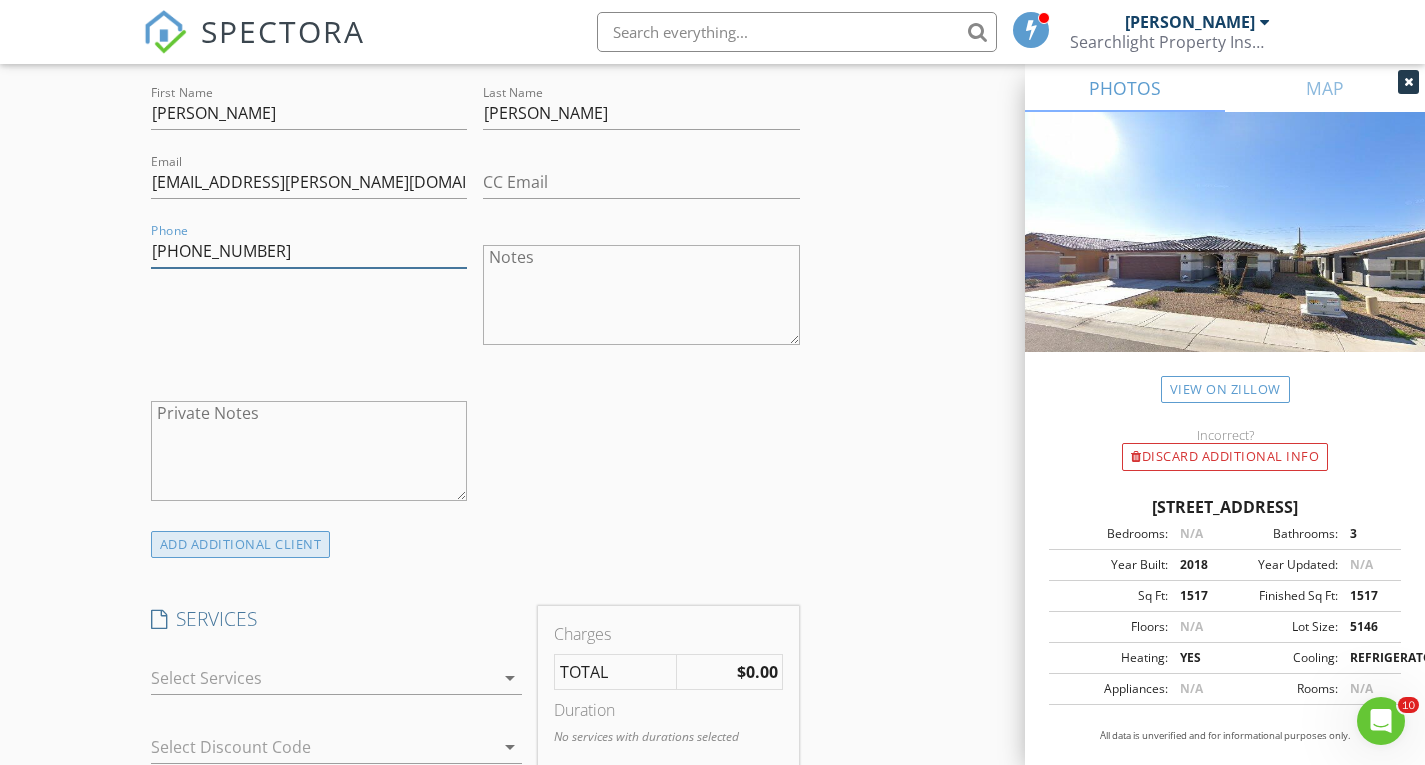 type on "602-596-0011" 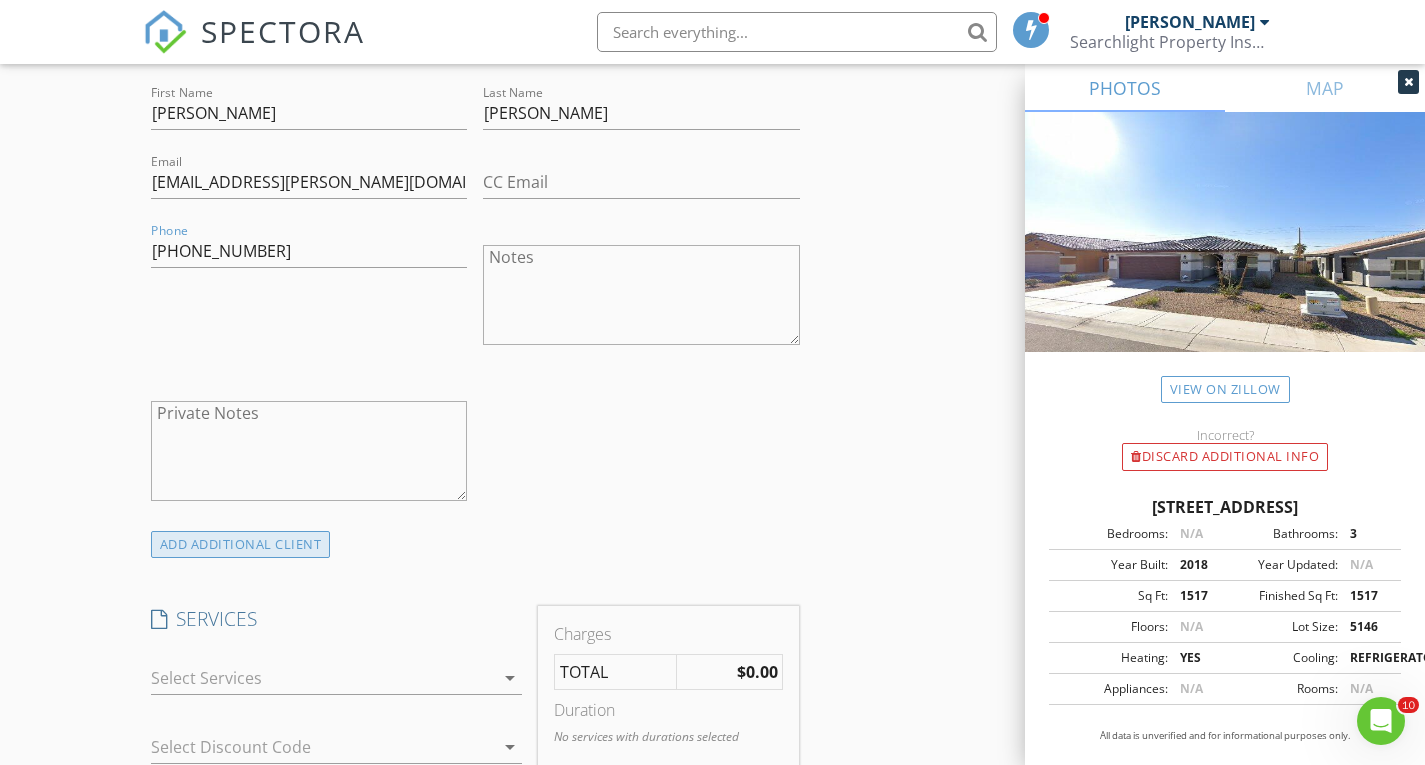 click on "ADD ADDITIONAL client" at bounding box center (241, 544) 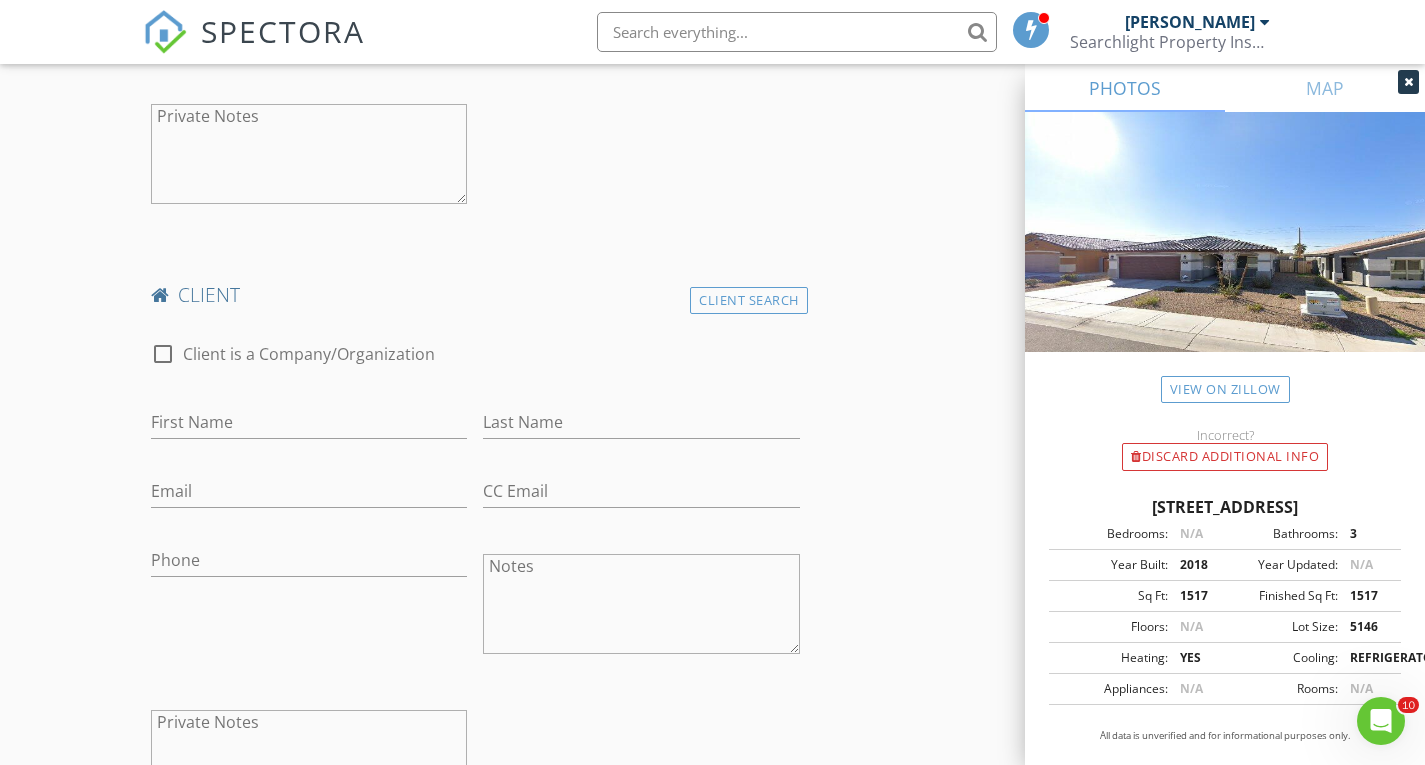 scroll, scrollTop: 1500, scrollLeft: 0, axis: vertical 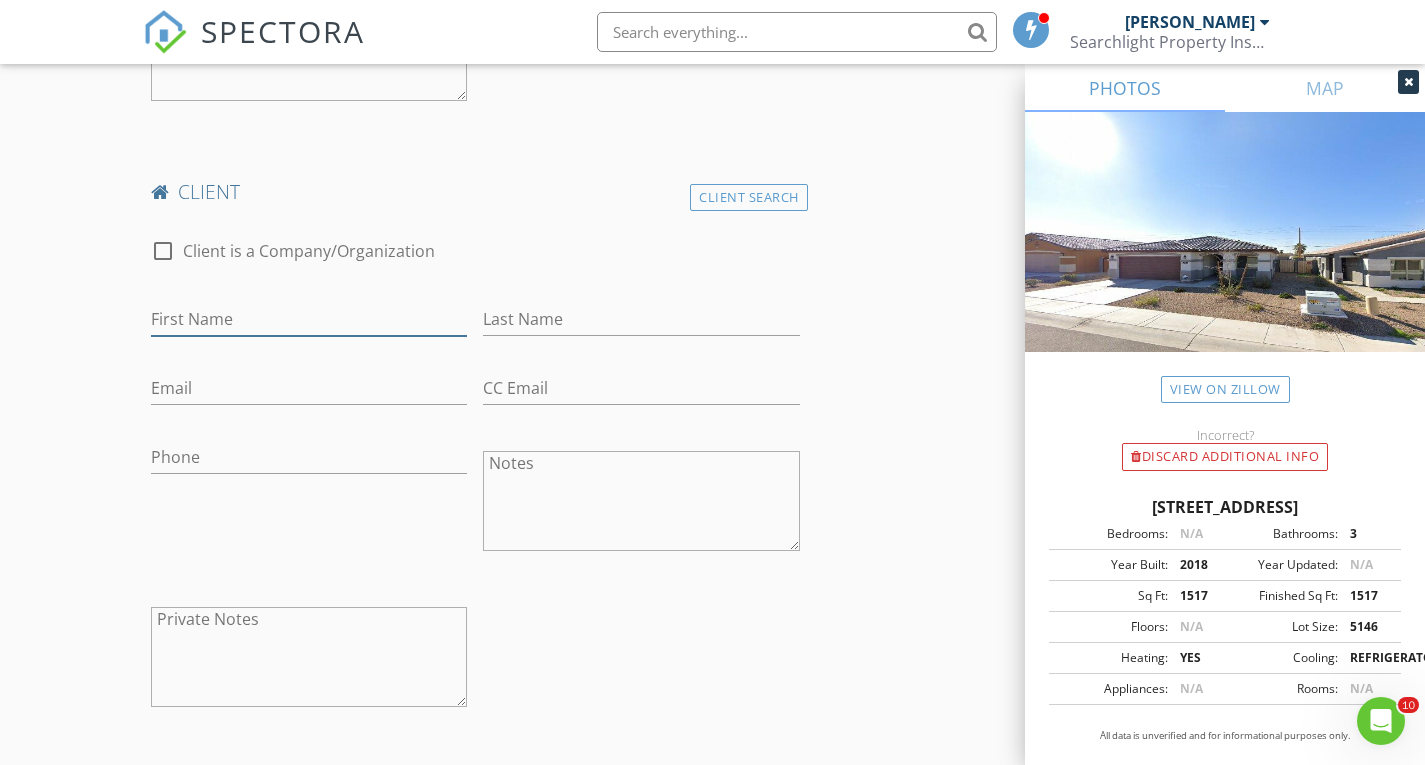 click on "First Name" at bounding box center (309, 319) 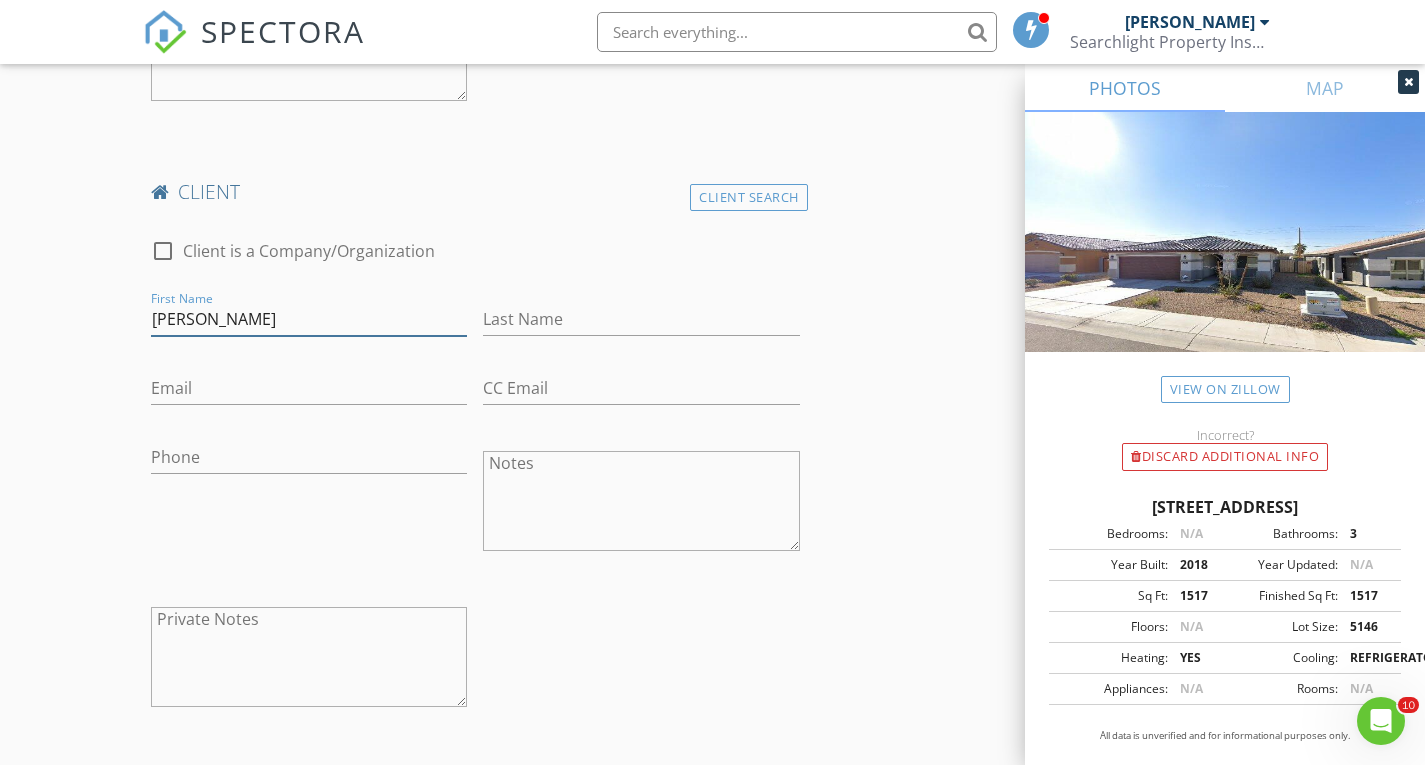 type on "Nathan Philip" 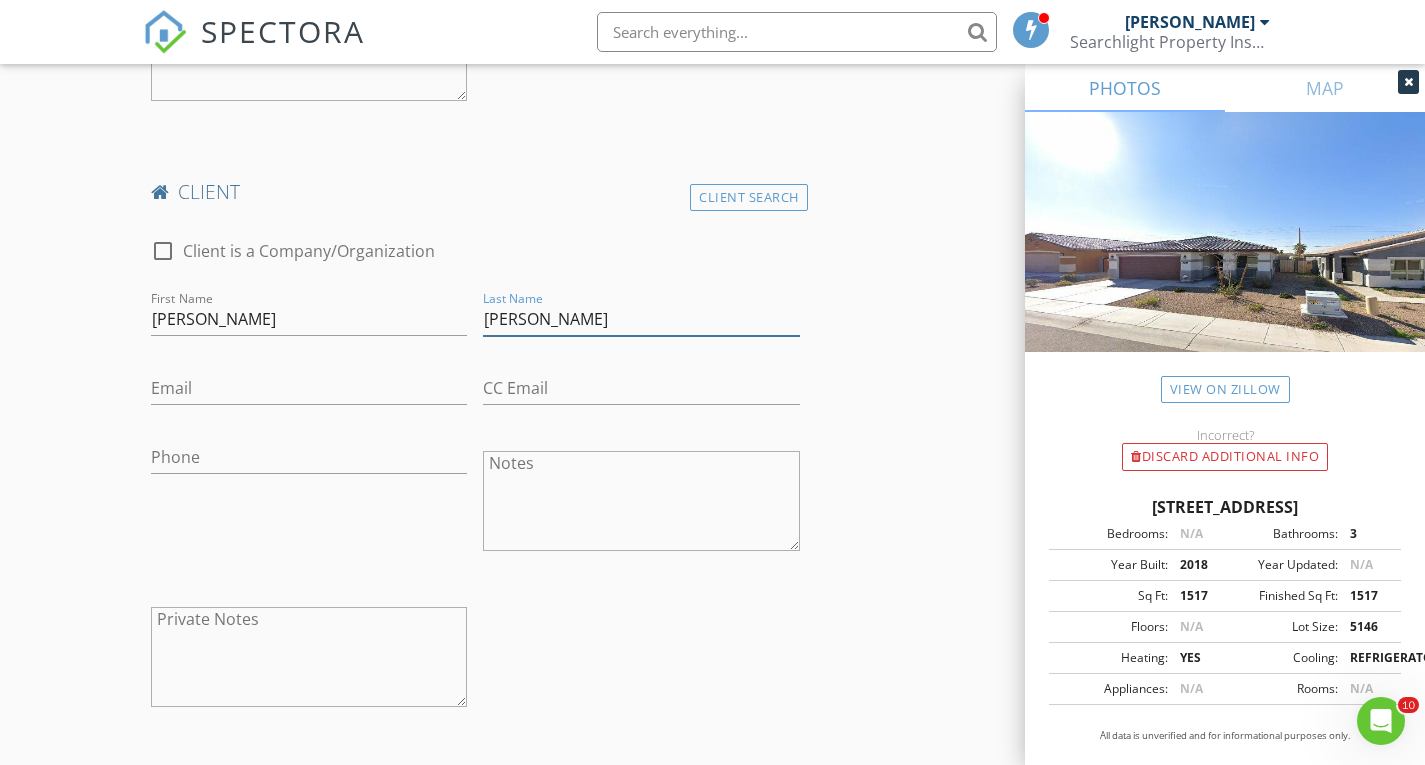 type on "Lowry" 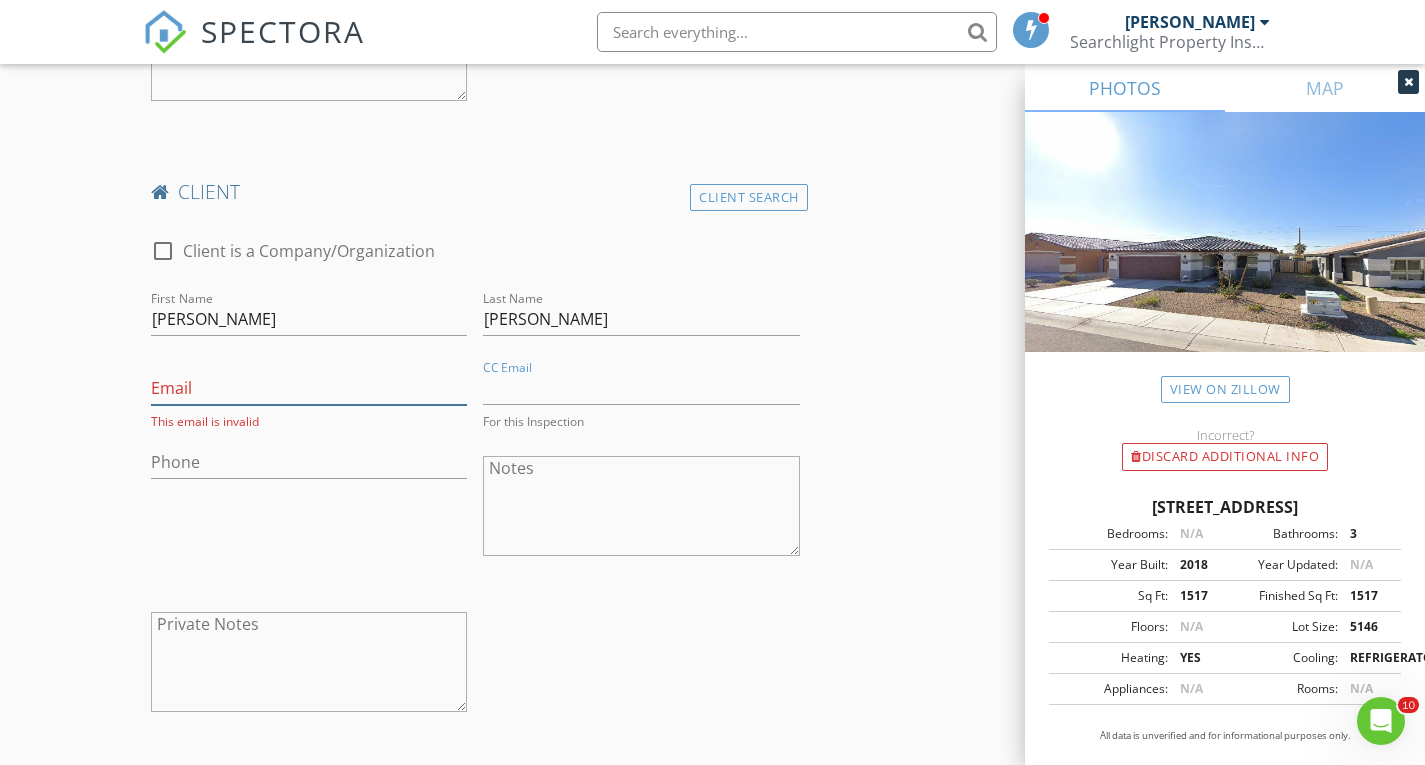 click on "Email" at bounding box center (309, 388) 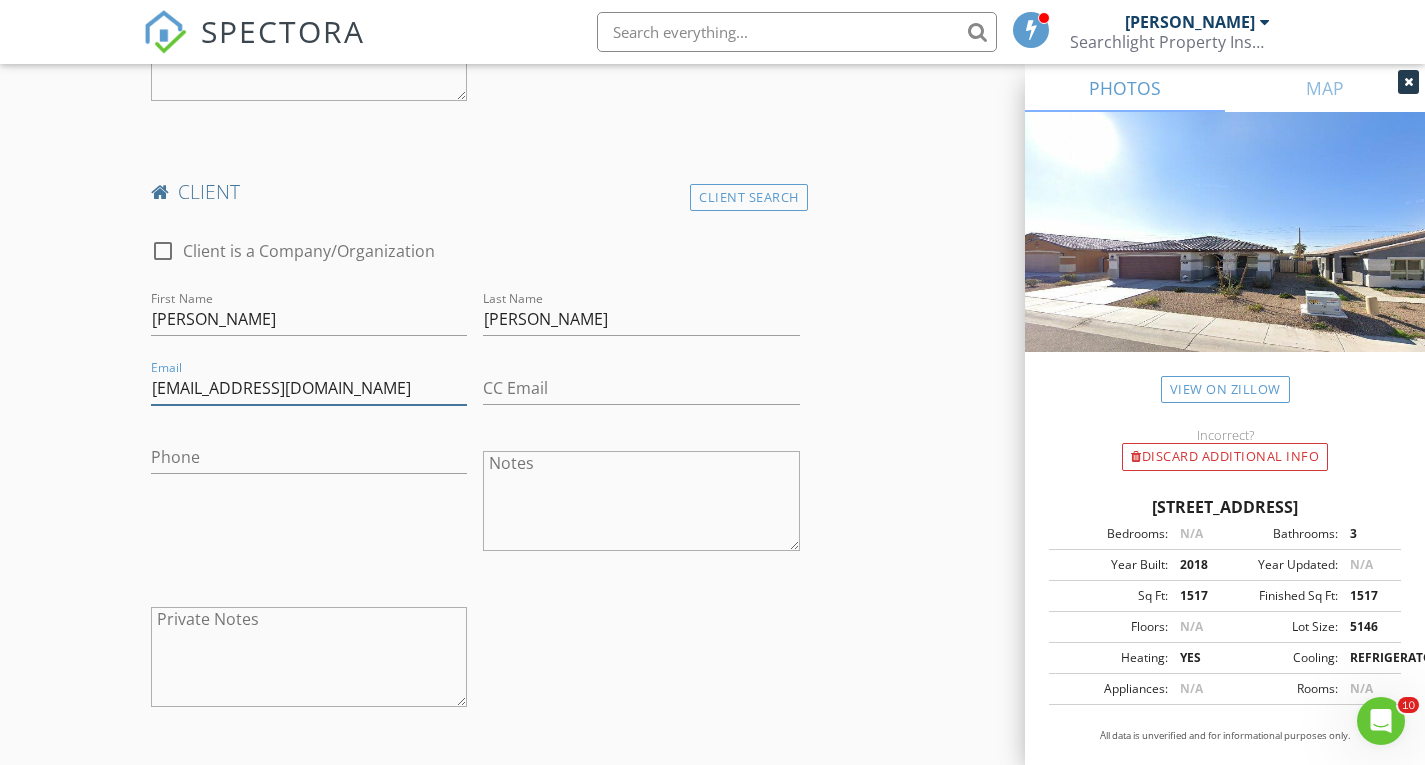 type on "[EMAIL_ADDRESS][DOMAIN_NAME]" 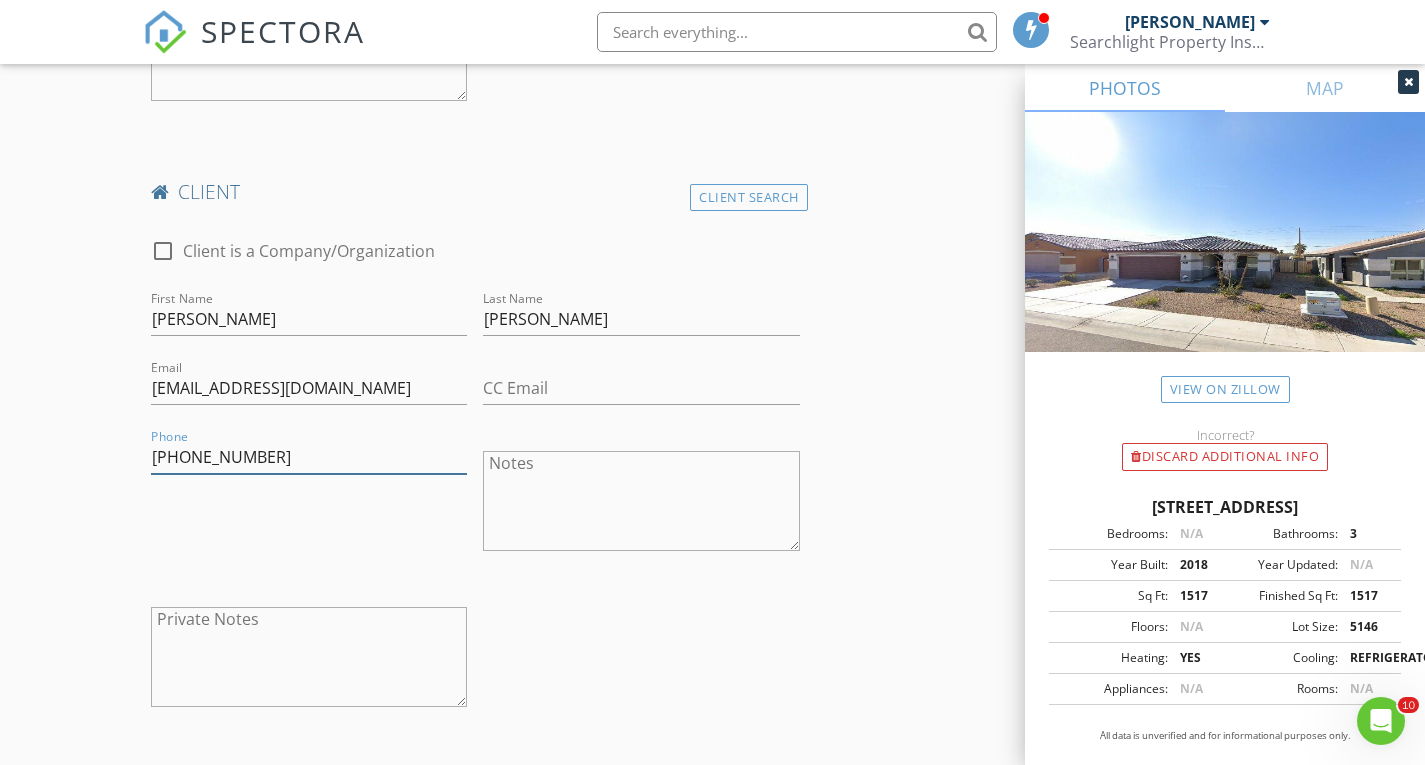 type on "480-540-6705" 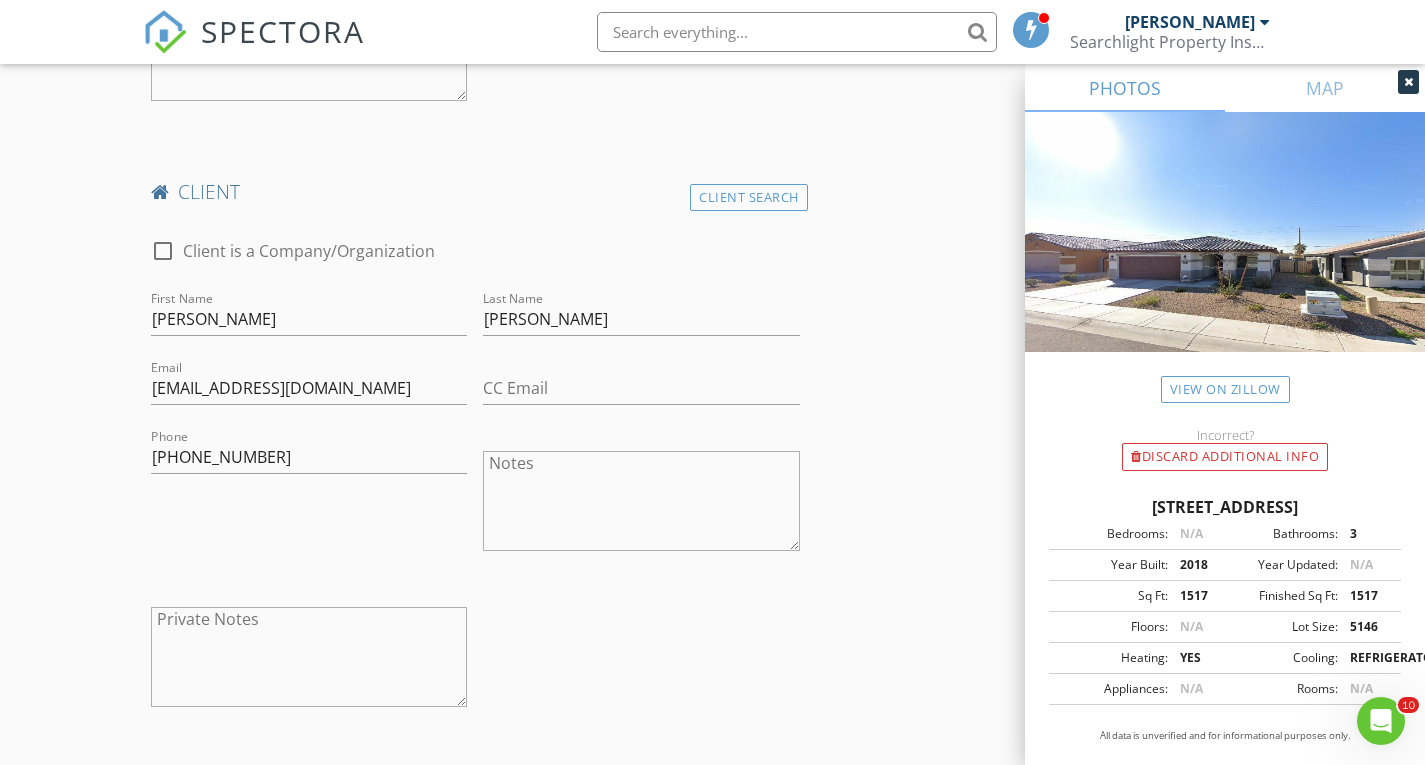 click on "Phone 480-540-6705" at bounding box center (309, 503) 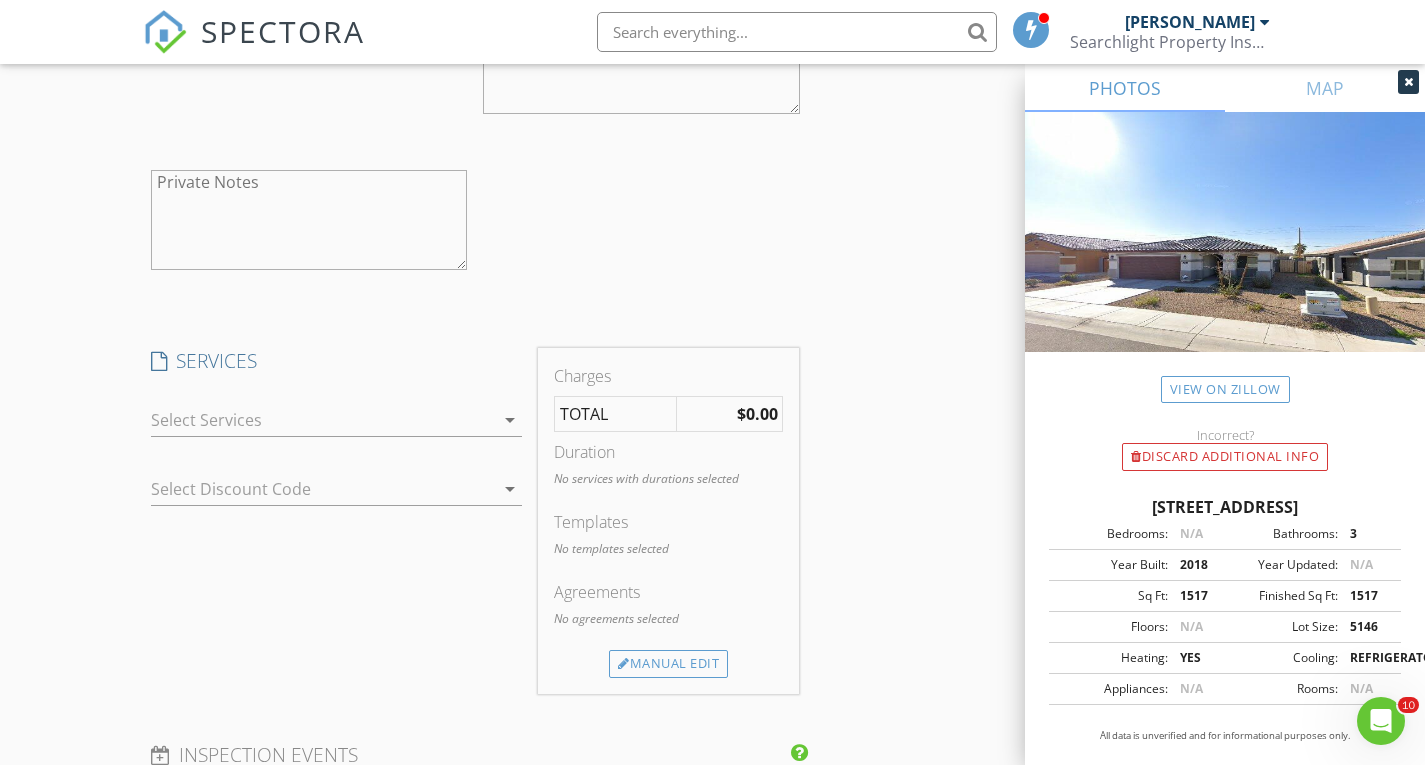 scroll, scrollTop: 2000, scrollLeft: 0, axis: vertical 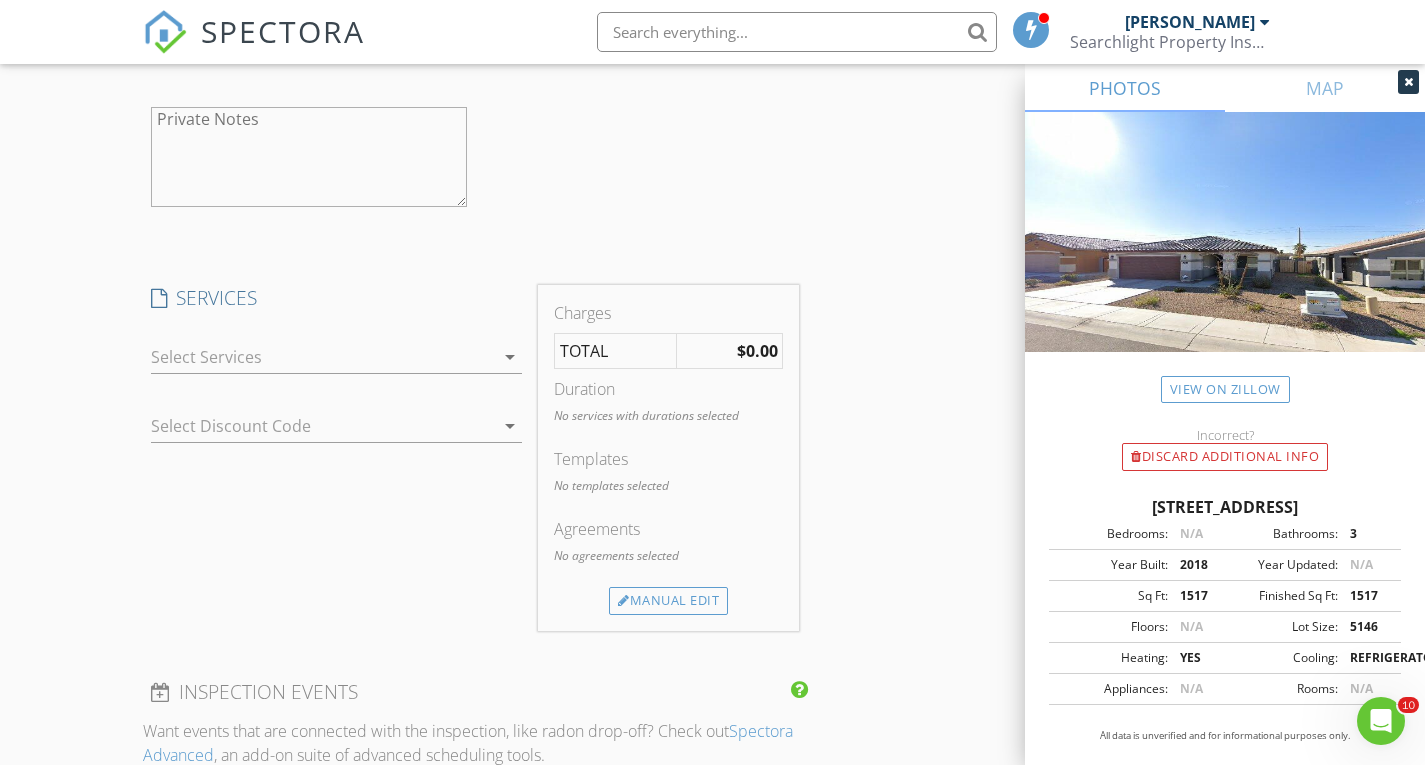 click at bounding box center (323, 357) 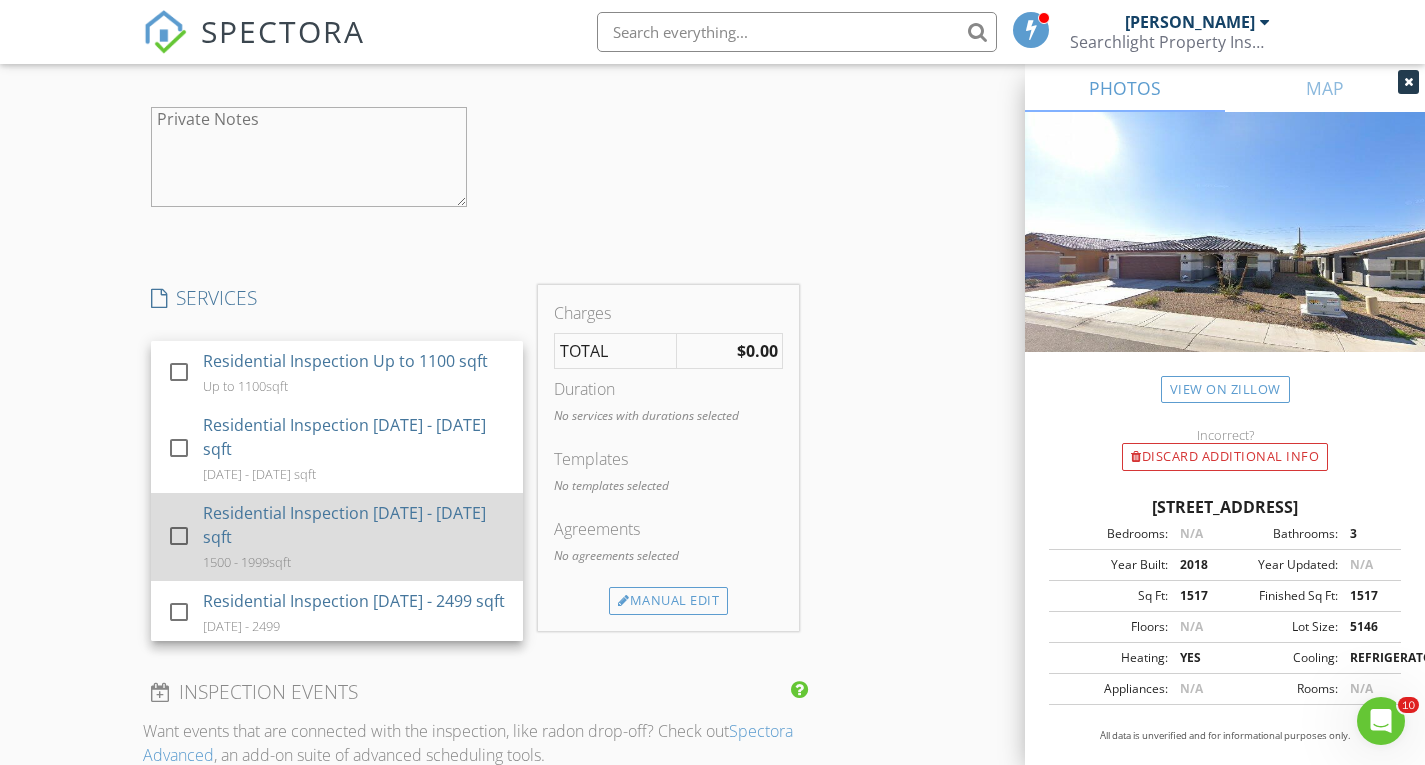 click on "Residential Inspection 1500 - 1999 sqft" at bounding box center [355, 525] 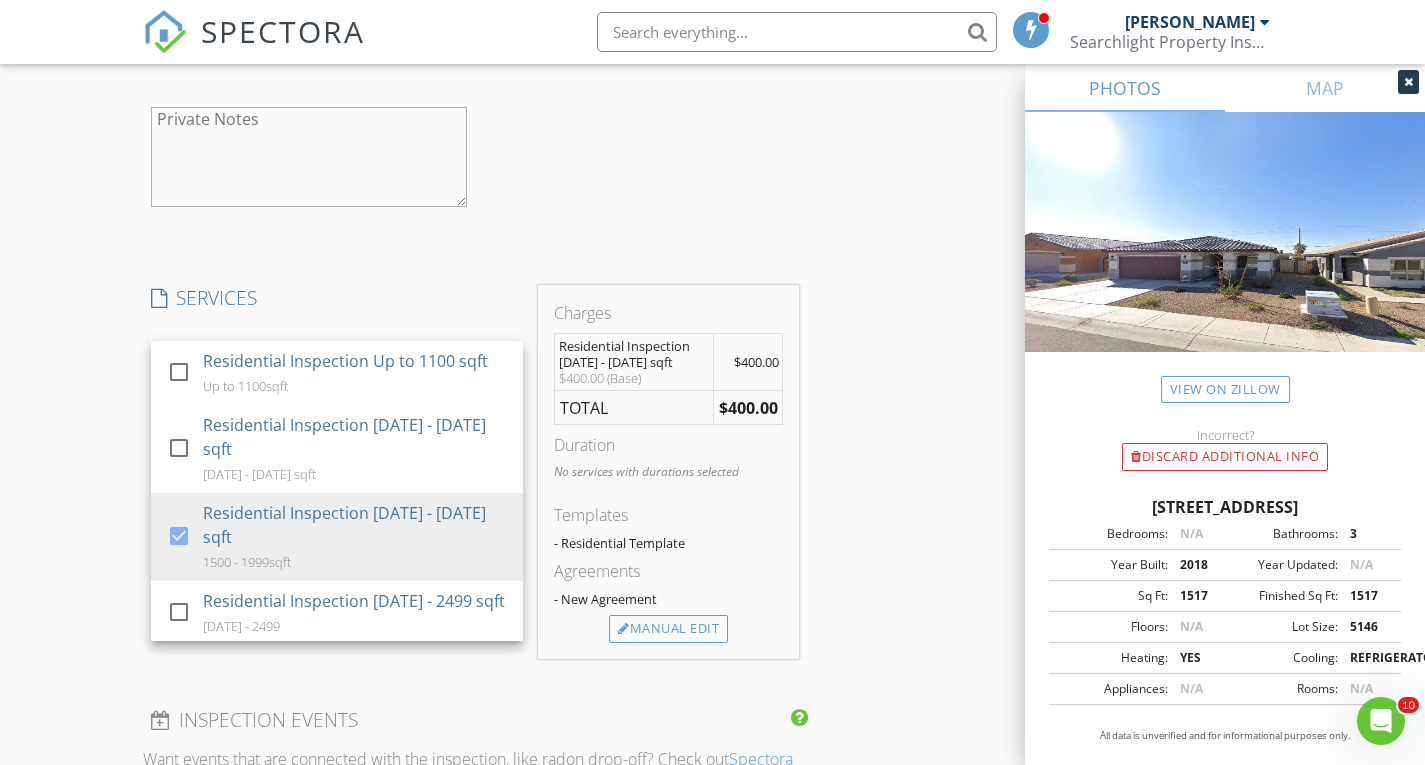 click on "INSPECTOR(S)
check_box   Brett Cook   PRIMARY   Brett Cook arrow_drop_down   check_box_outline_blank Brett Cook specifically requested
Date/Time
07/31/2025 10:00 AM
Location
Address Search       Address 6514 S 38th Ln   Unit   City Phoenix   State AZ   Zip 85041   County Maricopa     Square Feet 1517   Year Built 2018   Foundation Slab arrow_drop_down     Brett Cook     50.1 miles     (an hour)
client
check_box Enable Client CC email for this inspection   Client Search     check_box_outline_blank Client is a Company/Organization     First Name Ysabel Marie   Last Name Romero   Email ysa.marier@gmail.com   CC Email   Phone 602-596-0011           Notes   Private Notes
client
Client Search     check_box_outline_blank Client is a Company/Organization     First Name Nathan Philip   Last Name Lowry   Email n.low866@gmail.com" at bounding box center [713, 209] 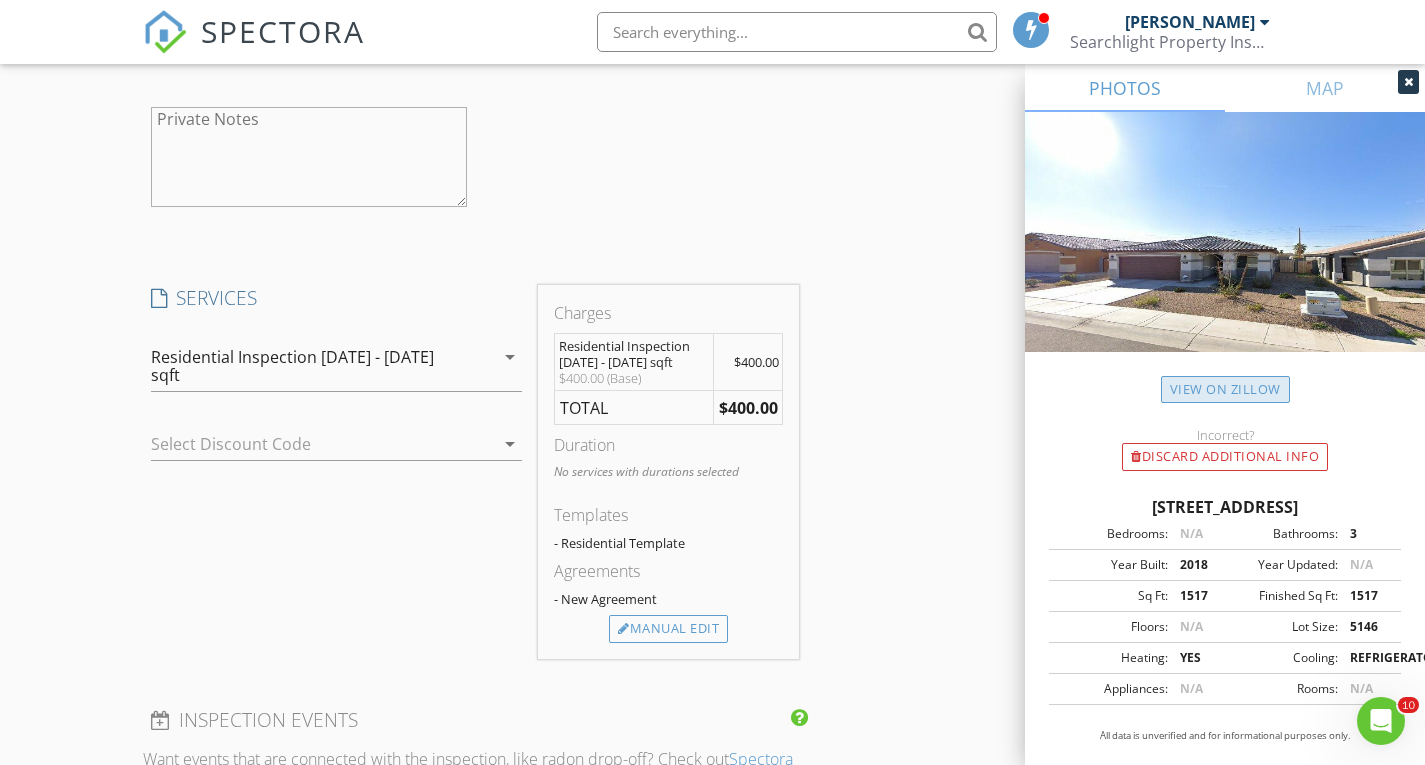 click on "View on Zillow" at bounding box center [1225, 389] 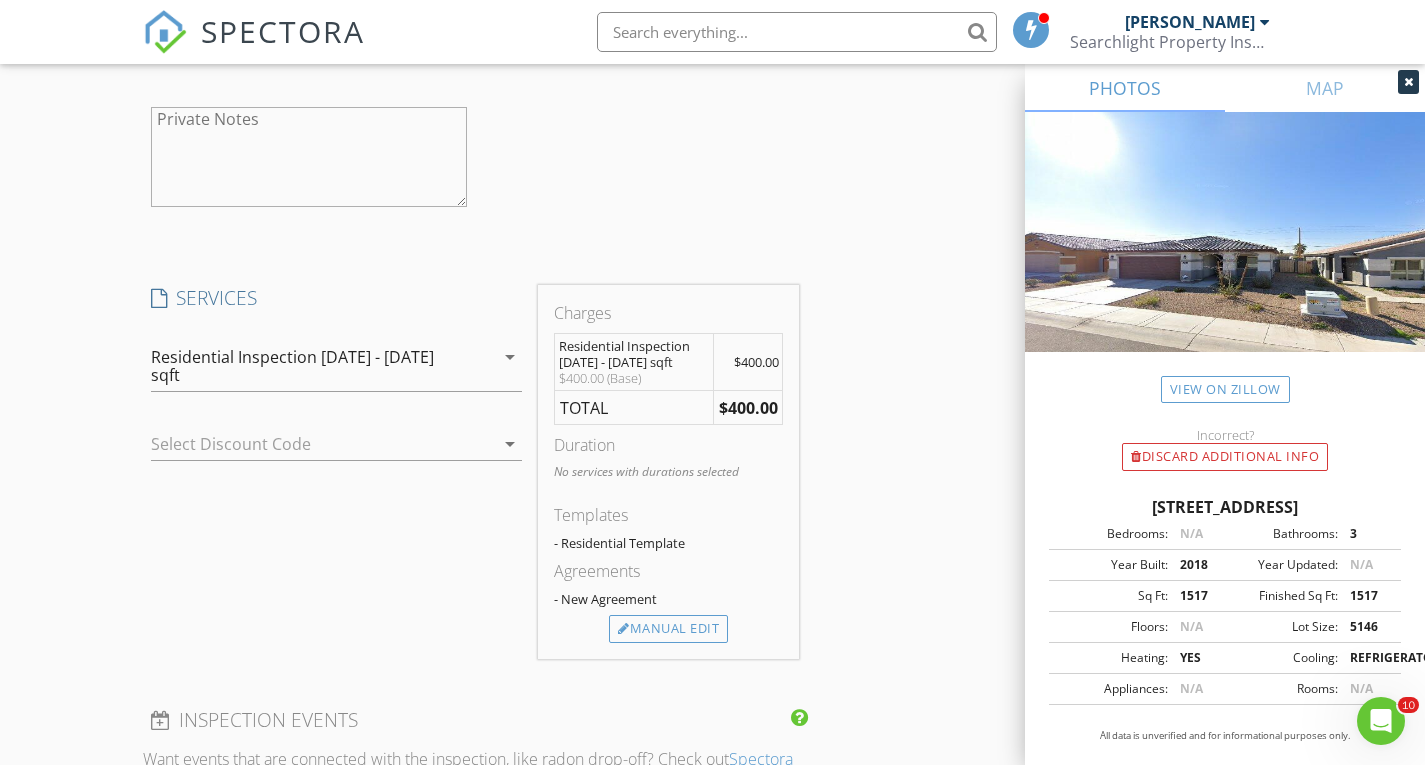 click on "INSPECTOR(S)
check_box   Brett Cook   PRIMARY   Brett Cook arrow_drop_down   check_box_outline_blank Brett Cook specifically requested
Date/Time
07/31/2025 10:00 AM
Location
Address Search       Address 6514 S 38th Ln   Unit   City Phoenix   State AZ   Zip 85041   County Maricopa     Square Feet 1517   Year Built 2018   Foundation Slab arrow_drop_down     Brett Cook     50.1 miles     (an hour)
client
check_box Enable Client CC email for this inspection   Client Search     check_box_outline_blank Client is a Company/Organization     First Name Ysabel Marie   Last Name Romero   Email ysa.marier@gmail.com   CC Email   Phone 602-596-0011           Notes   Private Notes
client
Client Search     check_box_outline_blank Client is a Company/Organization     First Name Nathan Philip   Last Name Lowry   Email n.low866@gmail.com" at bounding box center (713, 209) 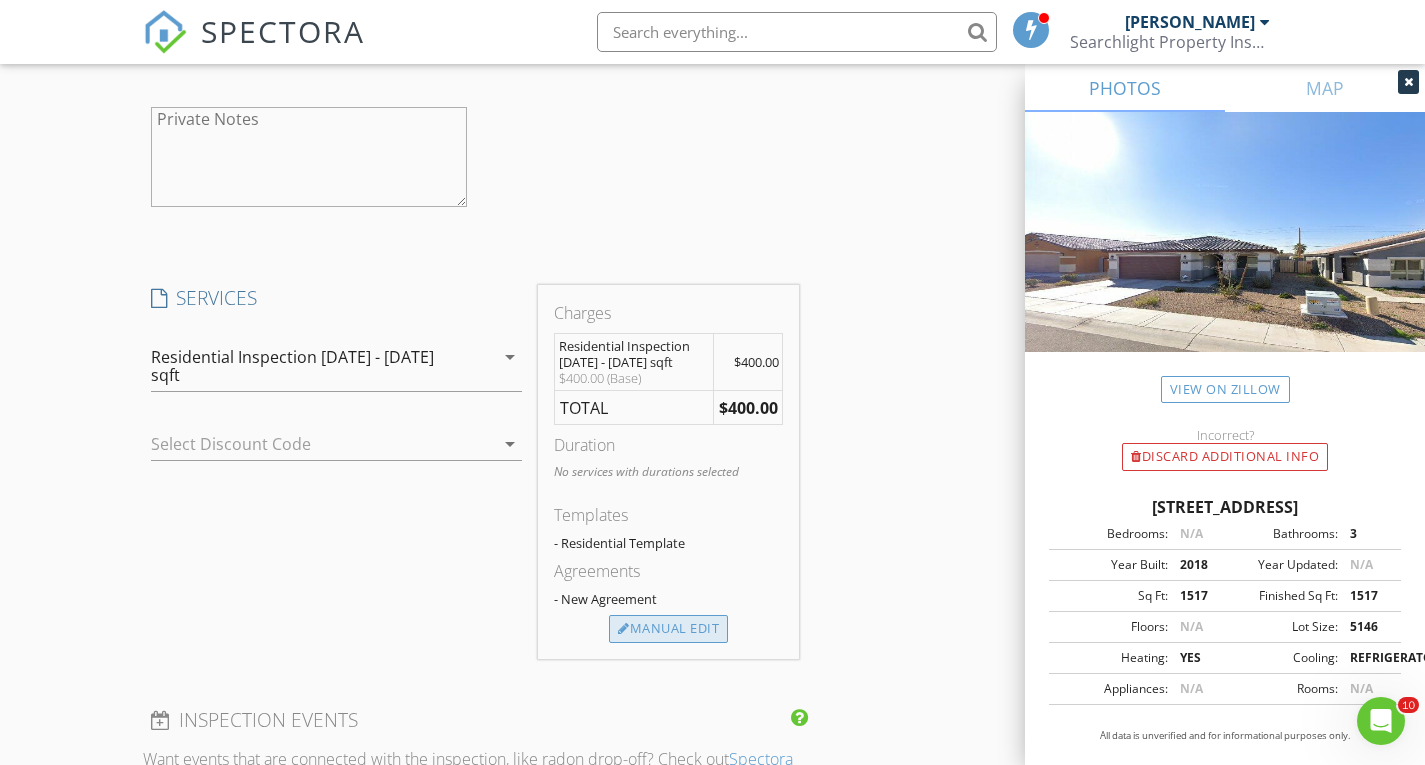 click on "Manual Edit" at bounding box center [668, 629] 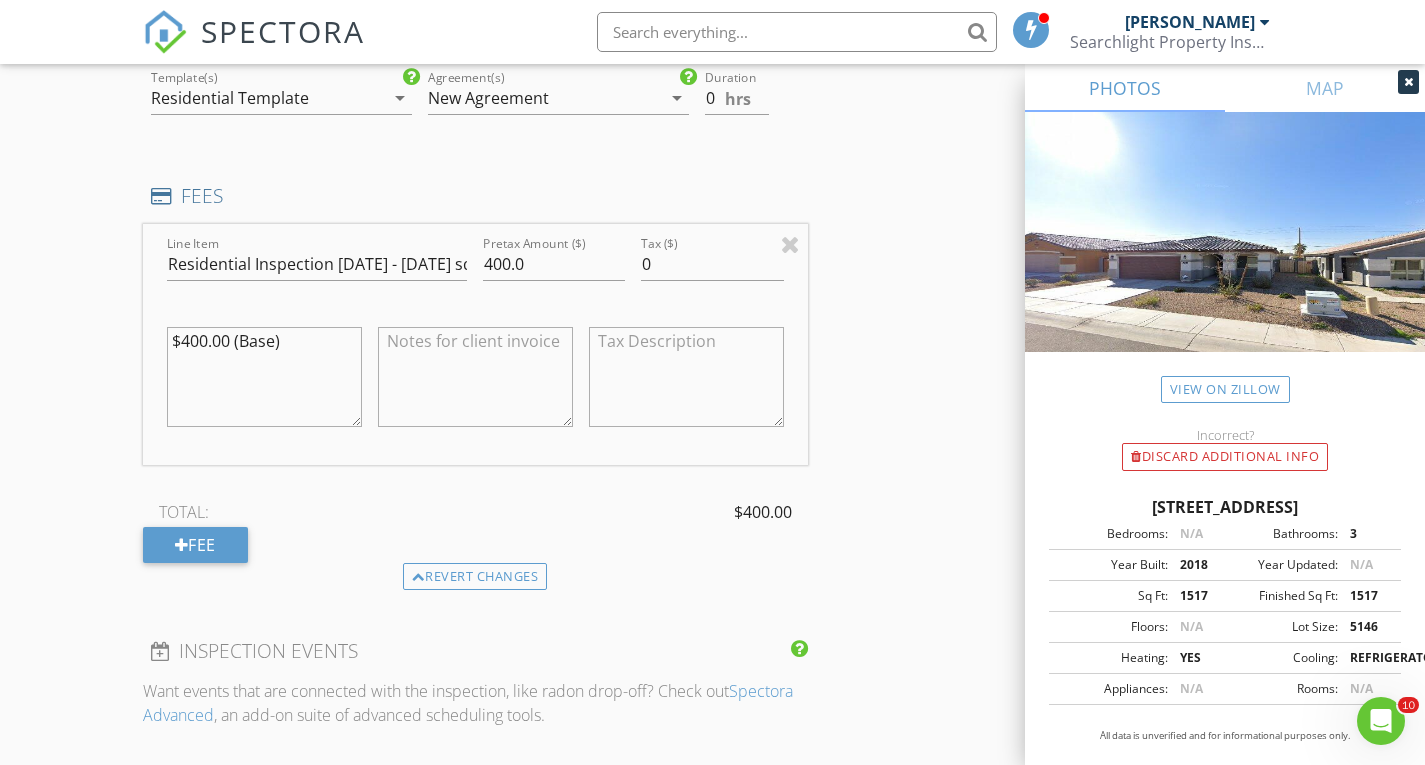 scroll, scrollTop: 2300, scrollLeft: 0, axis: vertical 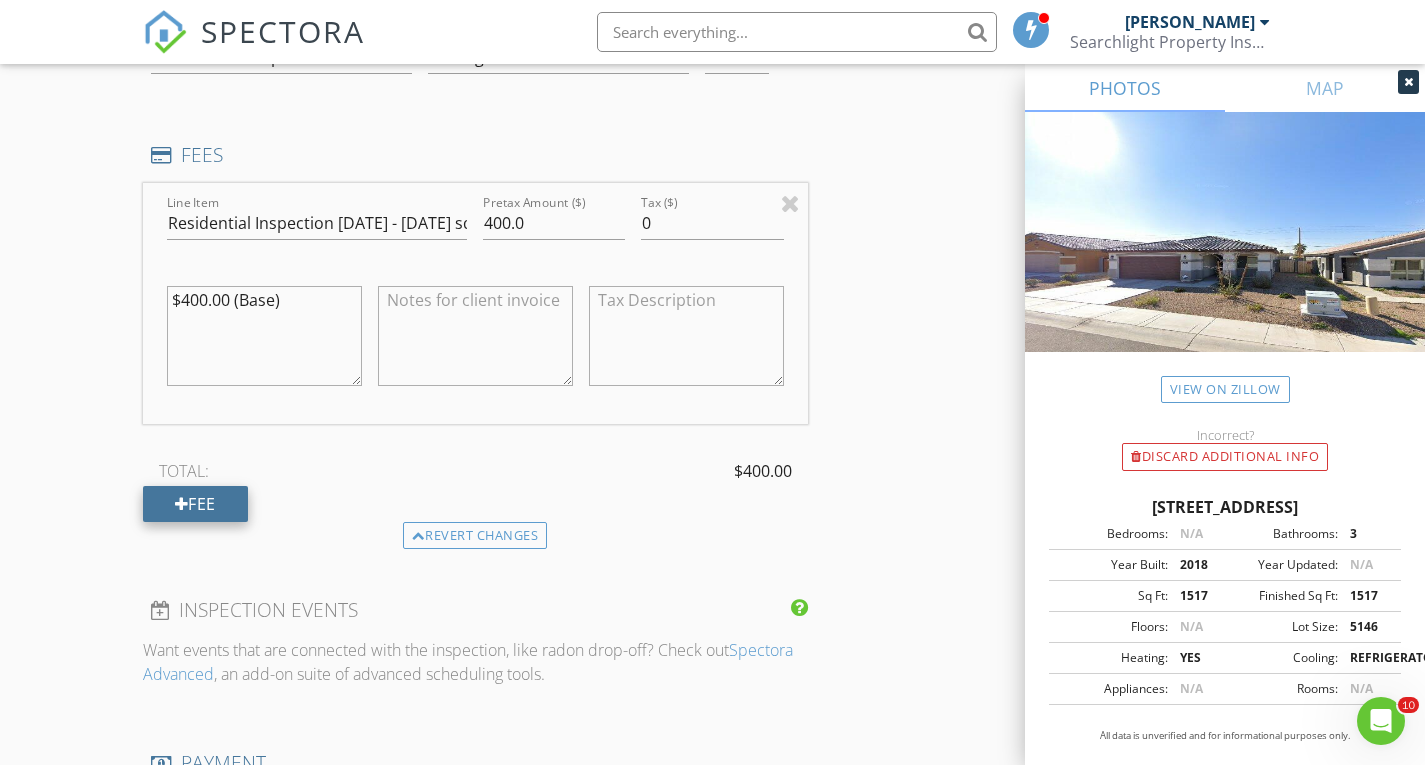 click on "Fee" at bounding box center (195, 504) 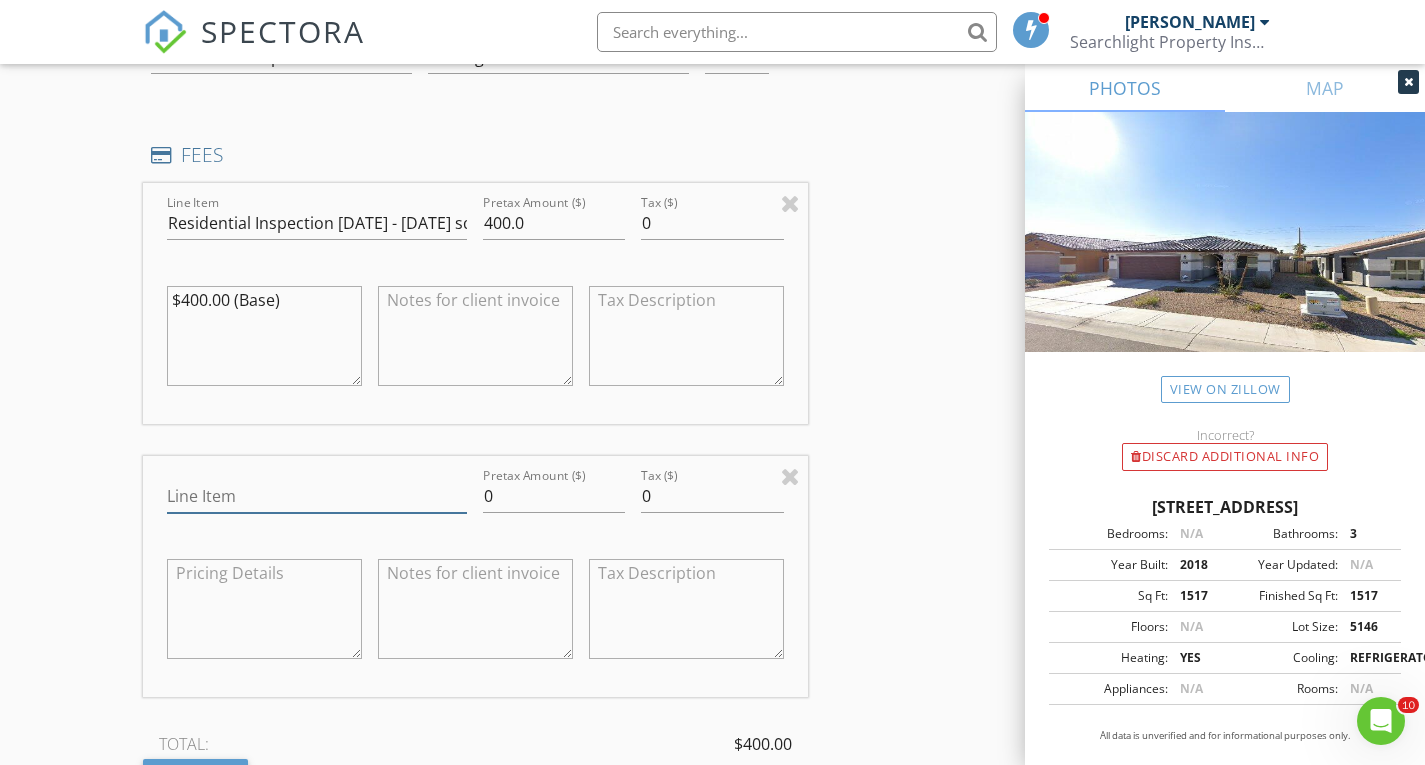 click on "Line Item" at bounding box center [317, 496] 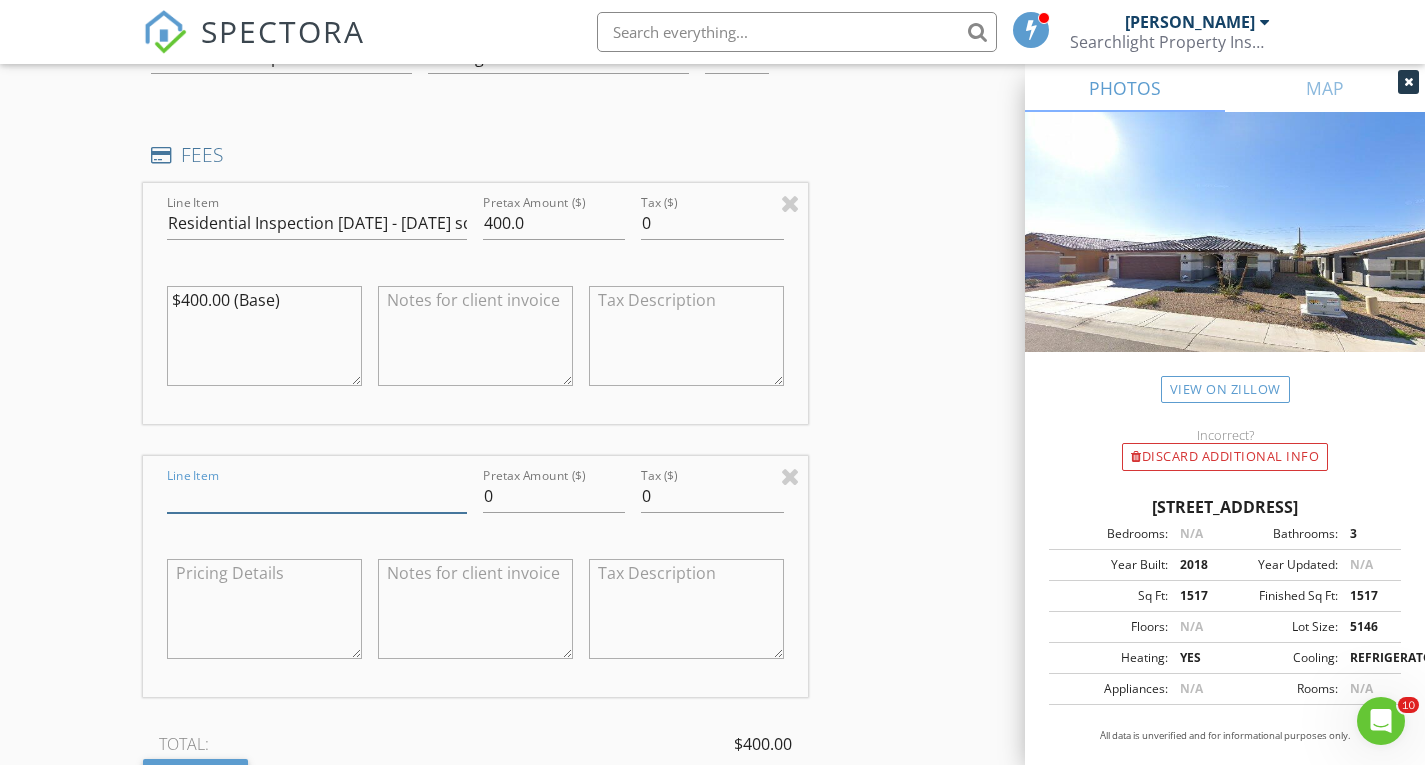 type on "Termite Inspection" 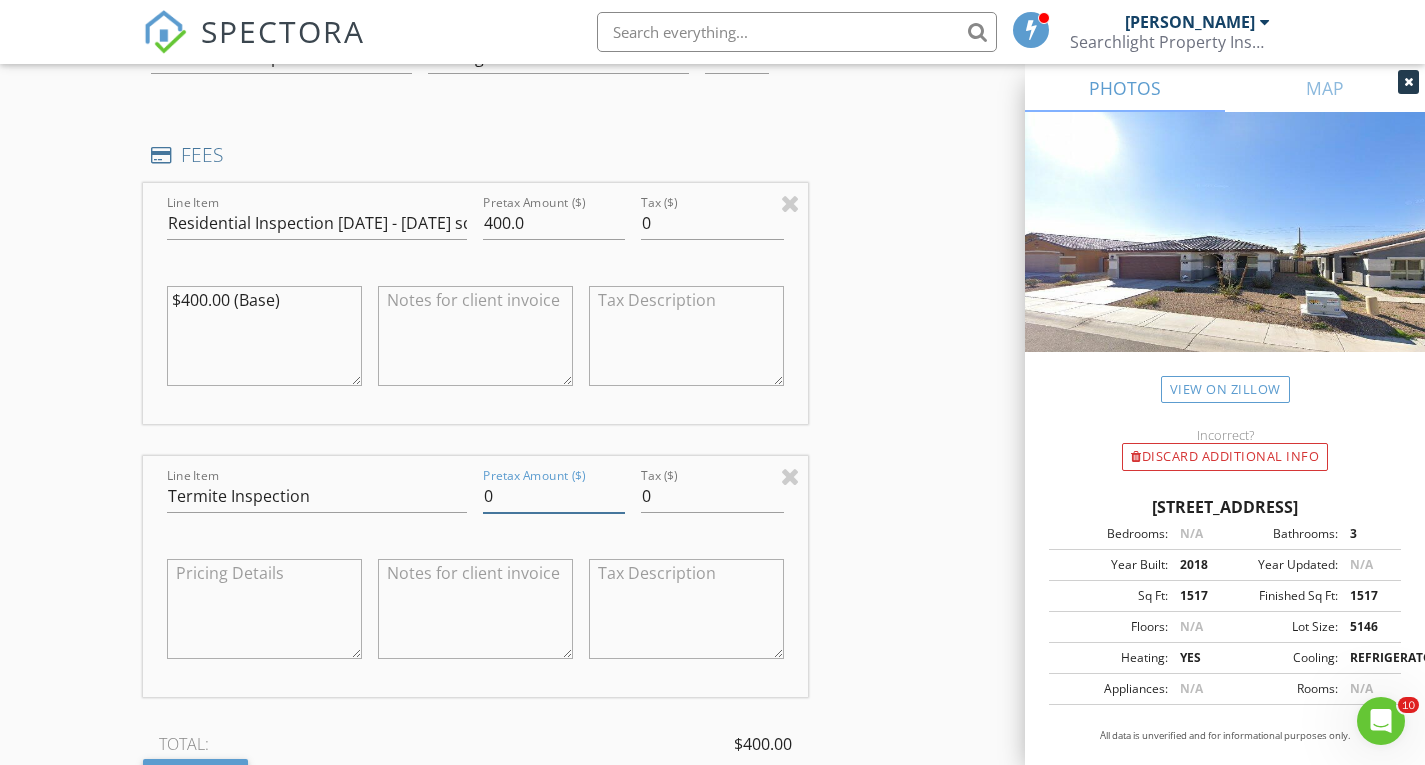 click on "0" at bounding box center [554, 496] 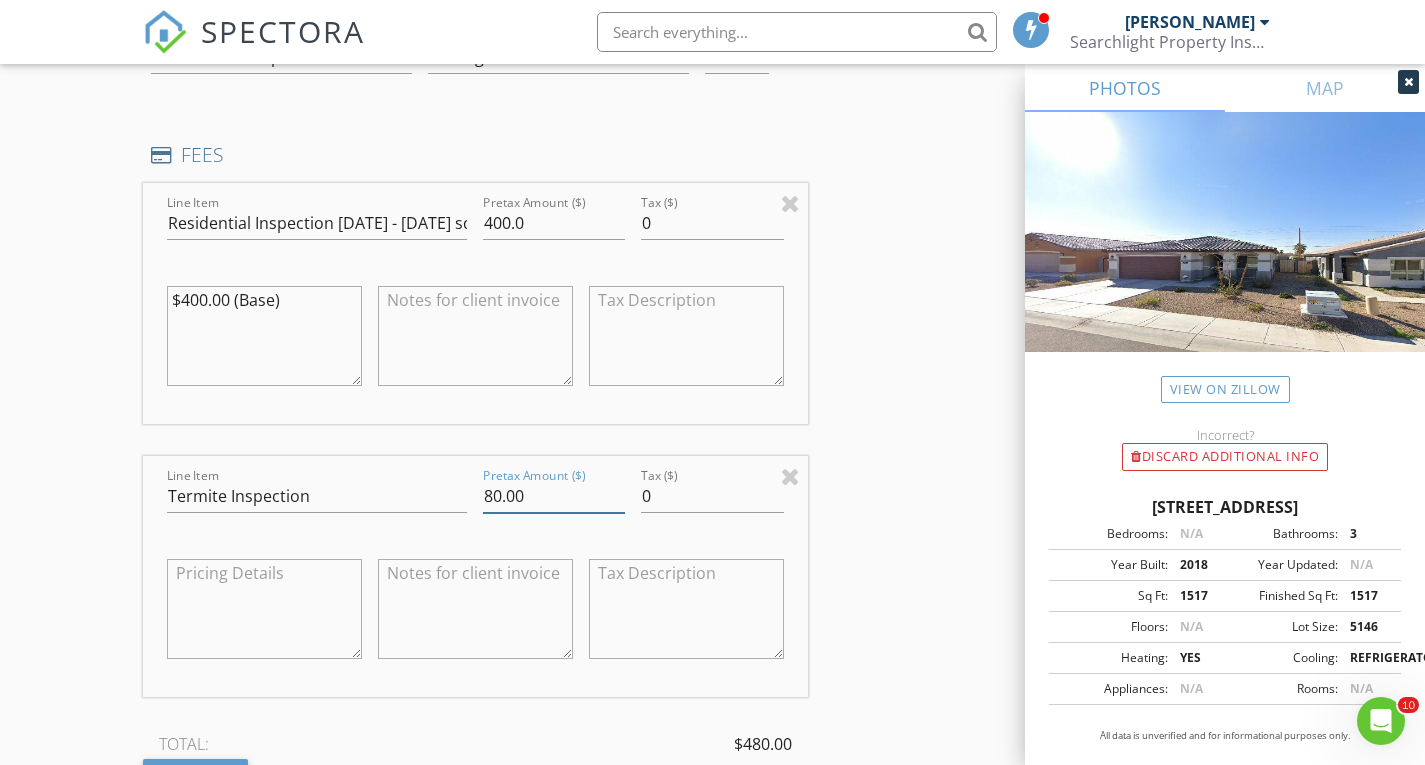type on "80.00" 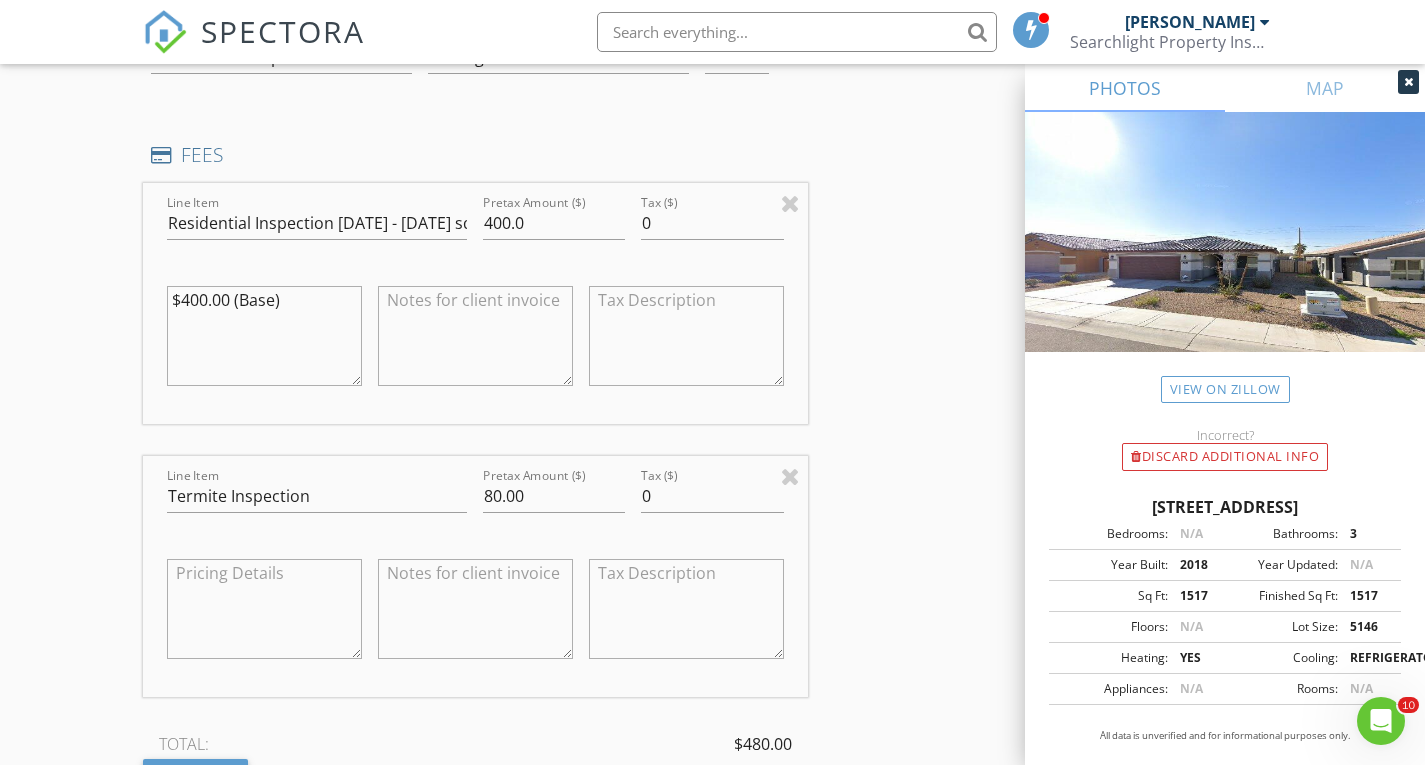 click on "INSPECTOR(S)
check_box   Brett Cook   PRIMARY   Brett Cook arrow_drop_down   check_box_outline_blank Brett Cook specifically requested
Date/Time
07/31/2025 10:00 AM
Location
Address Search       Address 6514 S 38th Ln   Unit   City Phoenix   State AZ   Zip 85041   County Maricopa     Square Feet 1517   Year Built 2018   Foundation Slab arrow_drop_down     Brett Cook     50.1 miles     (an hour)
client
check_box Enable Client CC email for this inspection   Client Search     check_box_outline_blank Client is a Company/Organization     First Name Ysabel Marie   Last Name Romero   Email ysa.marier@gmail.com   CC Email   Phone 602-596-0011           Notes   Private Notes
client
Client Search     check_box_outline_blank Client is a Company/Organization     First Name Nathan Philip   Last Name Lowry   Email n.low866@gmail.com" at bounding box center (713, 140) 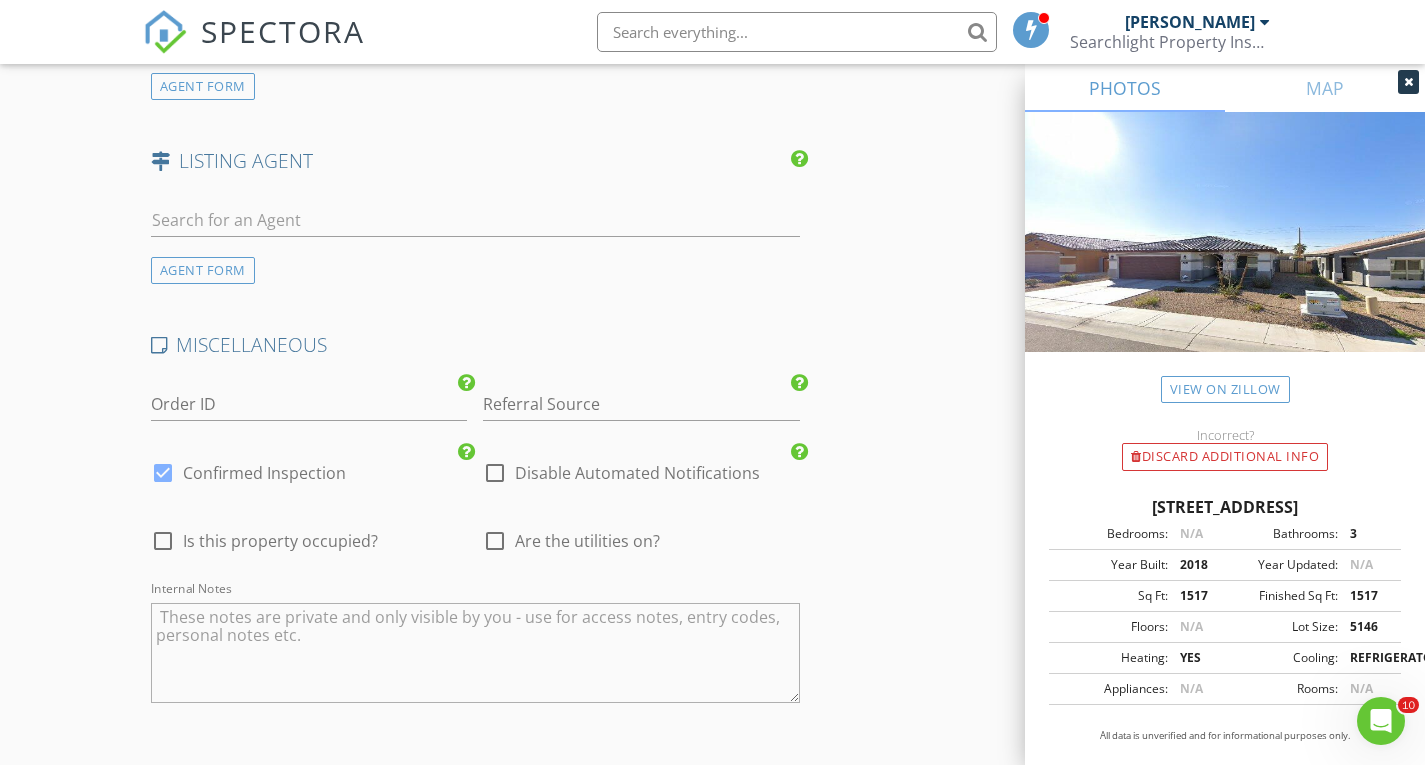 scroll, scrollTop: 3700, scrollLeft: 0, axis: vertical 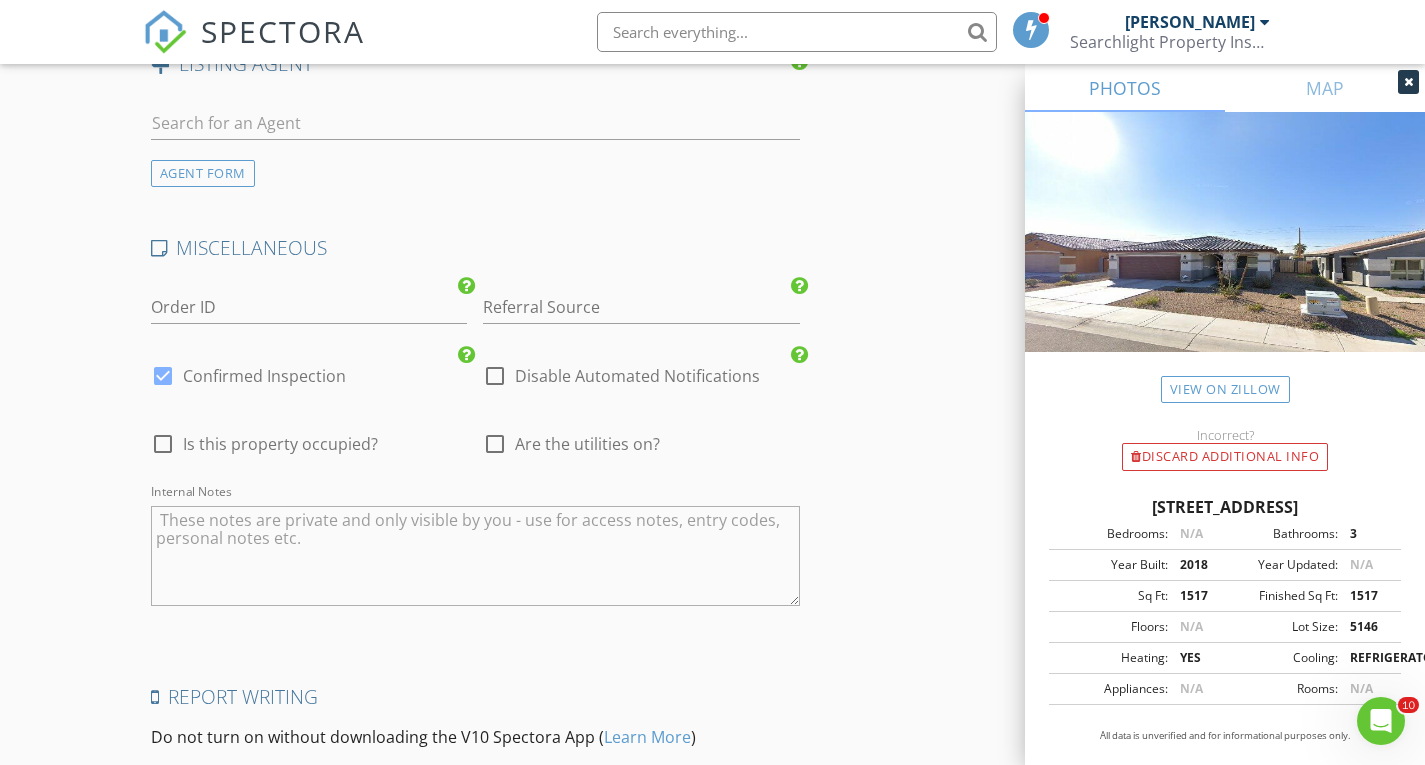 click at bounding box center [495, 444] 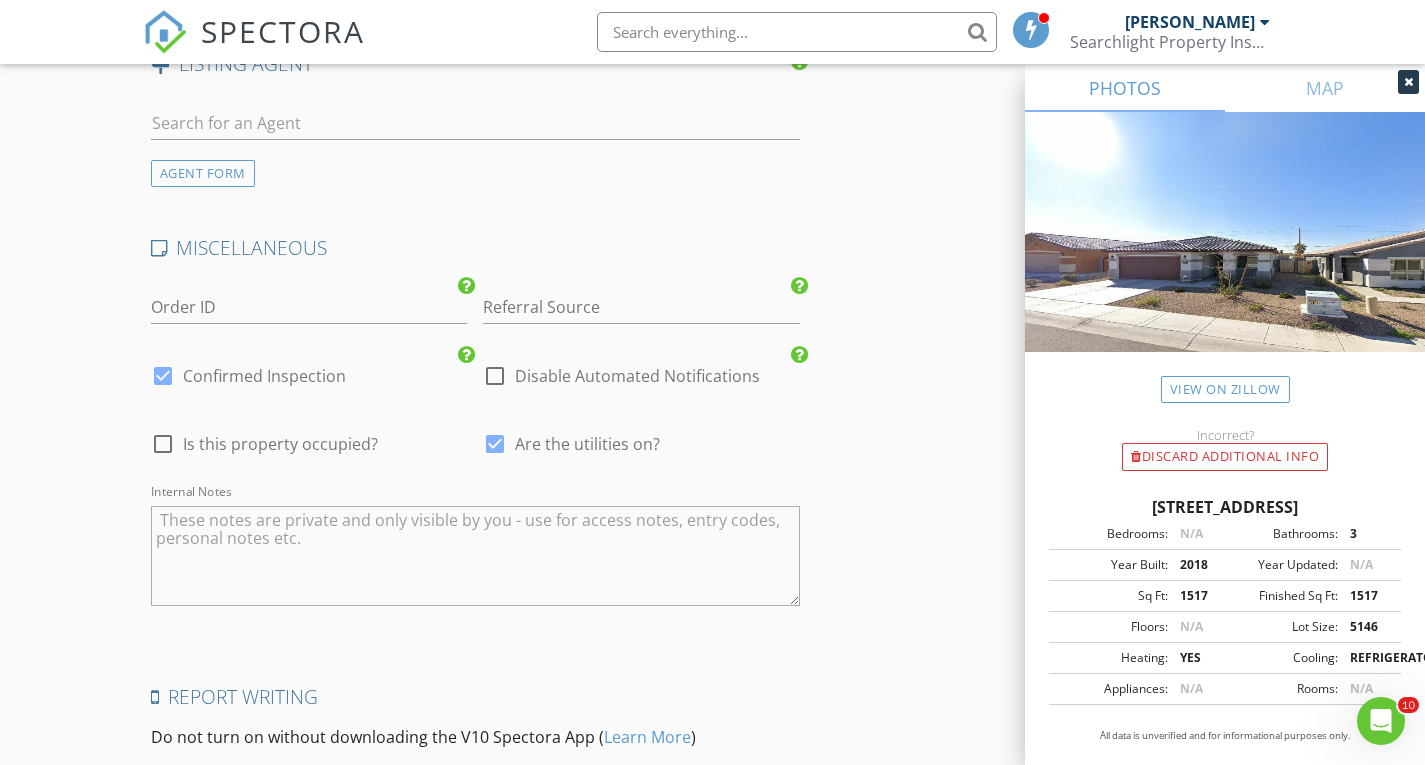 click on "check_box_outline_blank   Is this property occupied?" at bounding box center (264, 444) 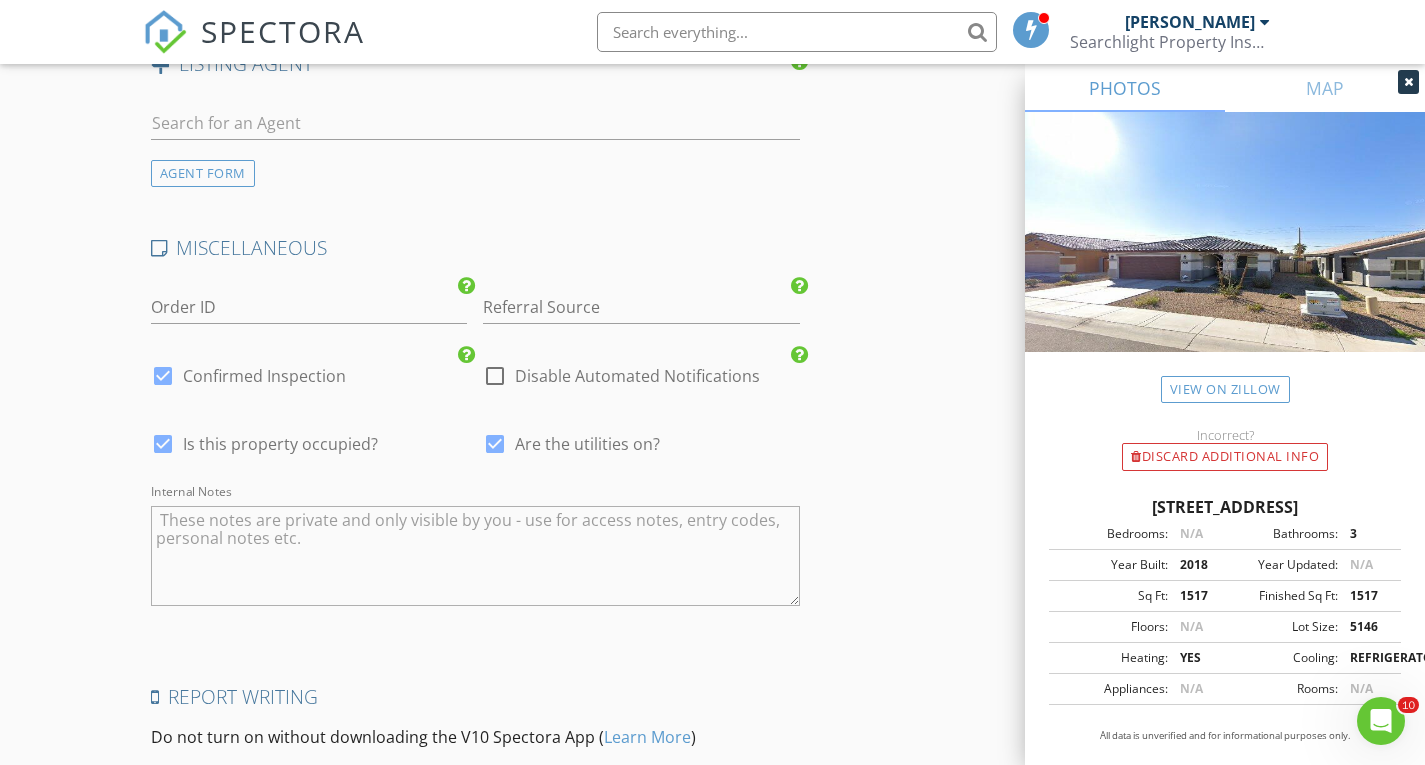 click on "INSPECTOR(S)
check_box   Brett Cook   PRIMARY   Brett Cook arrow_drop_down   check_box_outline_blank Brett Cook specifically requested
Date/Time
07/31/2025 10:00 AM
Location
Address Search       Address 6514 S 38th Ln   Unit   City Phoenix   State AZ   Zip 85041   County Maricopa     Square Feet 1517   Year Built 2018   Foundation Slab arrow_drop_down     Brett Cook     50.1 miles     (an hour)
client
check_box Enable Client CC email for this inspection   Client Search     check_box_outline_blank Client is a Company/Organization     First Name Ysabel Marie   Last Name Romero   Email ysa.marier@gmail.com   CC Email   Phone 602-596-0011           Notes   Private Notes
client
Client Search     check_box_outline_blank Client is a Company/Organization     First Name Nathan Philip   Last Name Lowry   Email n.low866@gmail.com" at bounding box center (713, -1260) 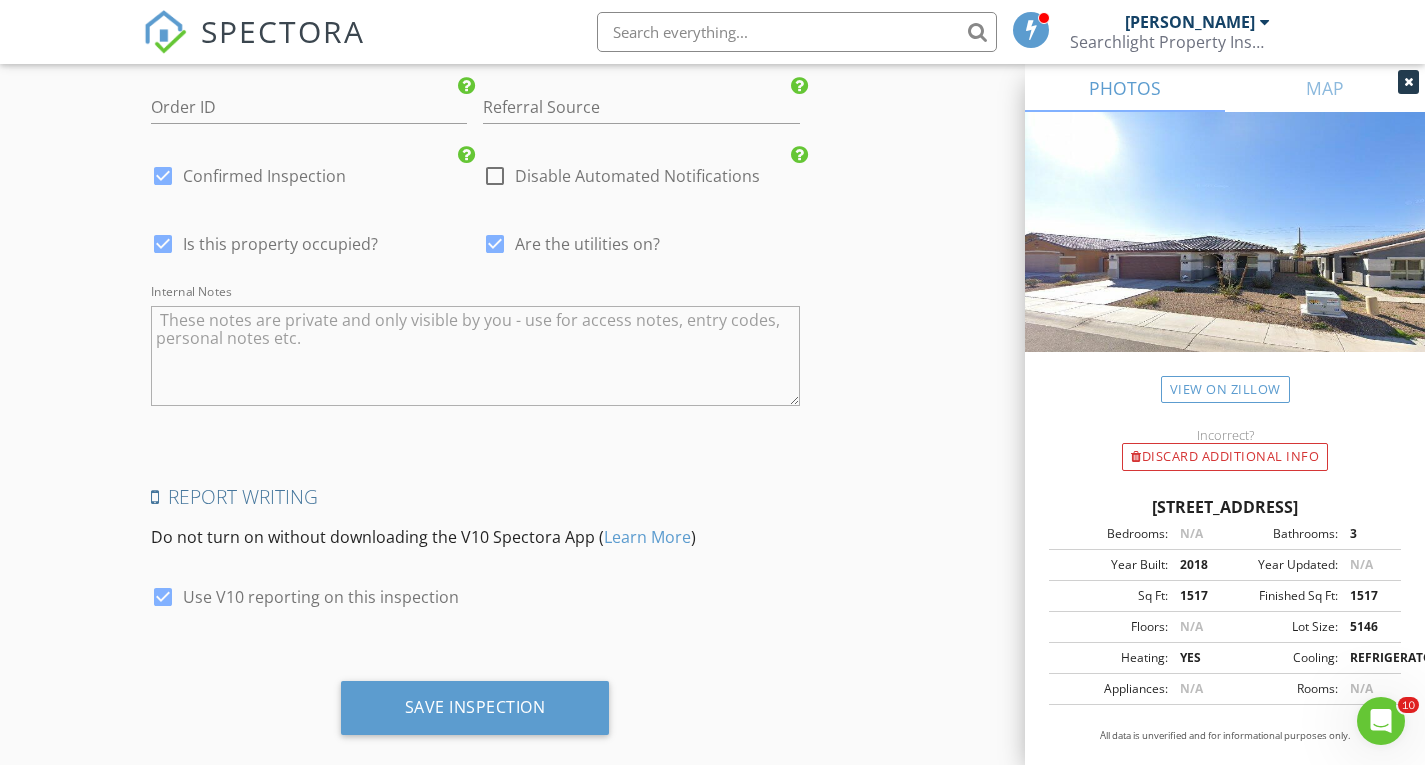 scroll, scrollTop: 3932, scrollLeft: 0, axis: vertical 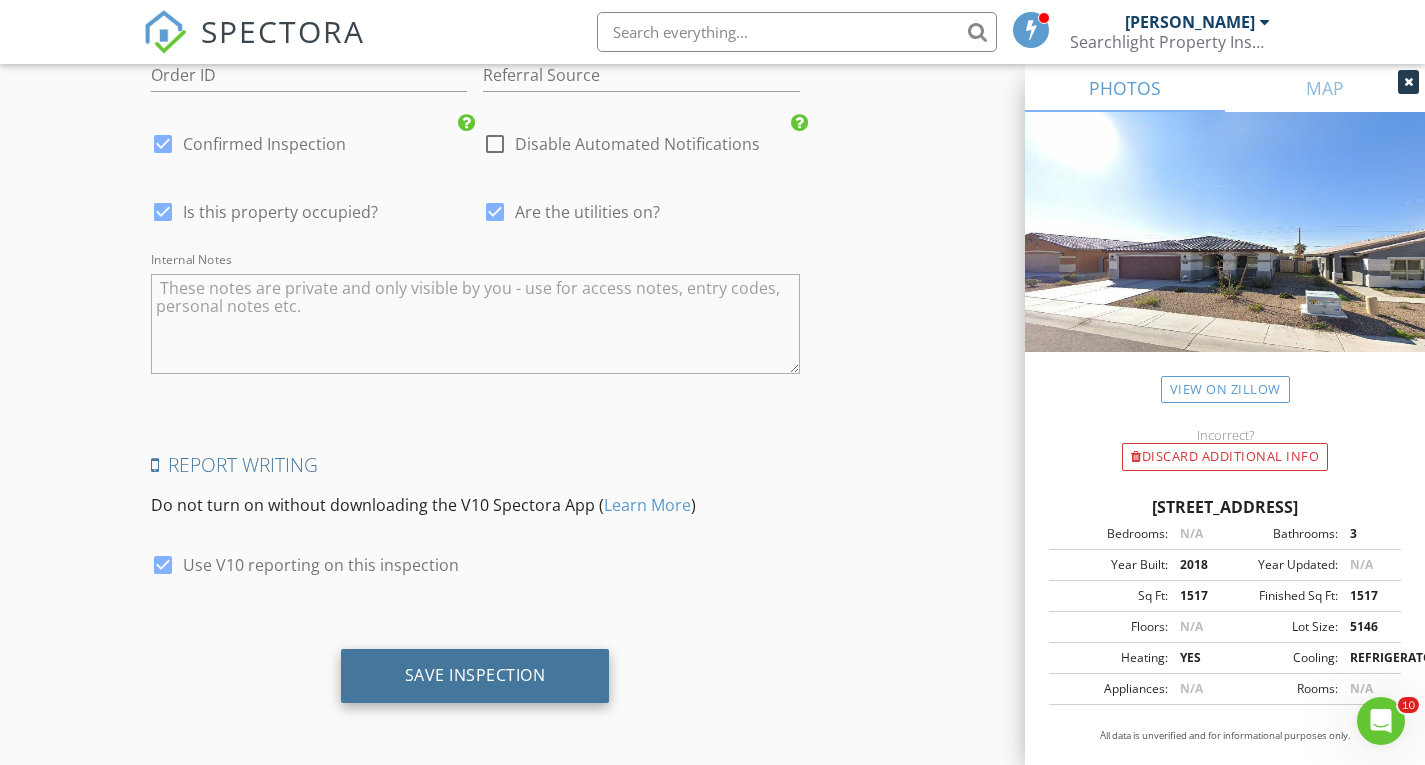 click on "Save Inspection" at bounding box center (475, 675) 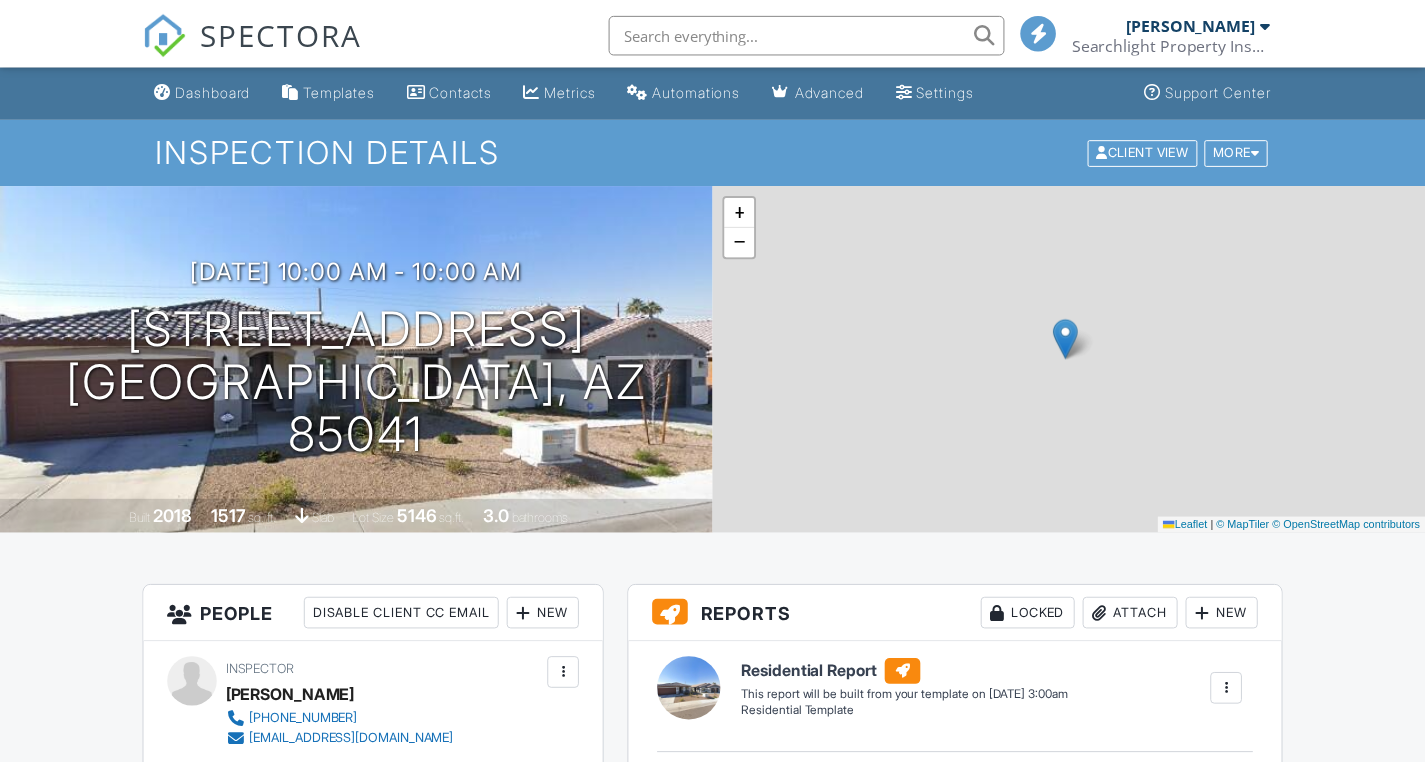 scroll, scrollTop: 0, scrollLeft: 0, axis: both 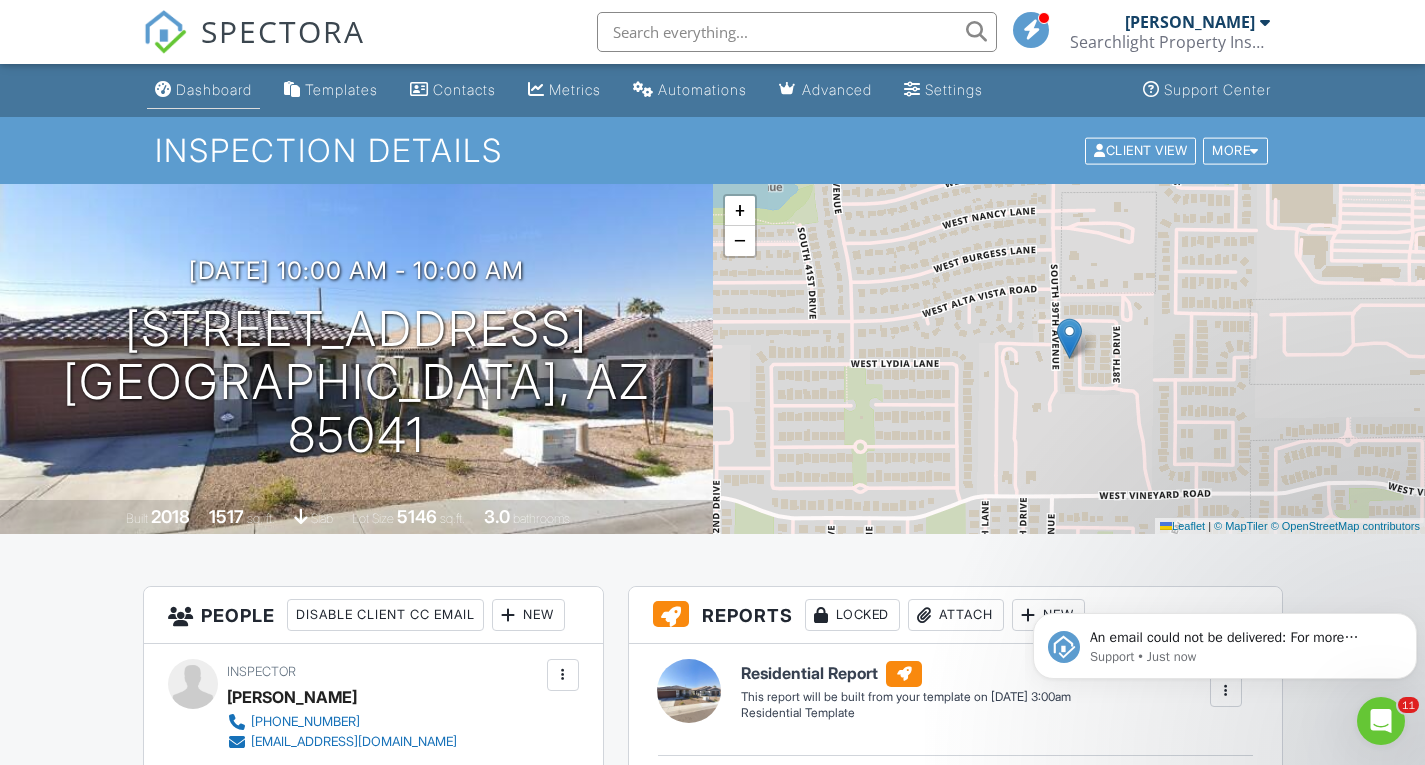 click on "Dashboard" at bounding box center (214, 89) 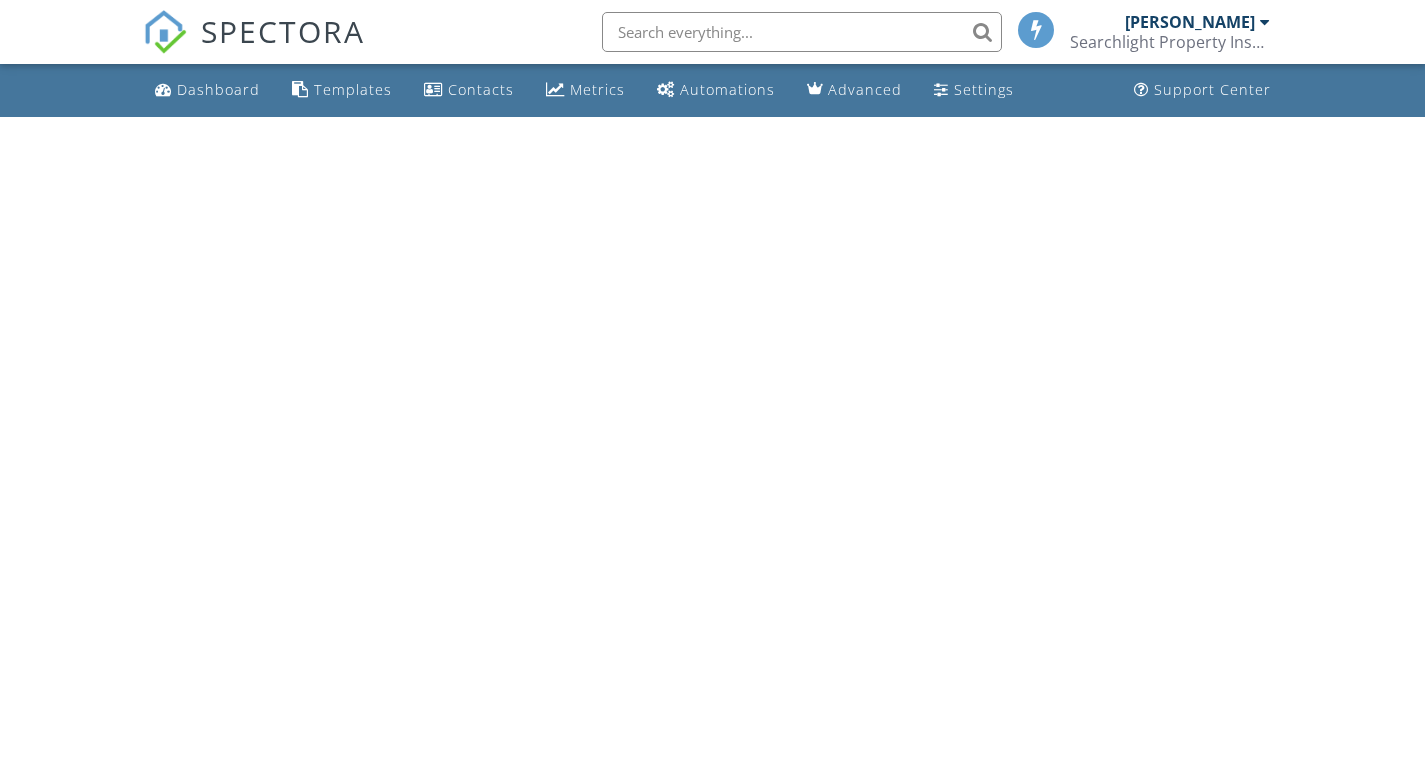 scroll, scrollTop: 0, scrollLeft: 0, axis: both 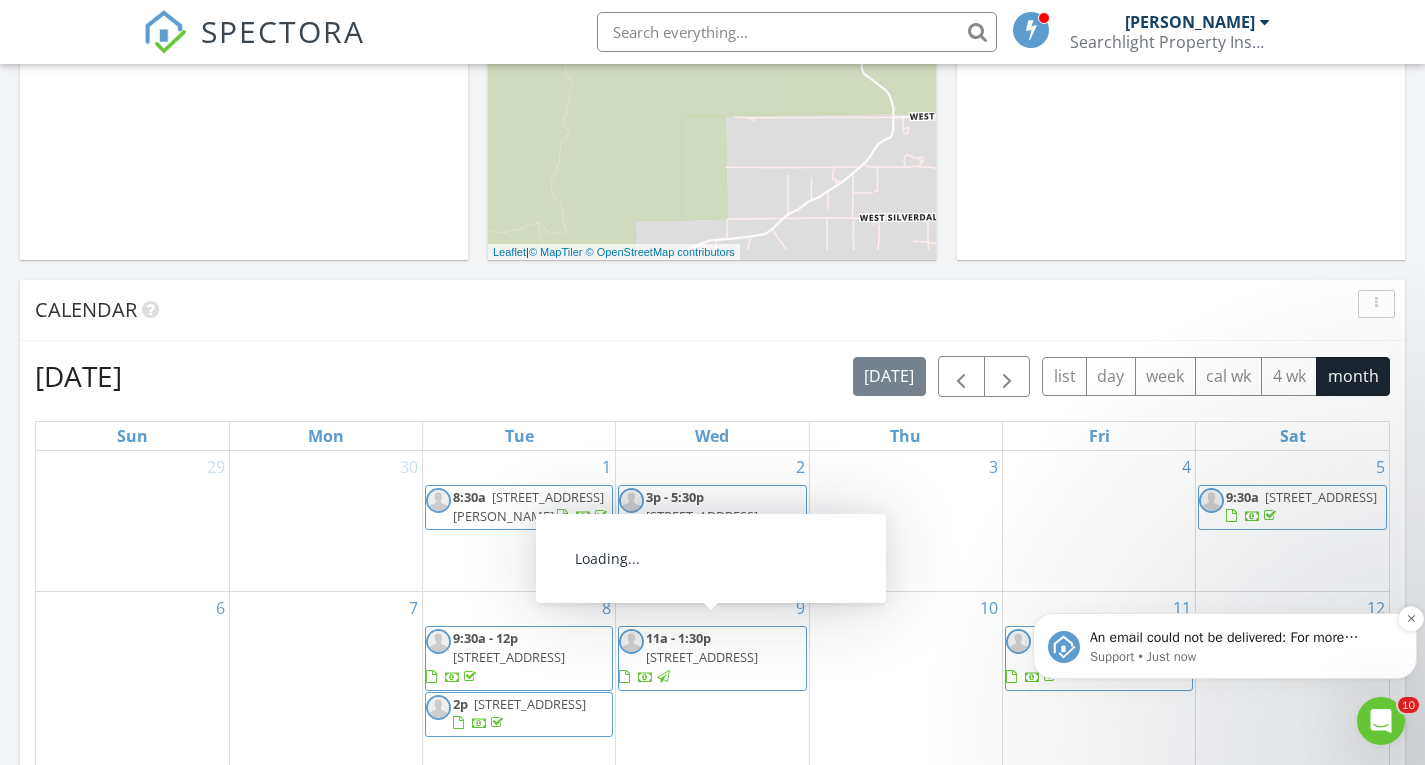 click on "An email could not be delivered:  For more information, view Why emails don't get delivered (Support Article)" at bounding box center (1241, 638) 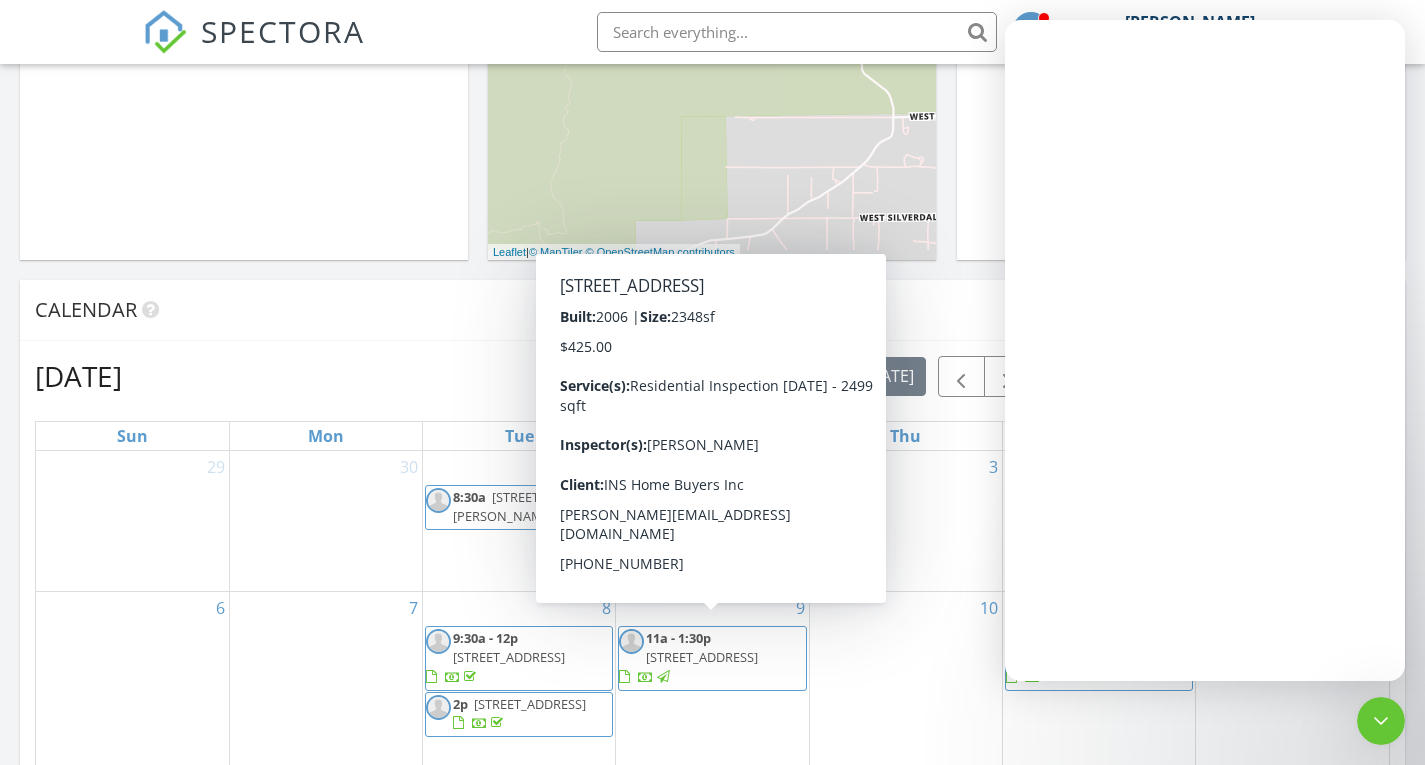 scroll, scrollTop: 0, scrollLeft: 0, axis: both 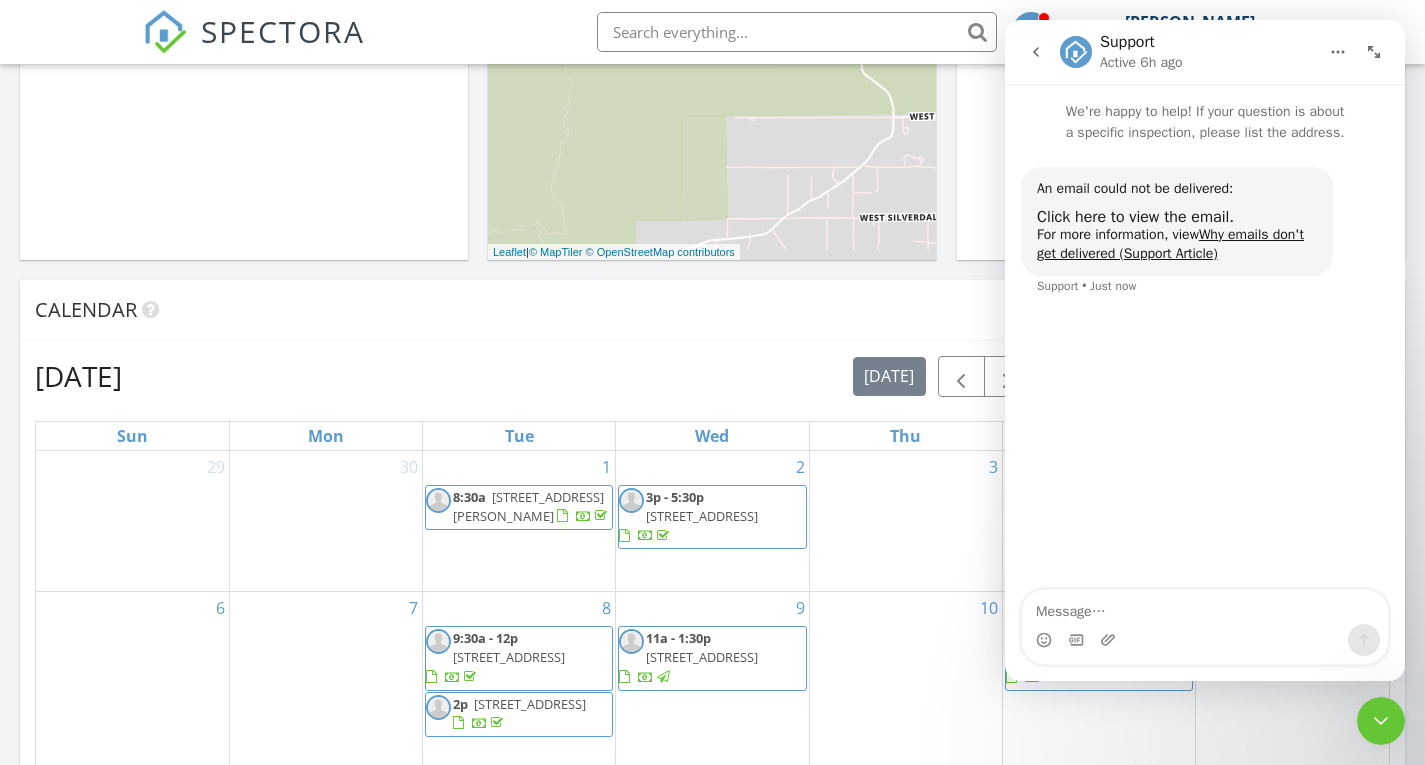 click on "Calendar" at bounding box center (697, 310) 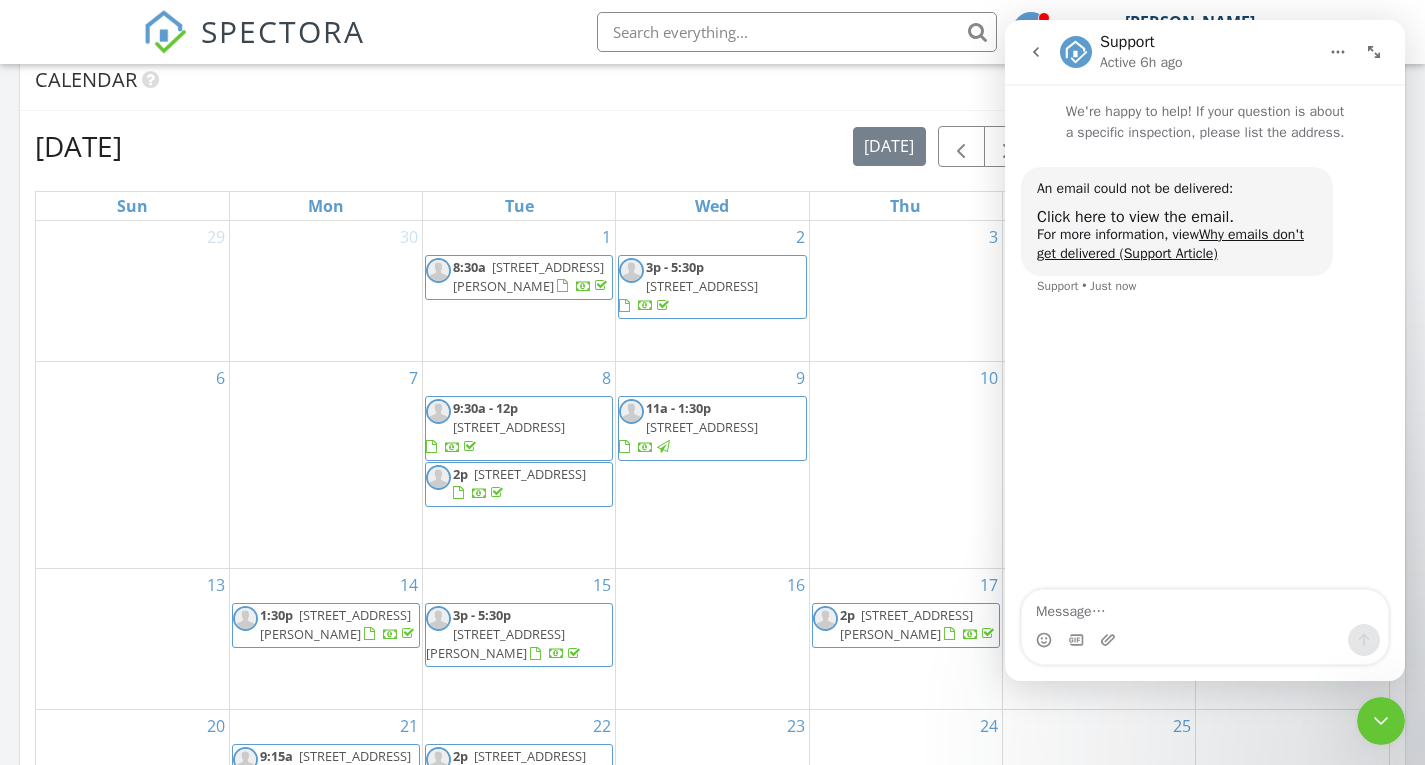 scroll, scrollTop: 1200, scrollLeft: 0, axis: vertical 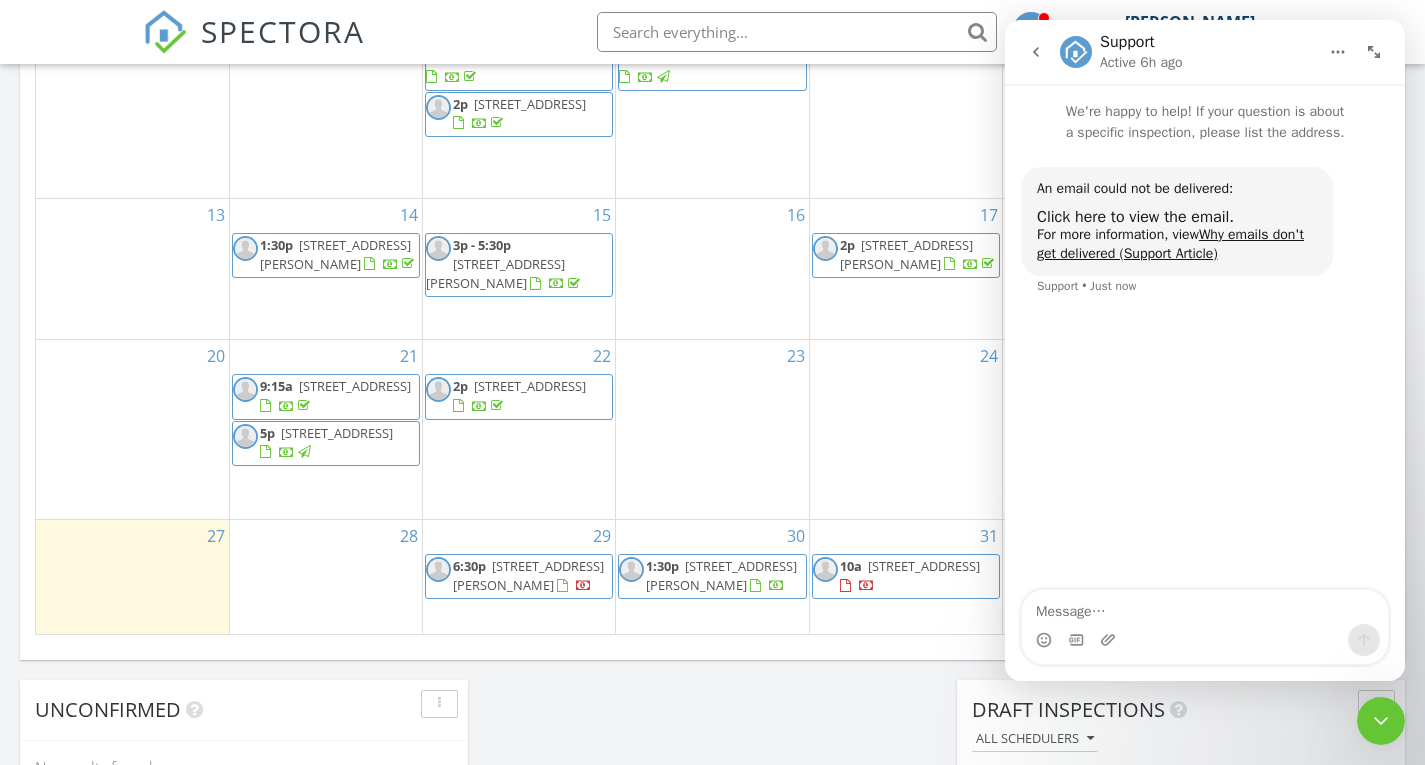 click on "6514 S 38th Ln, Phoenix 85041" at bounding box center (924, 566) 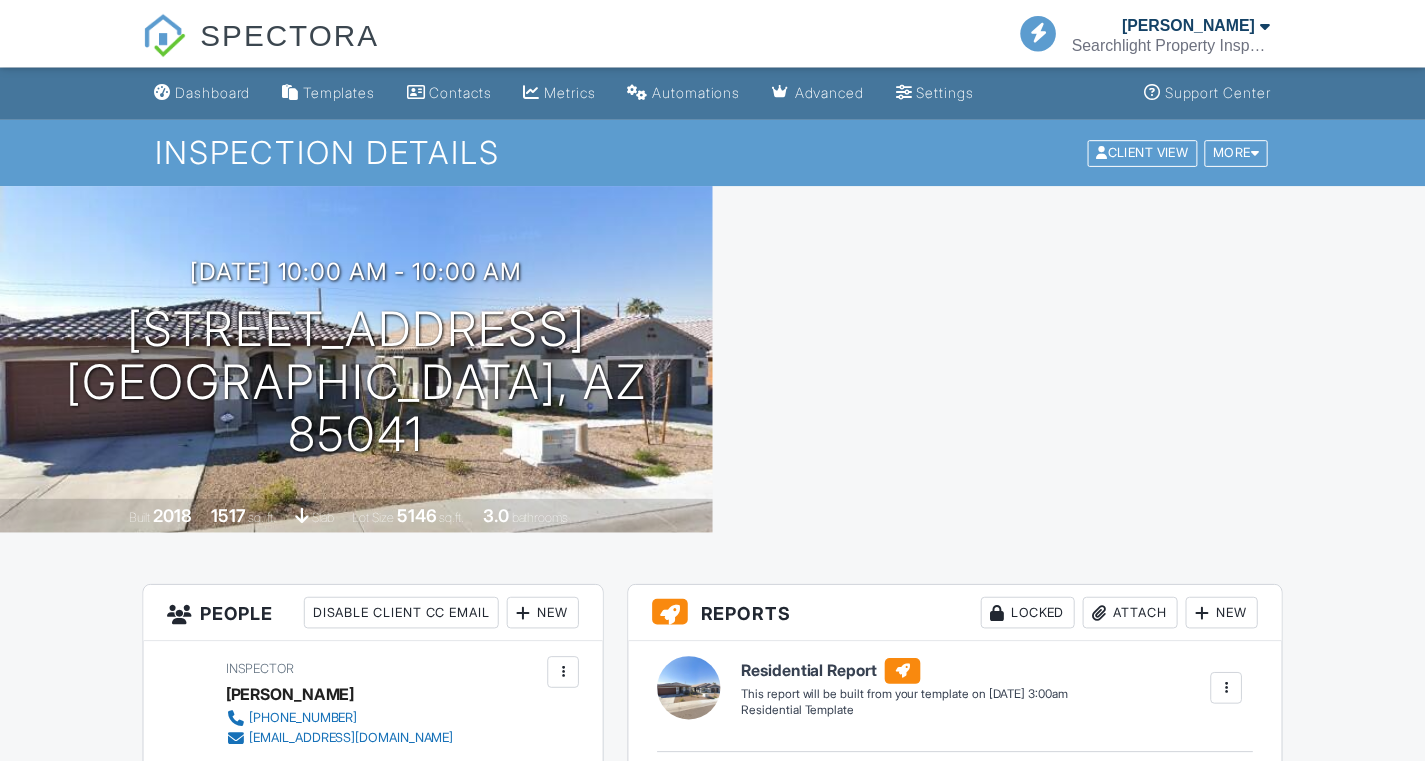 scroll, scrollTop: 0, scrollLeft: 0, axis: both 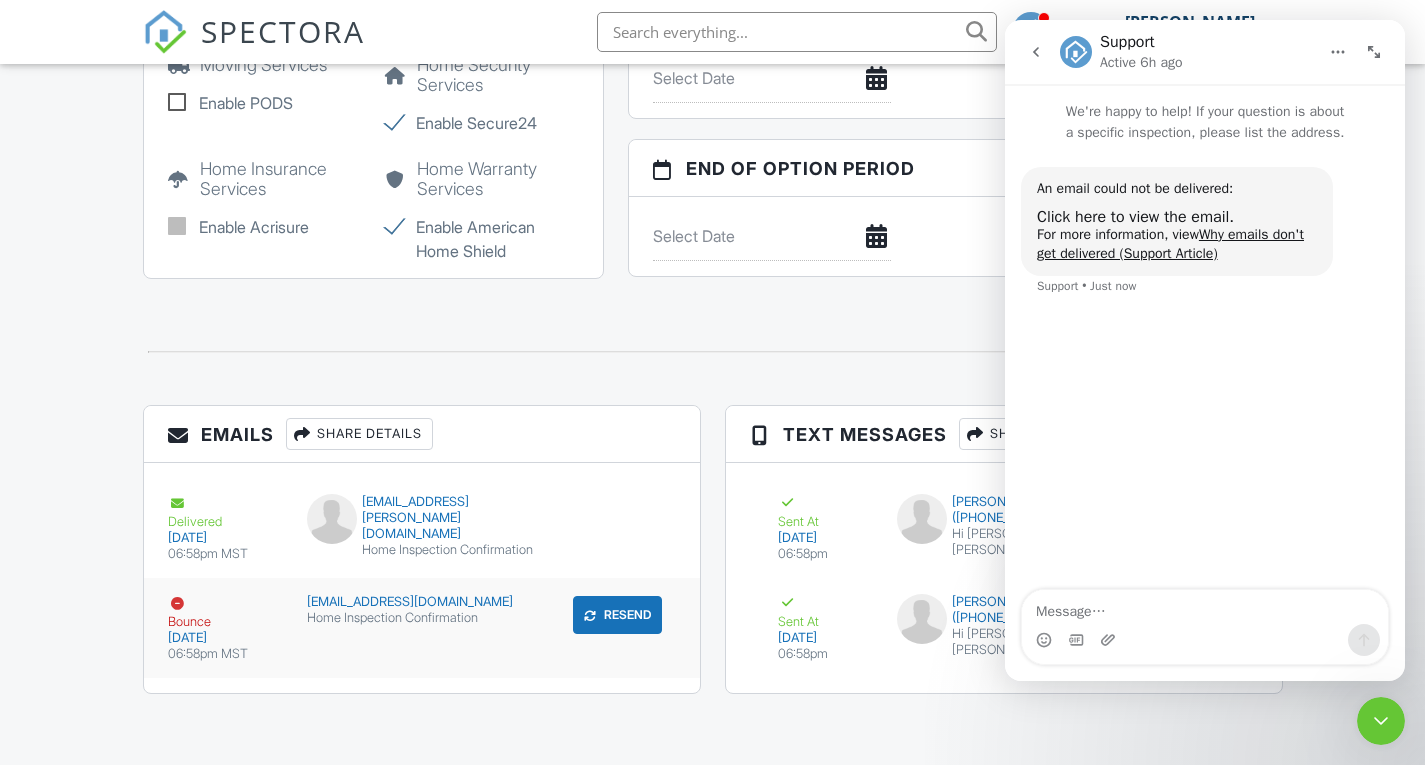 click on "n.low866@gmail.com" at bounding box center [422, 602] 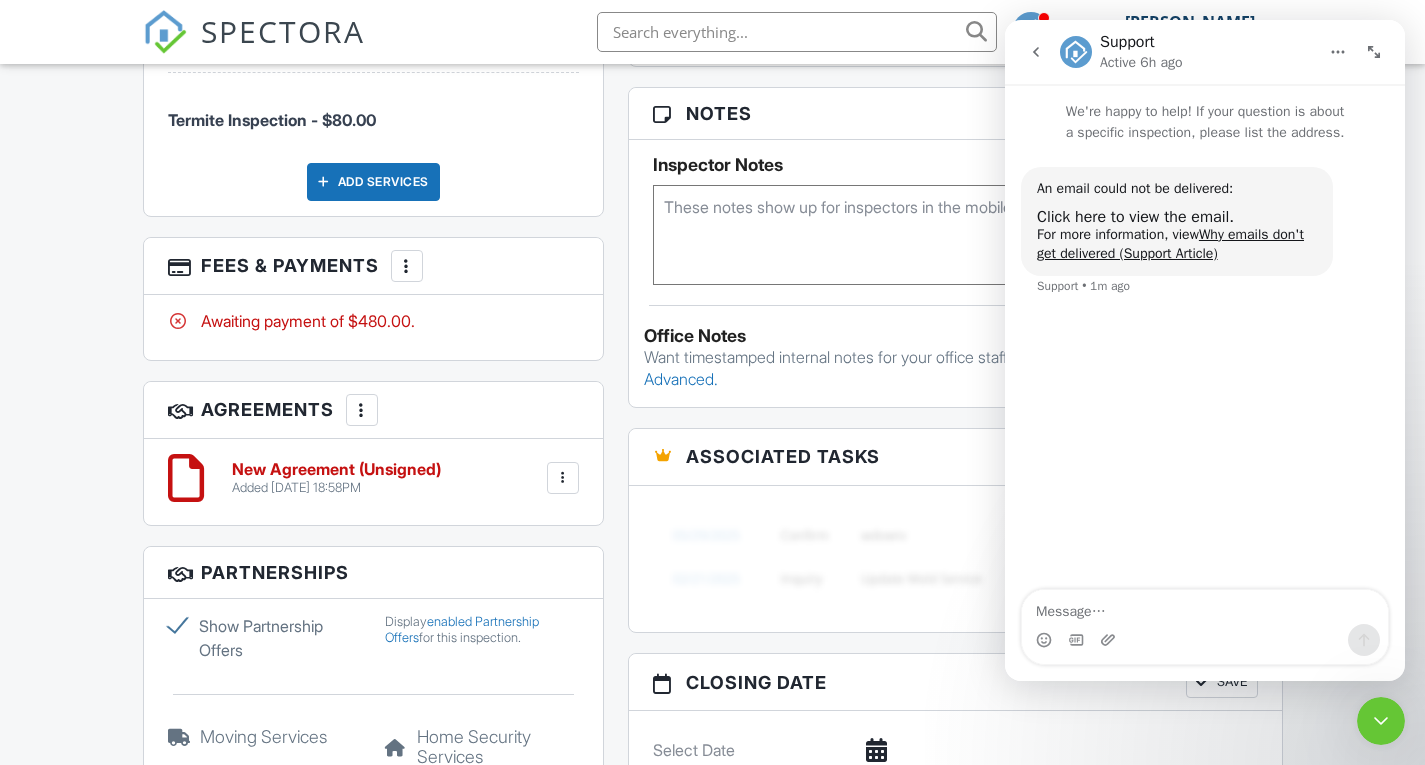 scroll, scrollTop: 1137, scrollLeft: 0, axis: vertical 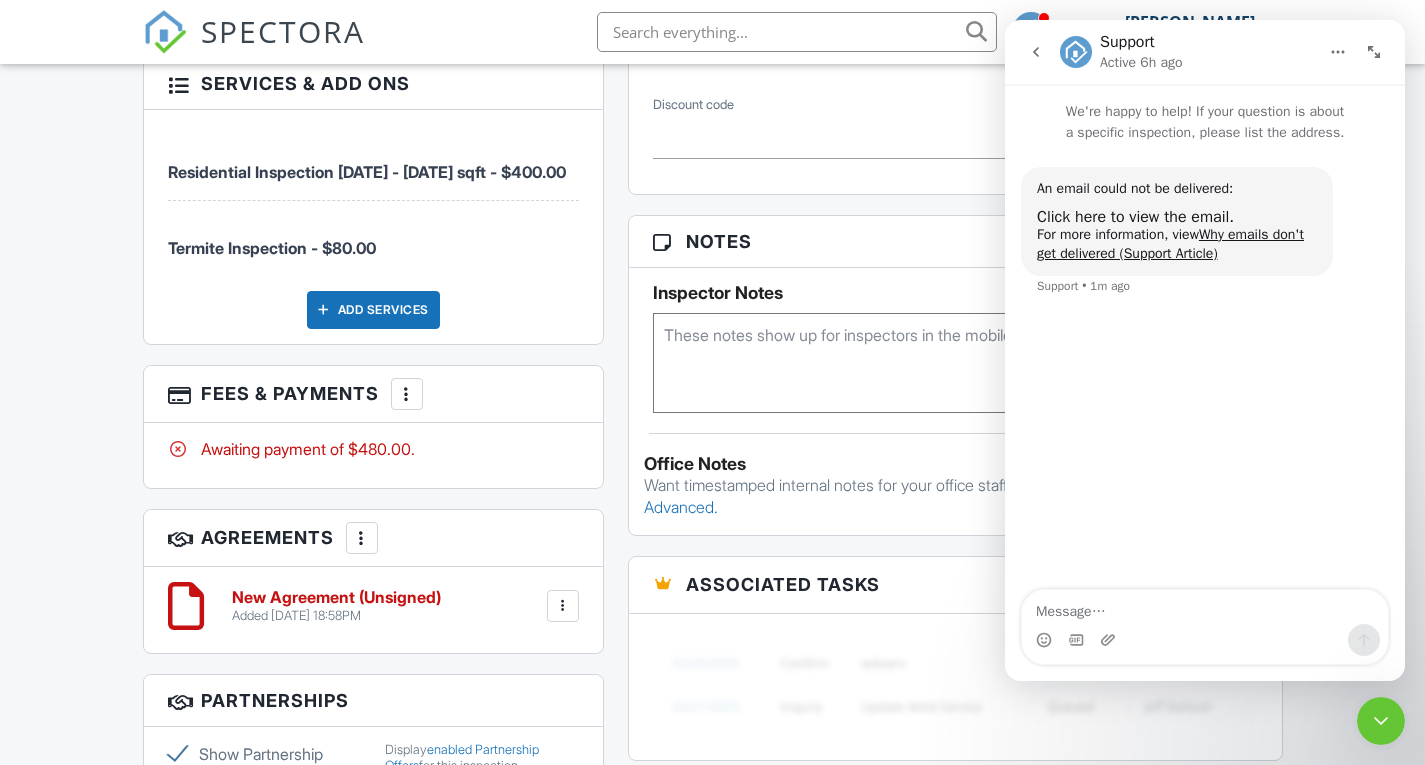 click at bounding box center (1381, 721) 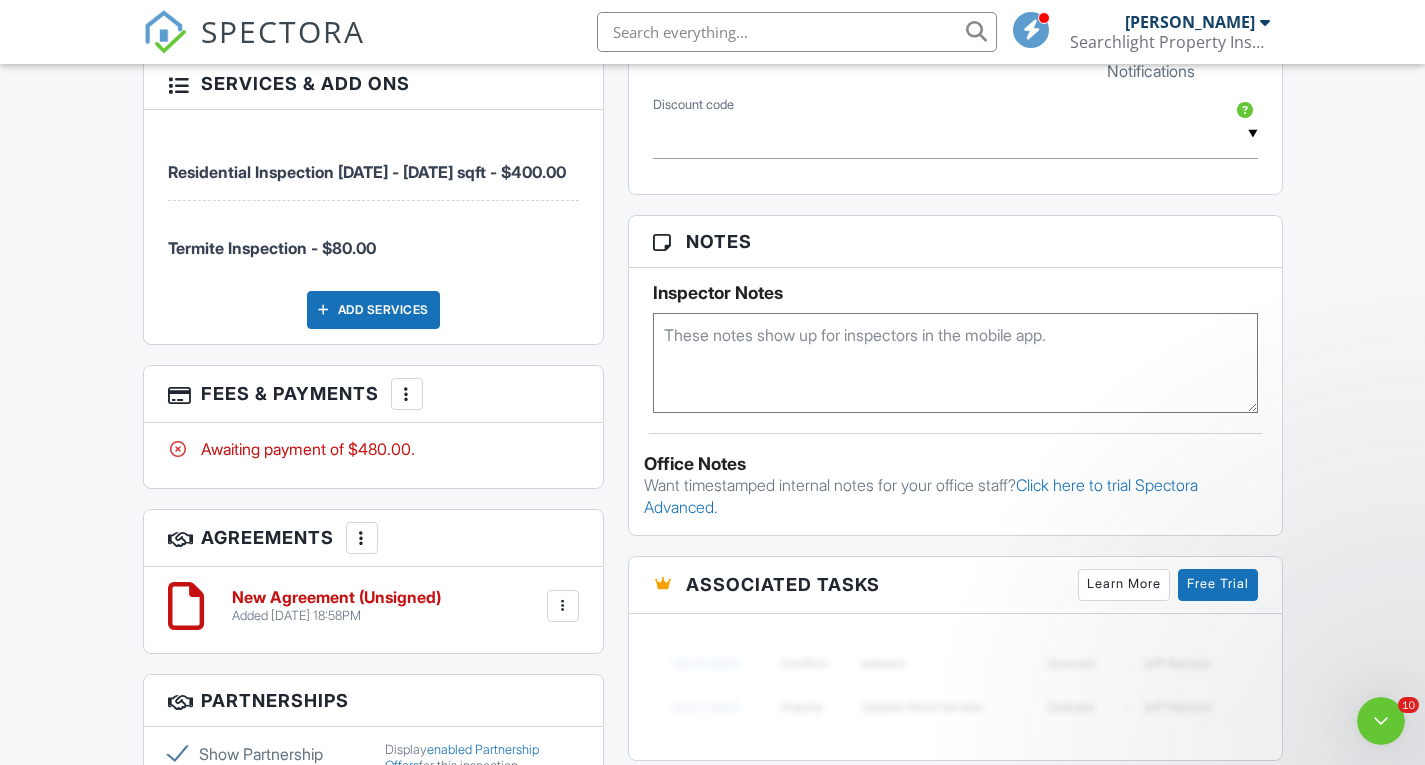 scroll, scrollTop: 0, scrollLeft: 0, axis: both 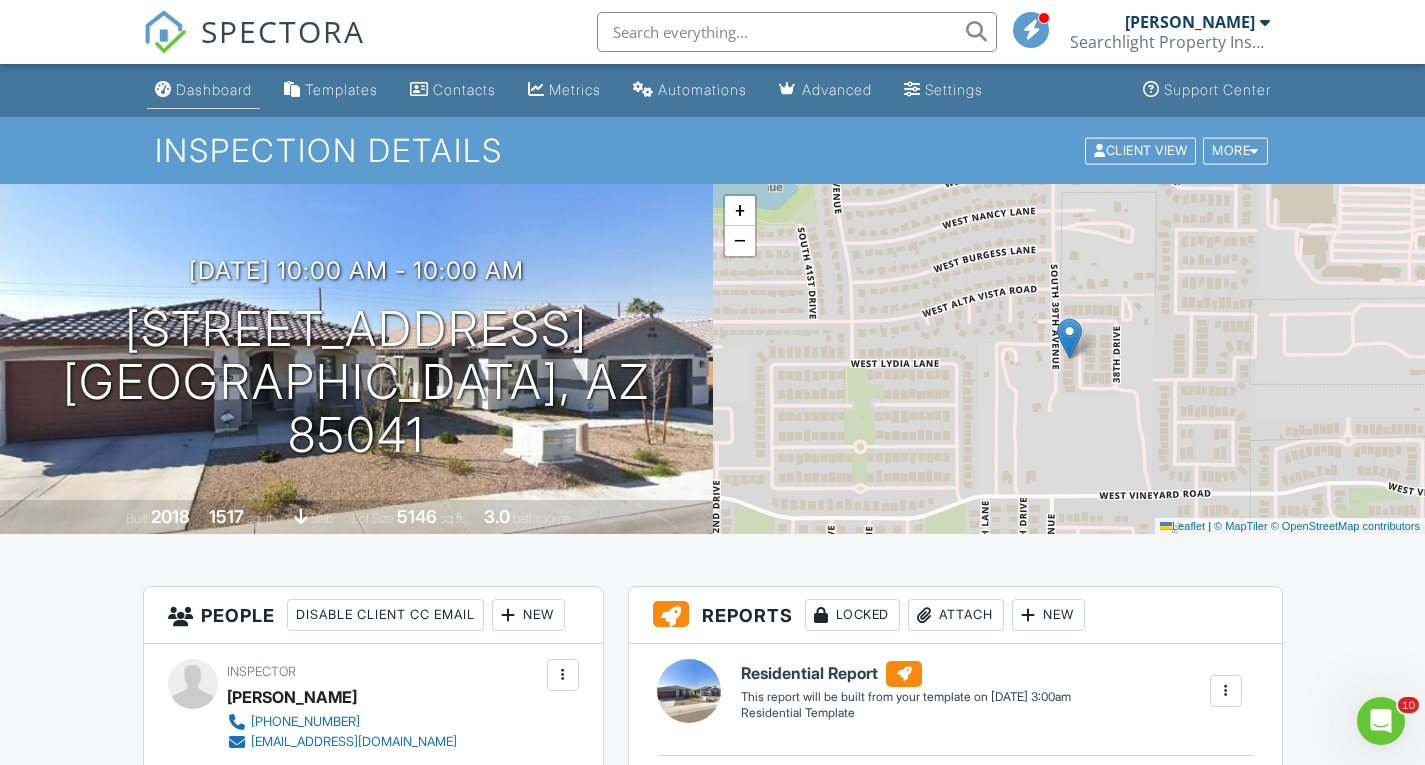 click on "Dashboard" at bounding box center (203, 90) 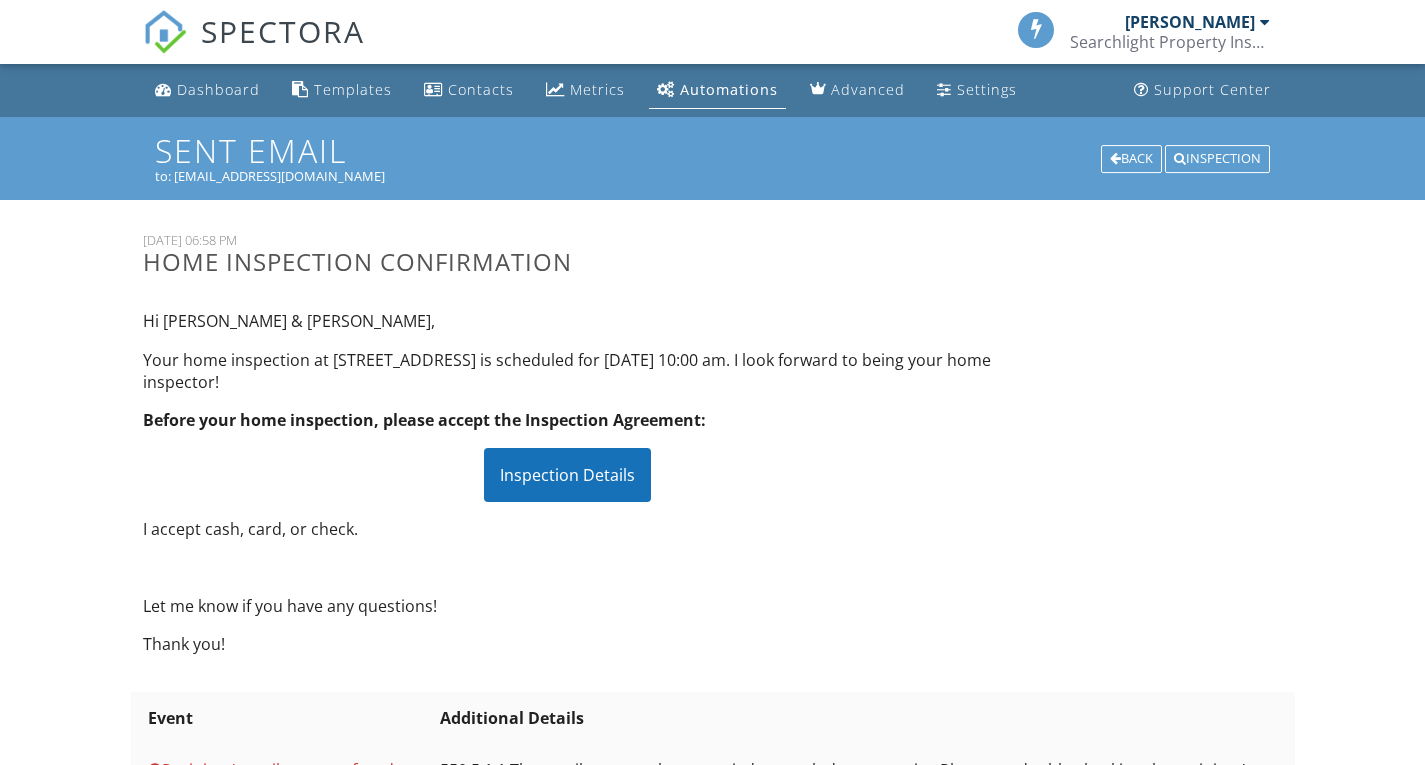 scroll, scrollTop: 0, scrollLeft: 0, axis: both 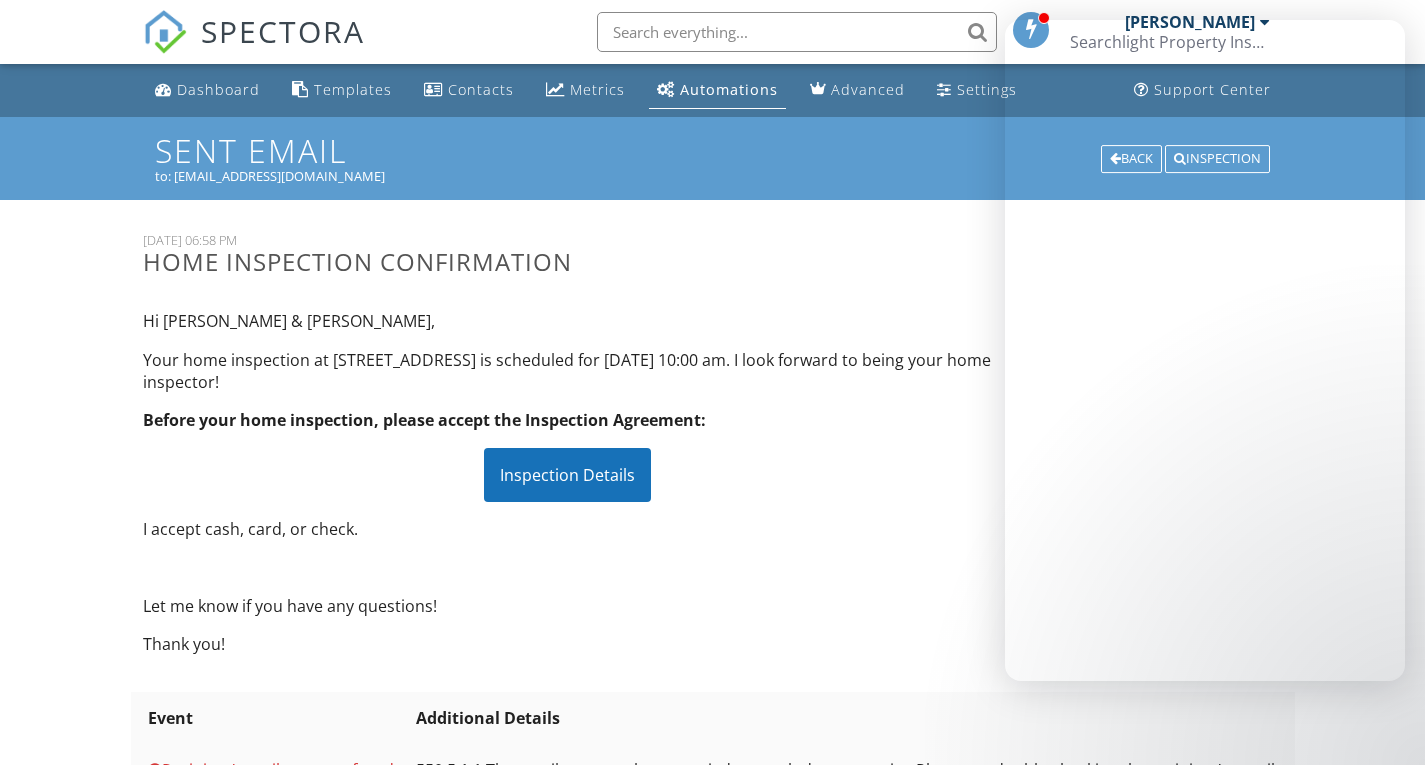drag, startPoint x: 475, startPoint y: 555, endPoint x: 452, endPoint y: 530, distance: 33.970577 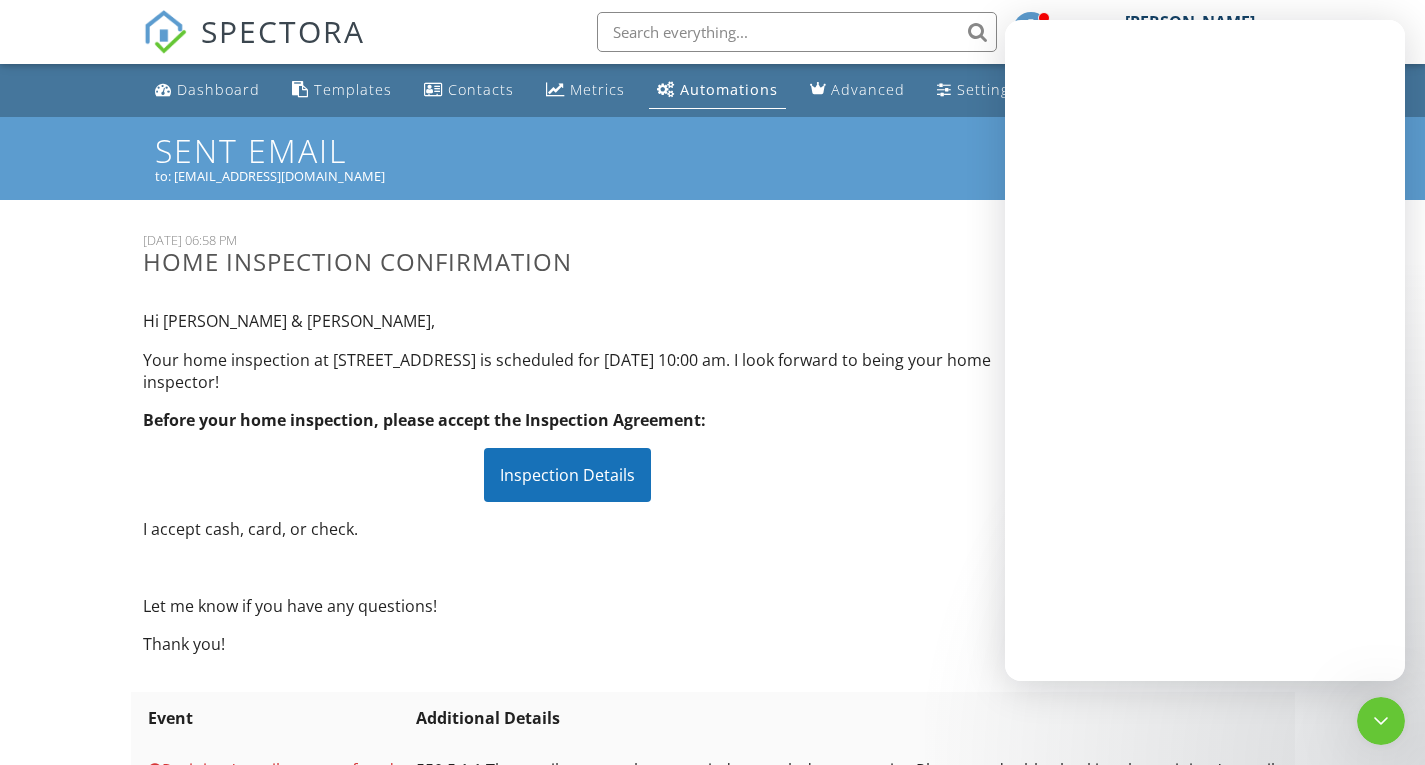 scroll, scrollTop: 0, scrollLeft: 0, axis: both 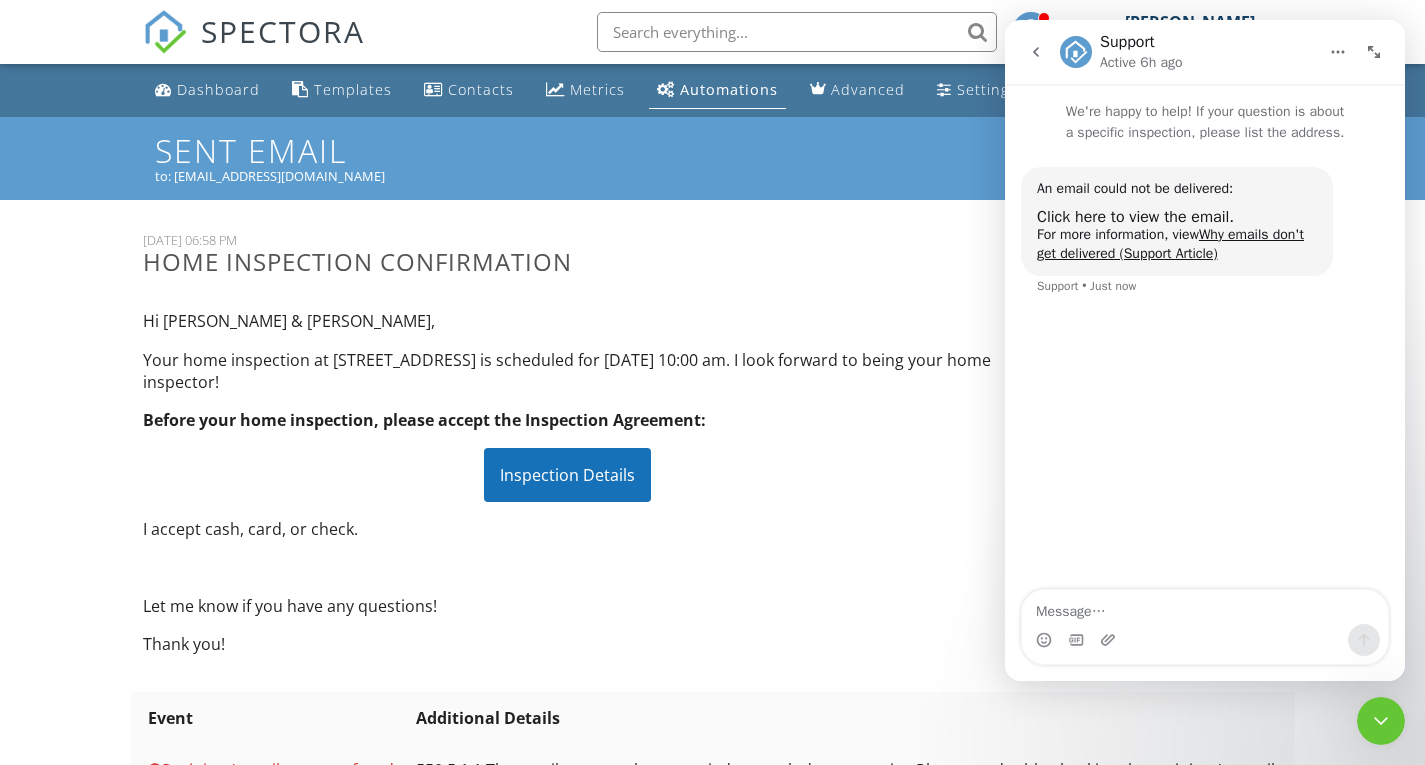 click 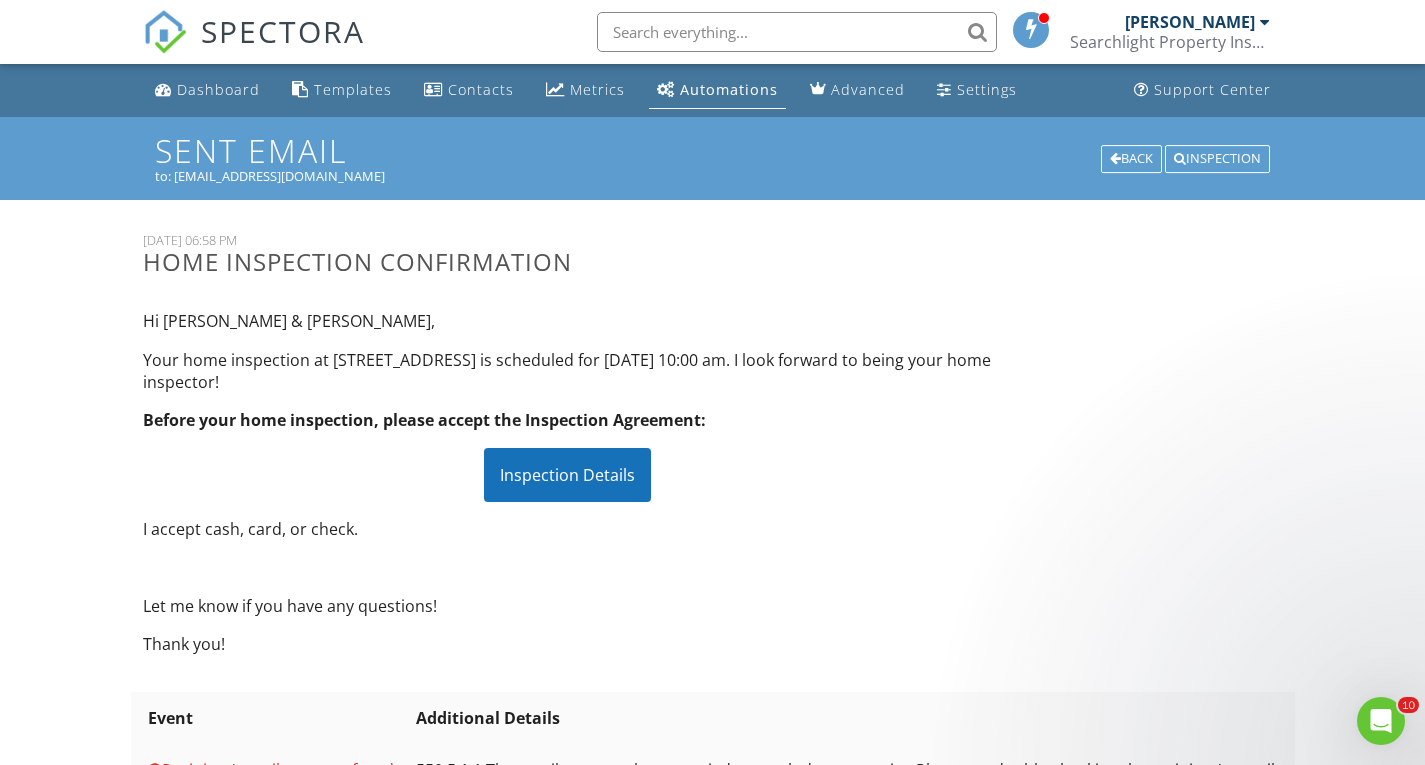 scroll, scrollTop: 0, scrollLeft: 0, axis: both 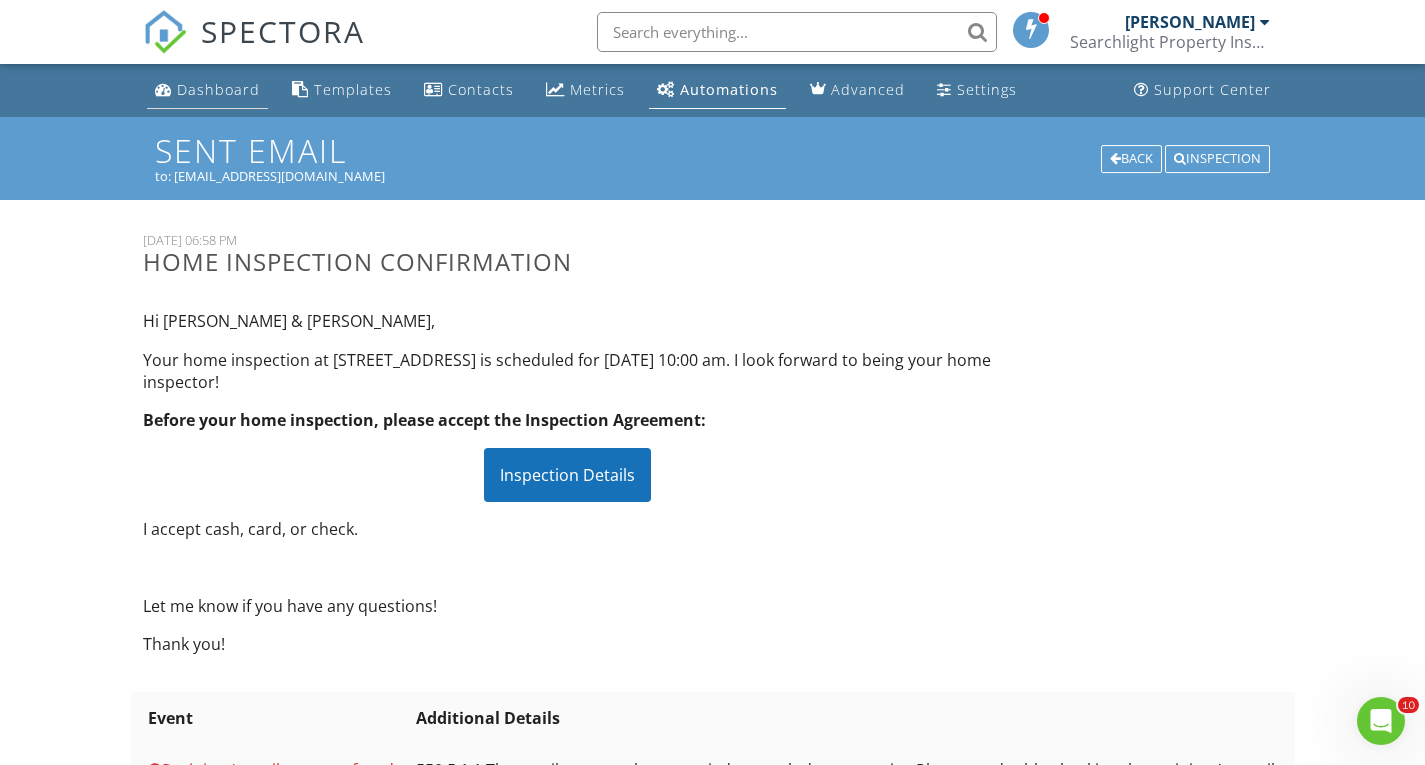 click on "Dashboard" at bounding box center [218, 89] 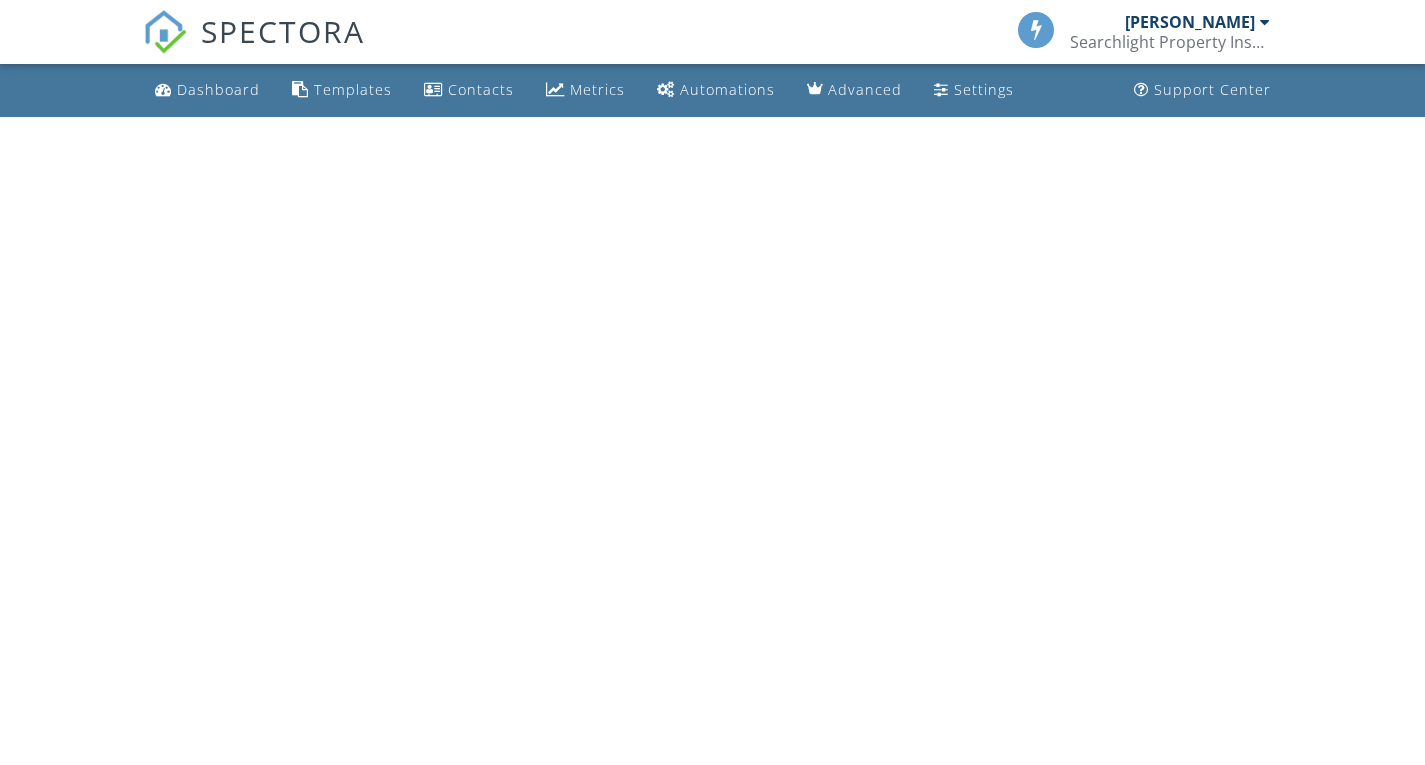 scroll, scrollTop: 0, scrollLeft: 0, axis: both 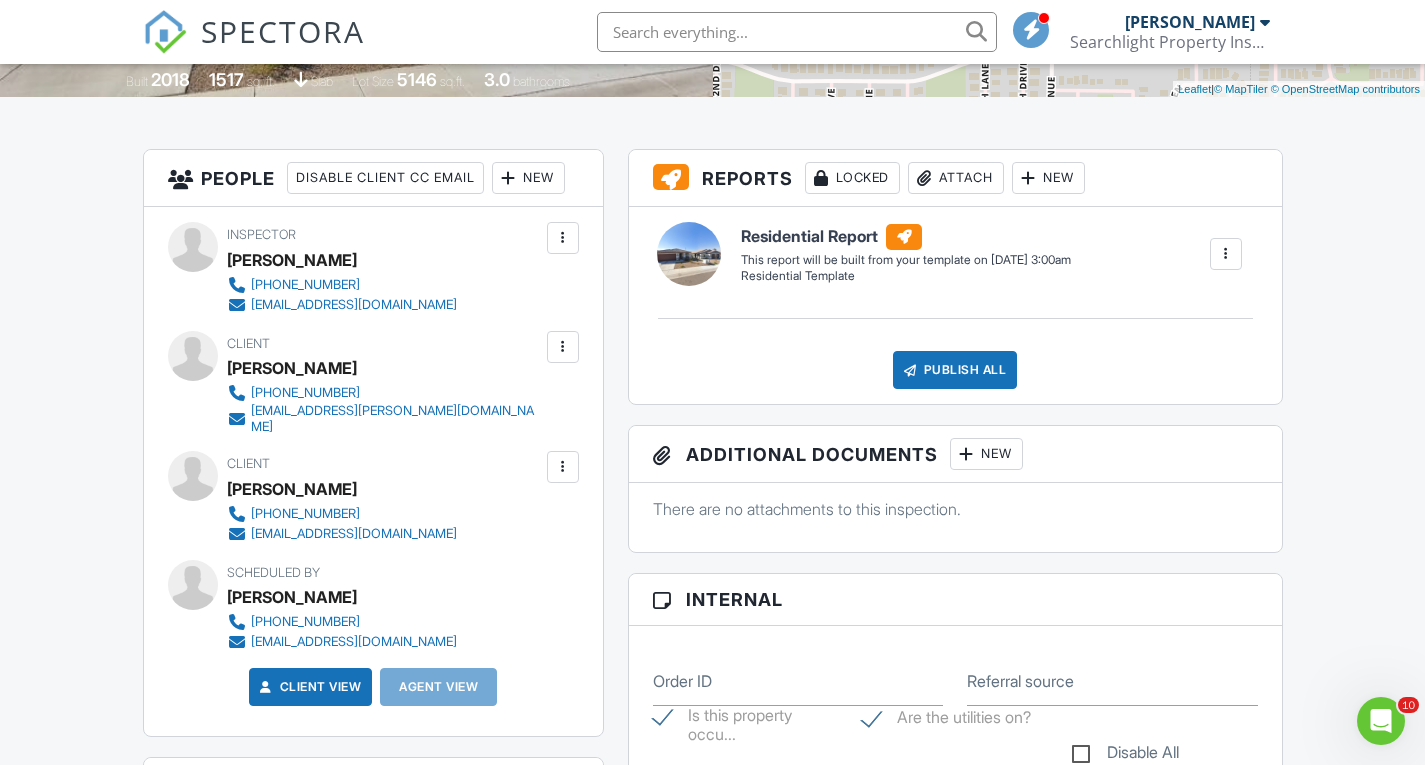 click at bounding box center [563, 467] 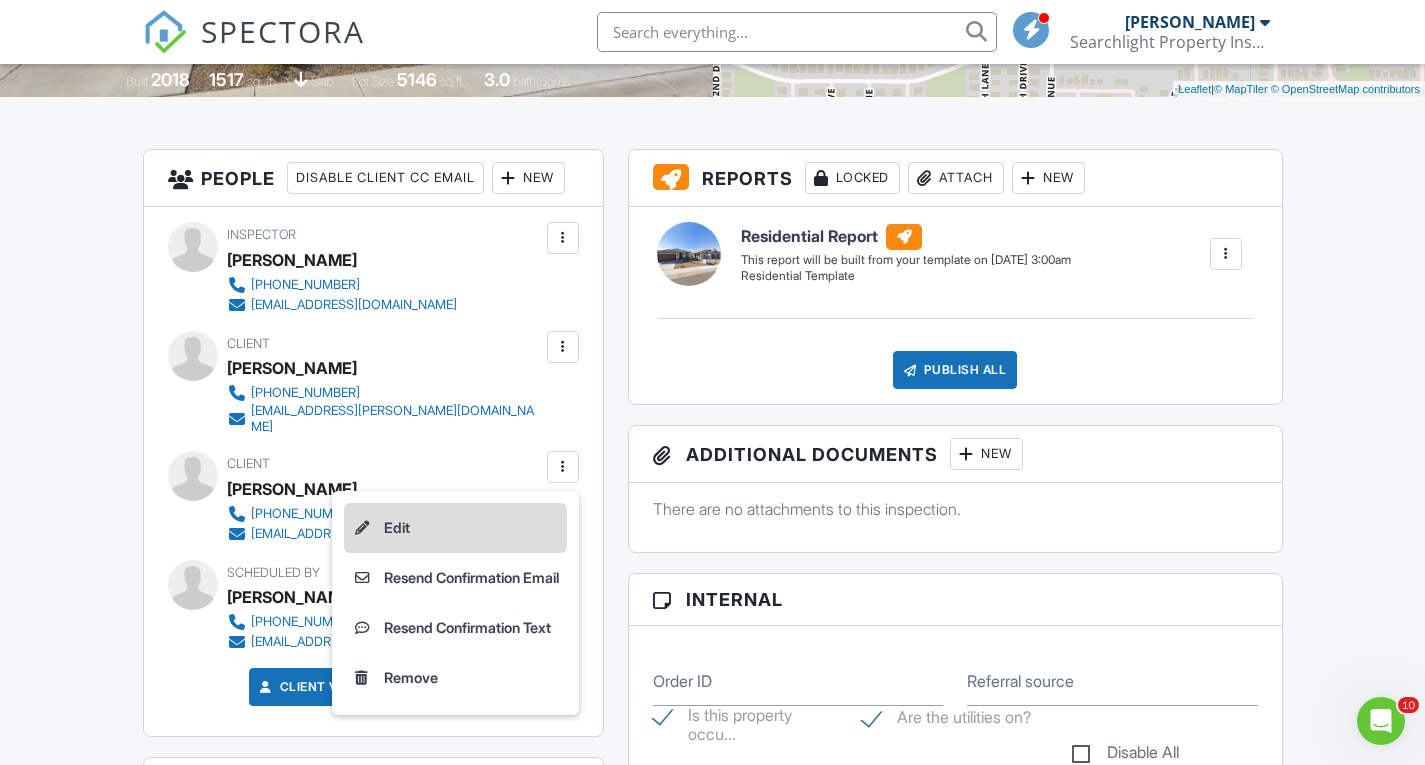 click on "Edit" at bounding box center [455, 528] 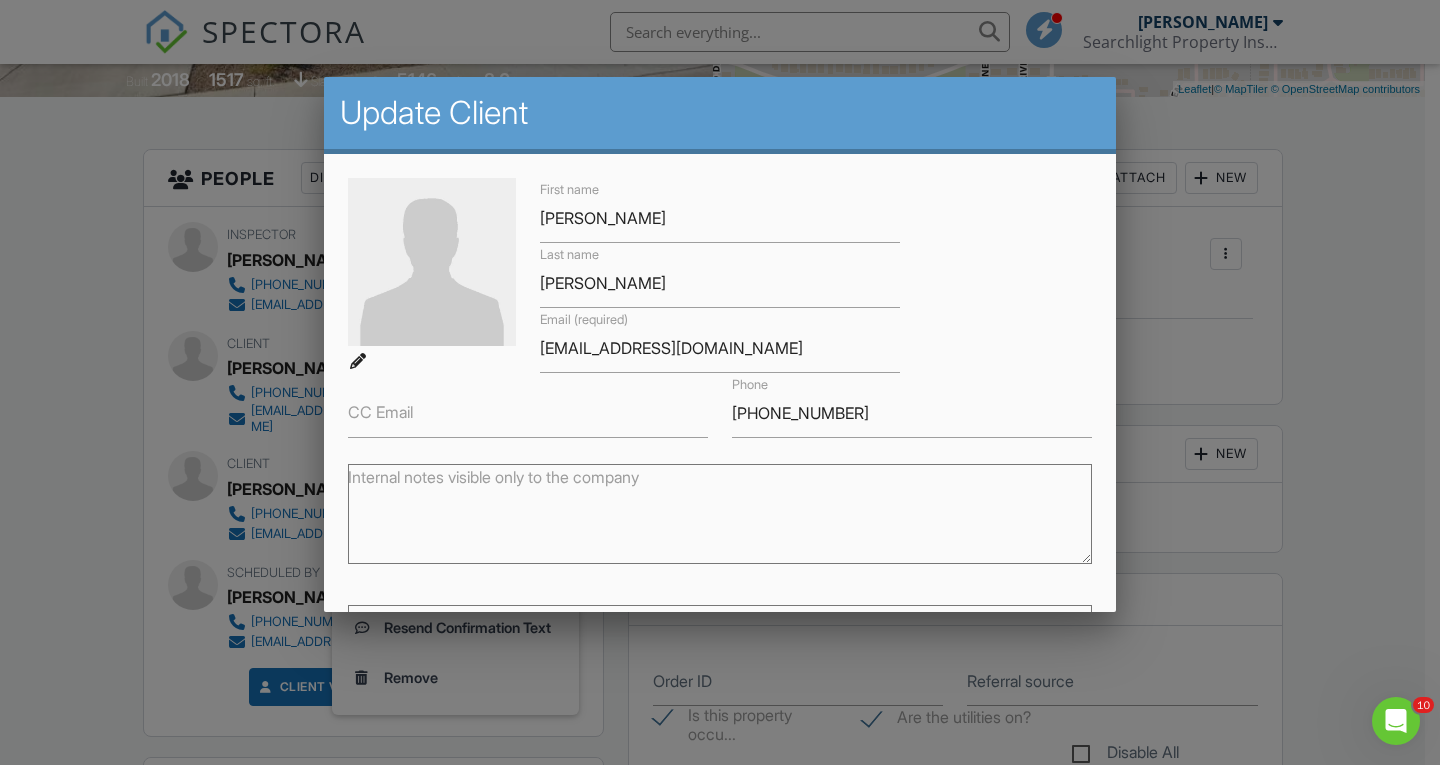 drag, startPoint x: 1319, startPoint y: 259, endPoint x: 1274, endPoint y: 254, distance: 45.276924 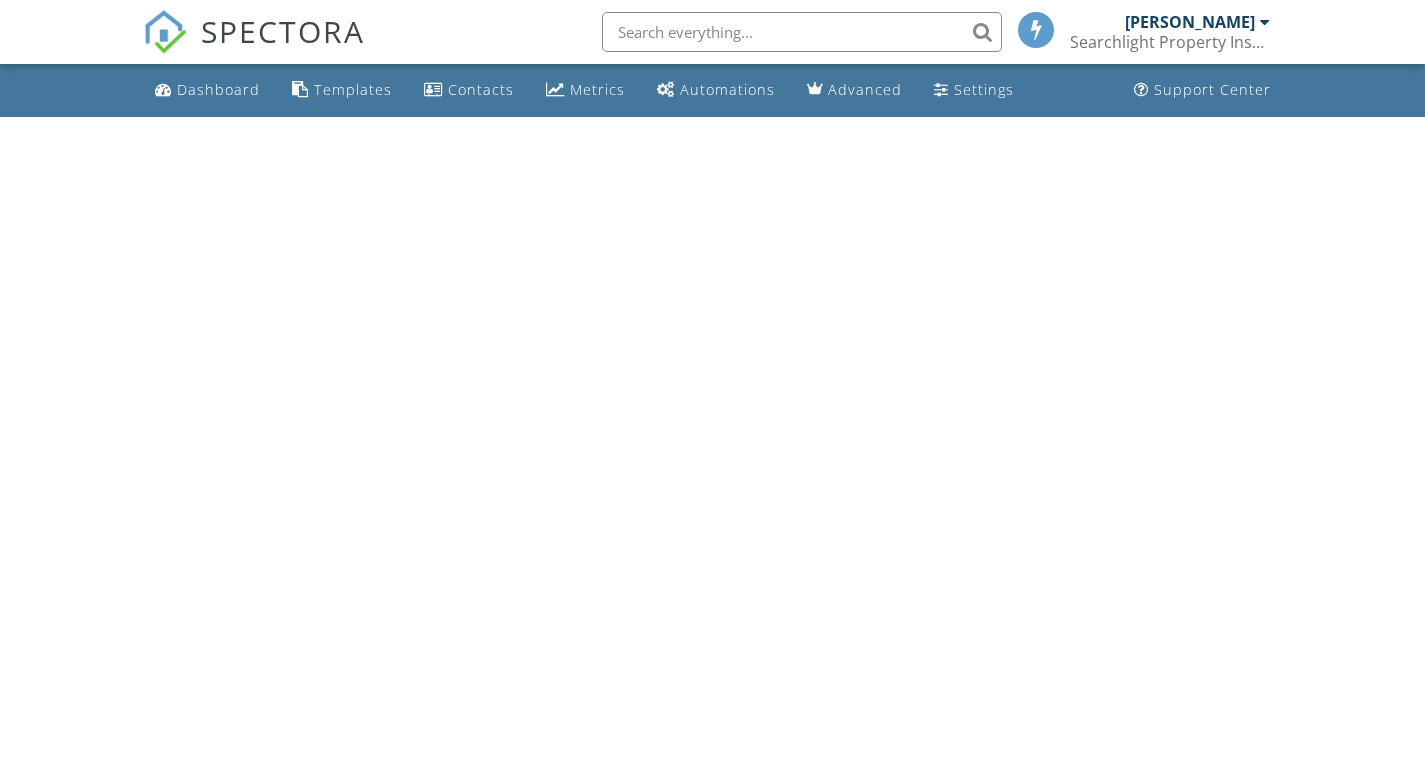 scroll, scrollTop: 0, scrollLeft: 0, axis: both 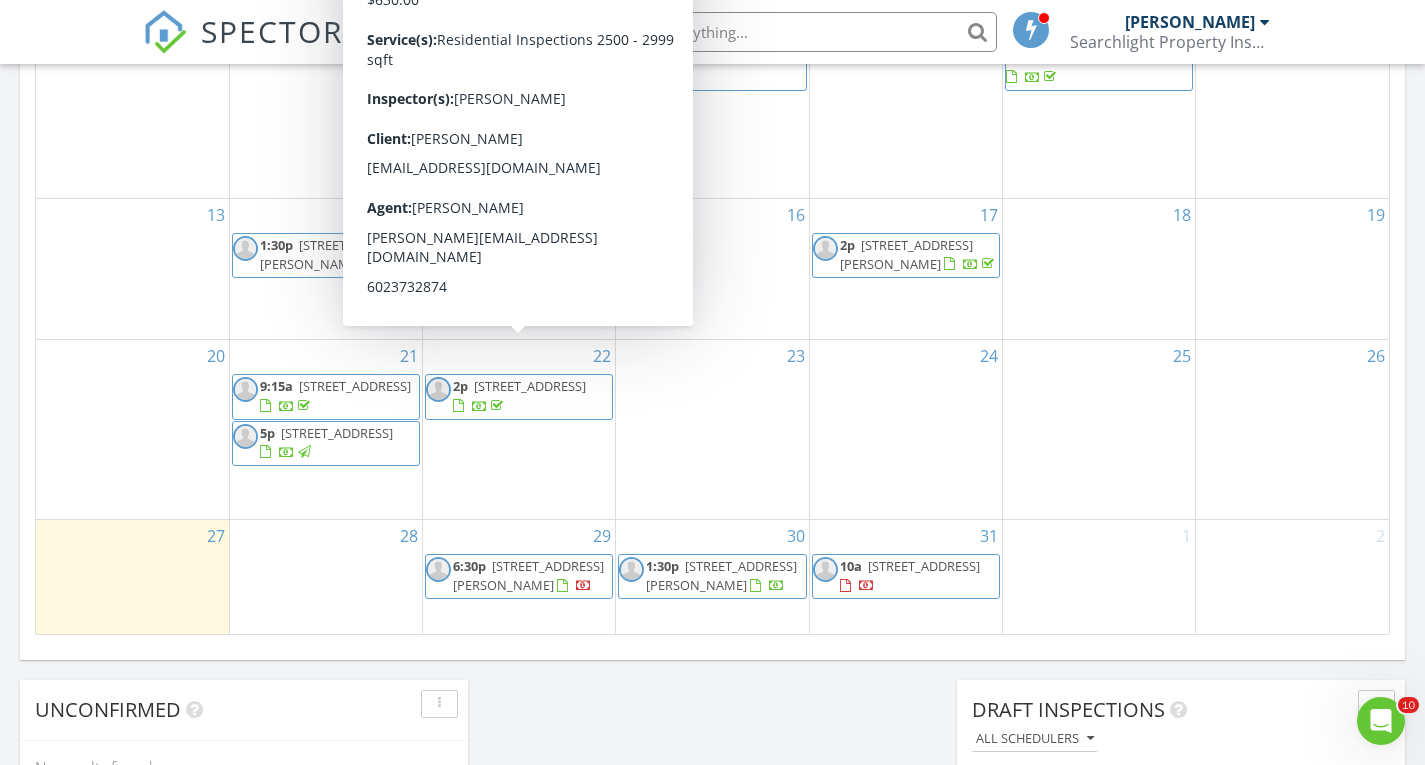 click at bounding box center [480, 406] 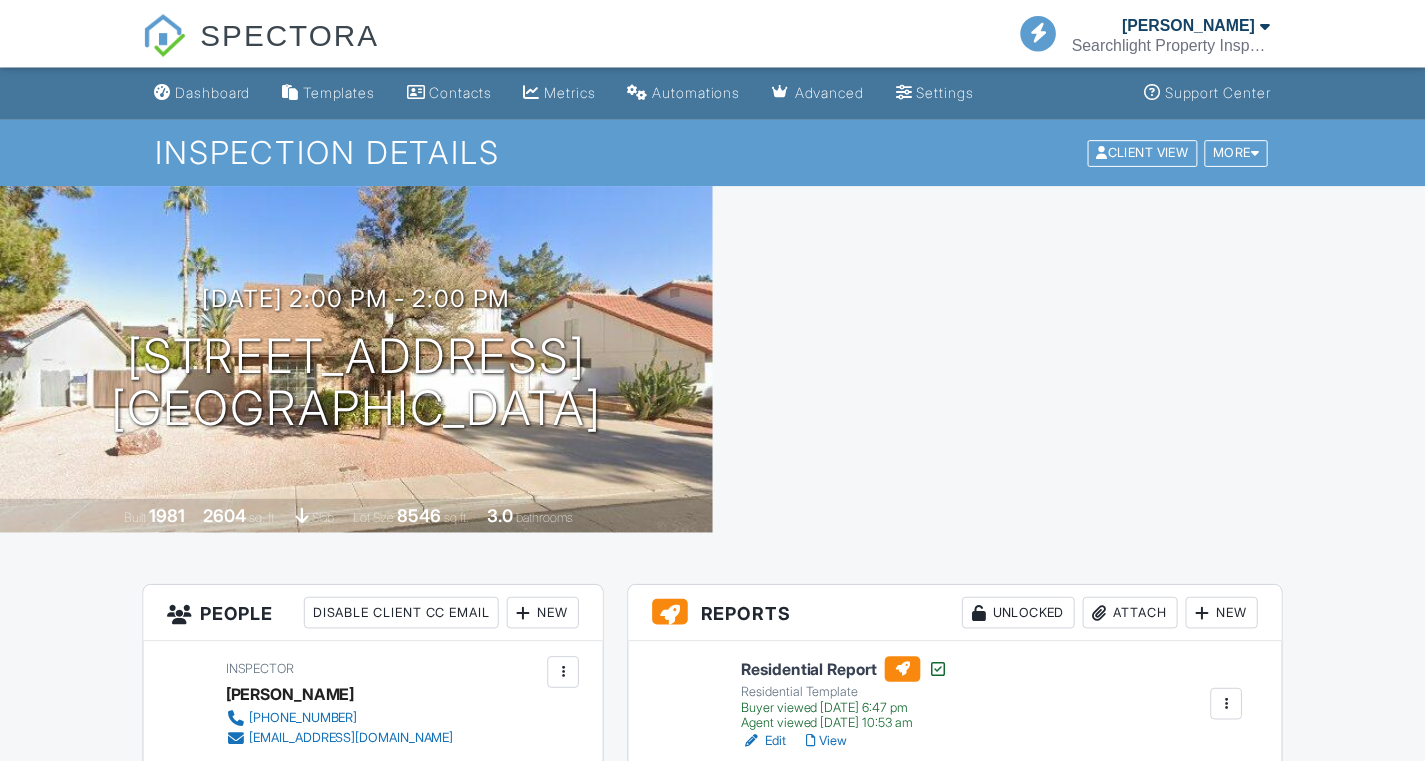 scroll, scrollTop: 0, scrollLeft: 0, axis: both 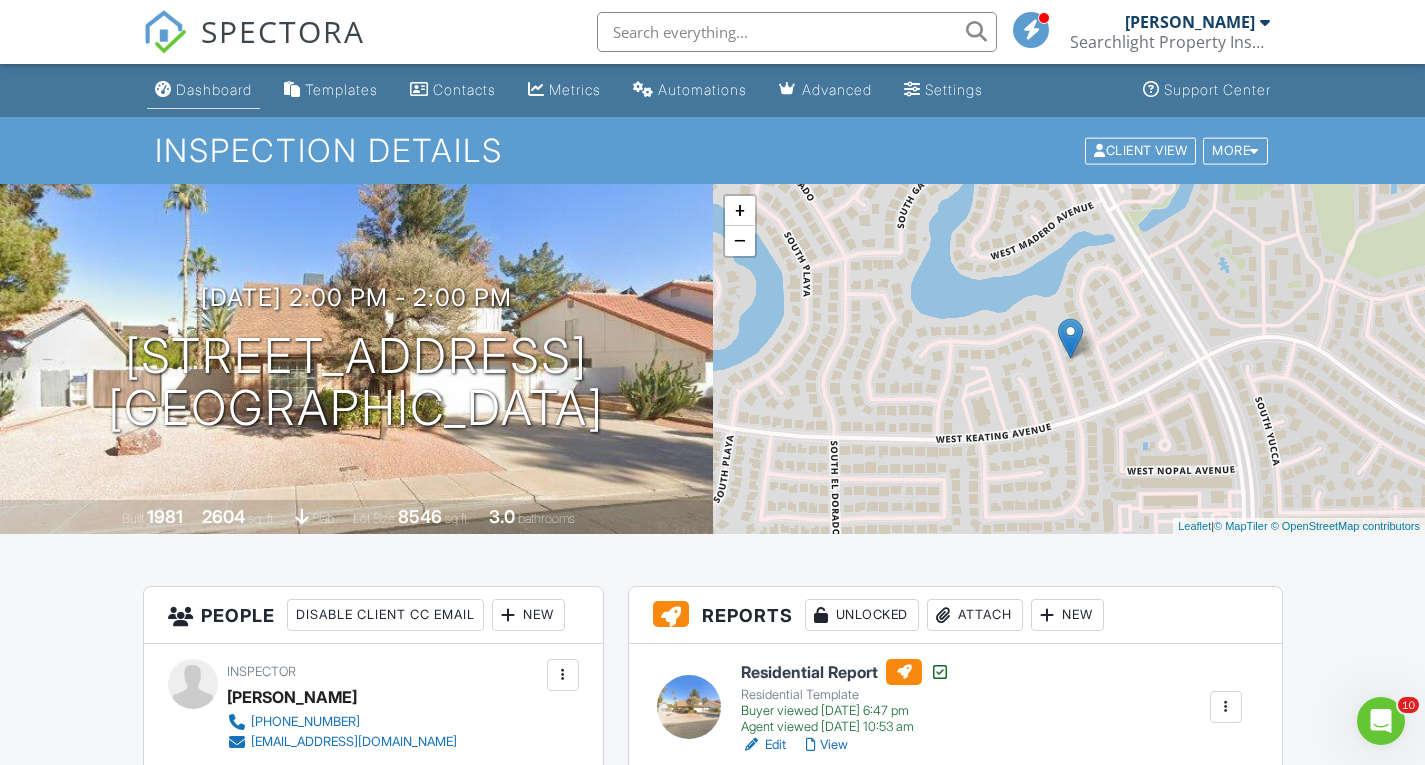click on "Dashboard" at bounding box center (214, 89) 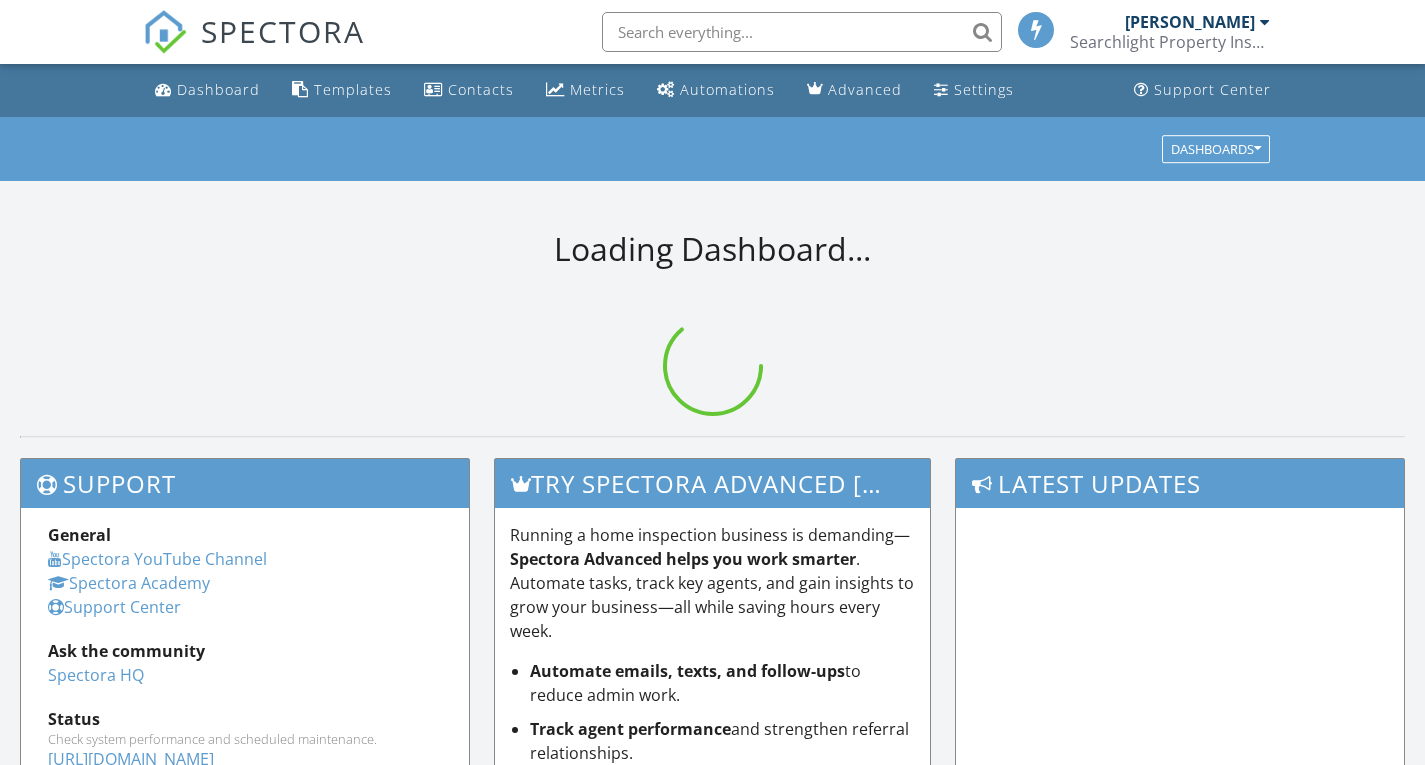 scroll, scrollTop: 0, scrollLeft: 0, axis: both 